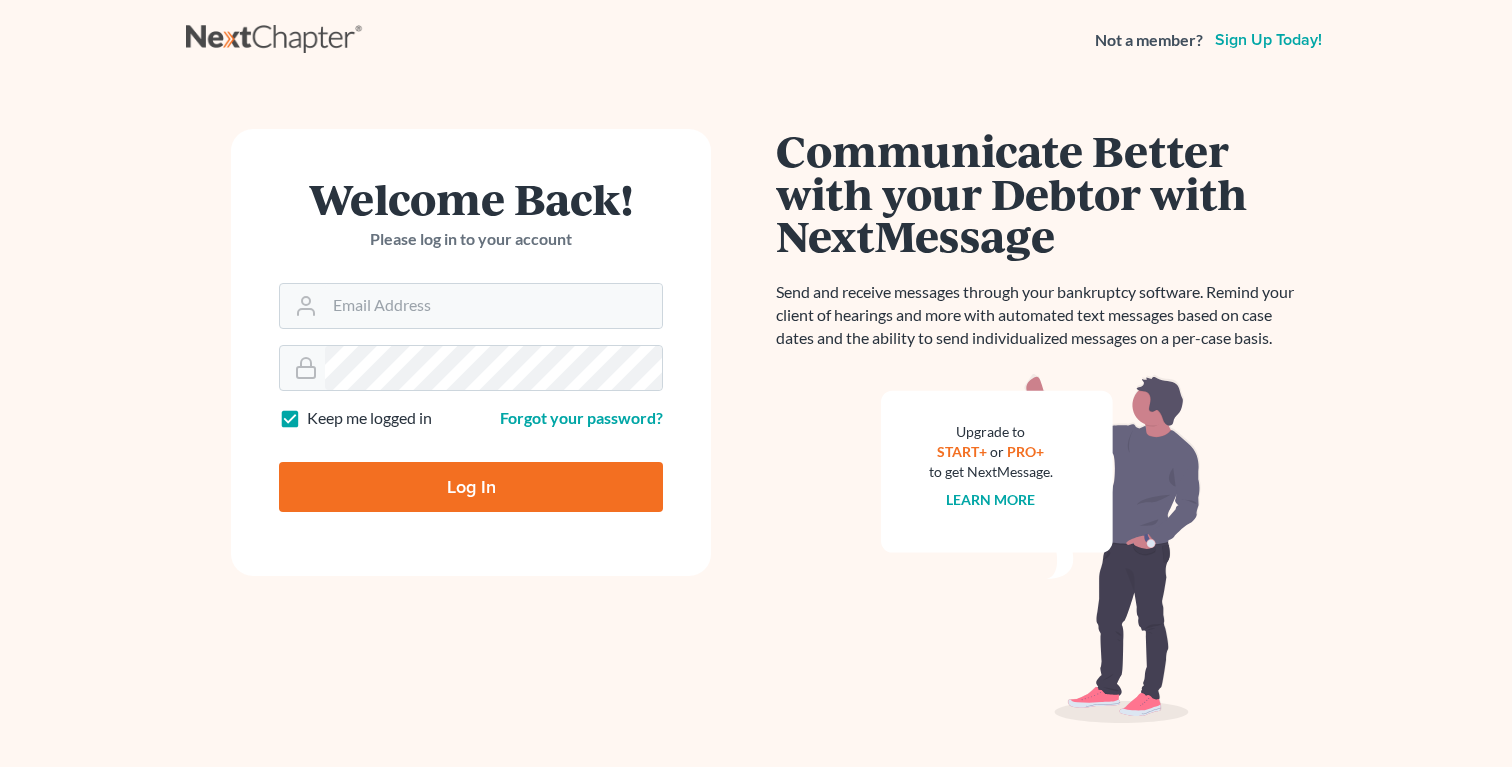 scroll, scrollTop: 0, scrollLeft: 0, axis: both 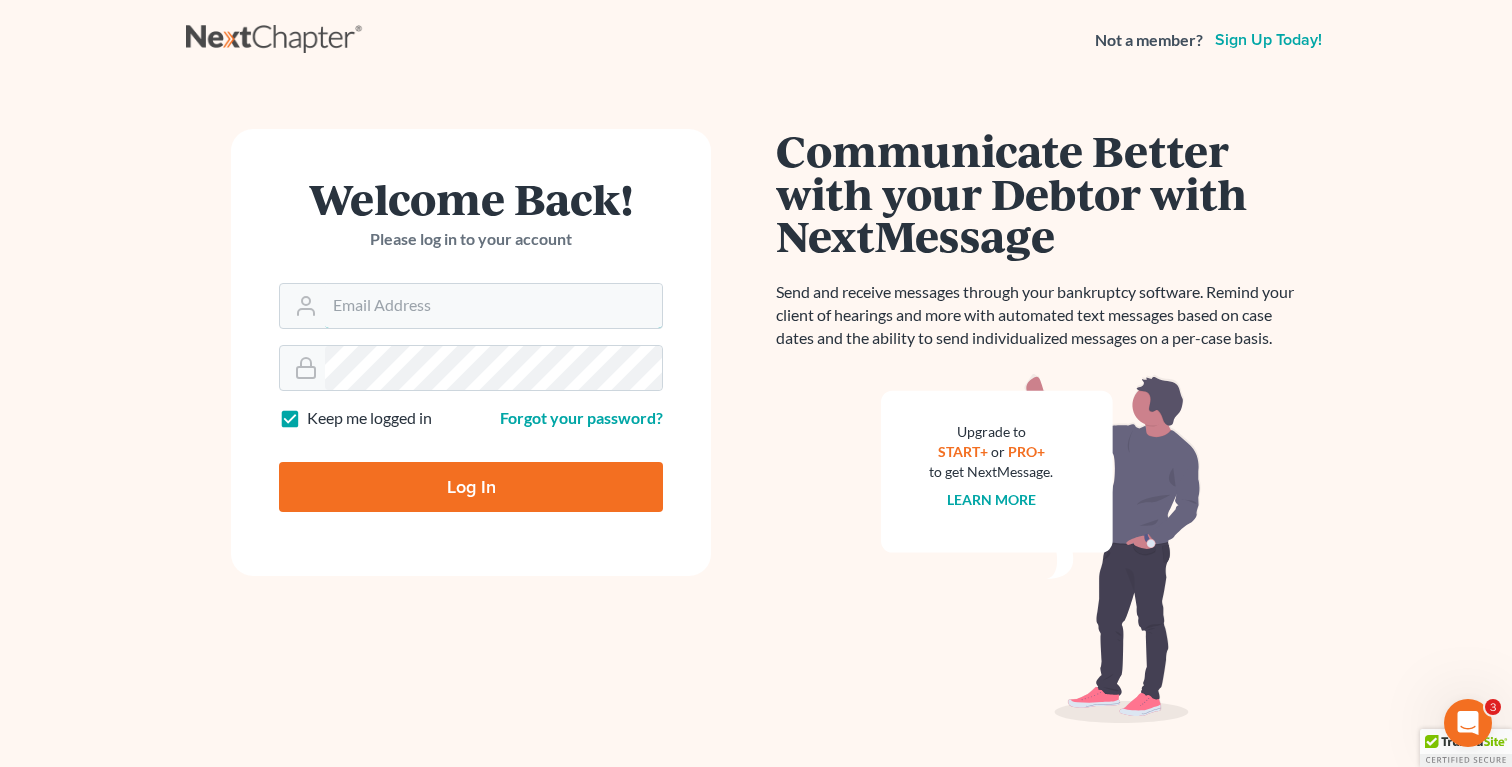 type on "[EMAIL]" 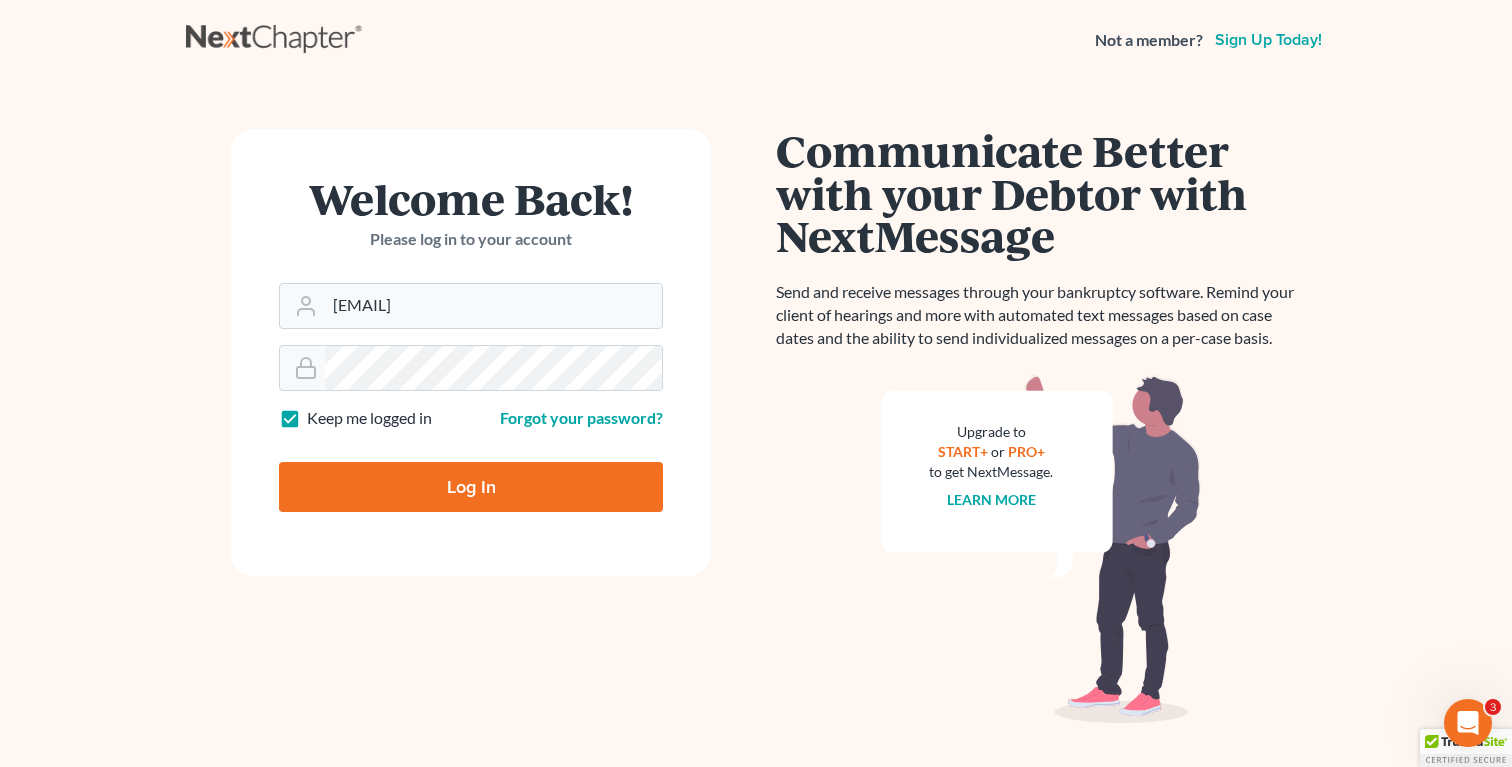 click on "Log In" at bounding box center [471, 487] 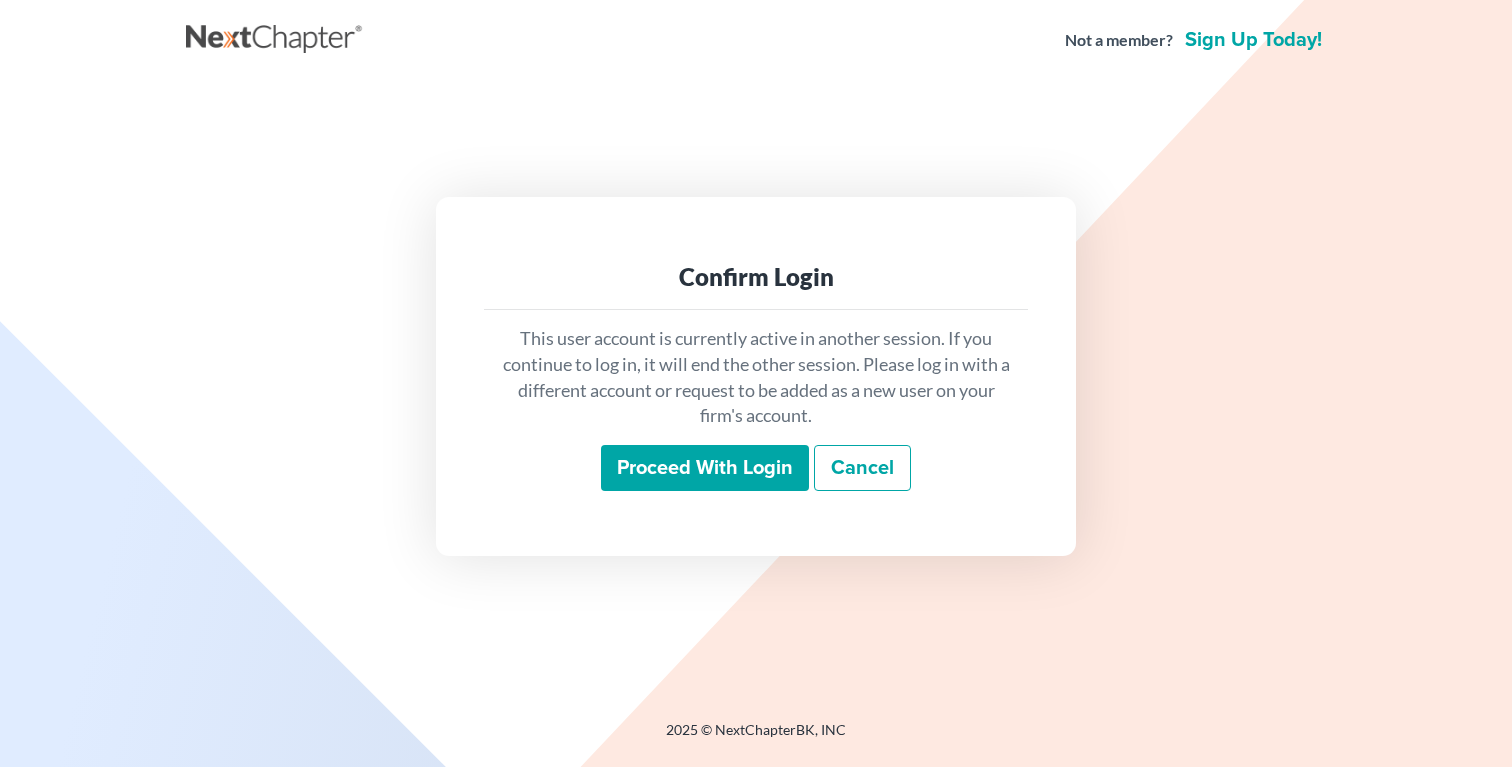 scroll, scrollTop: 0, scrollLeft: 0, axis: both 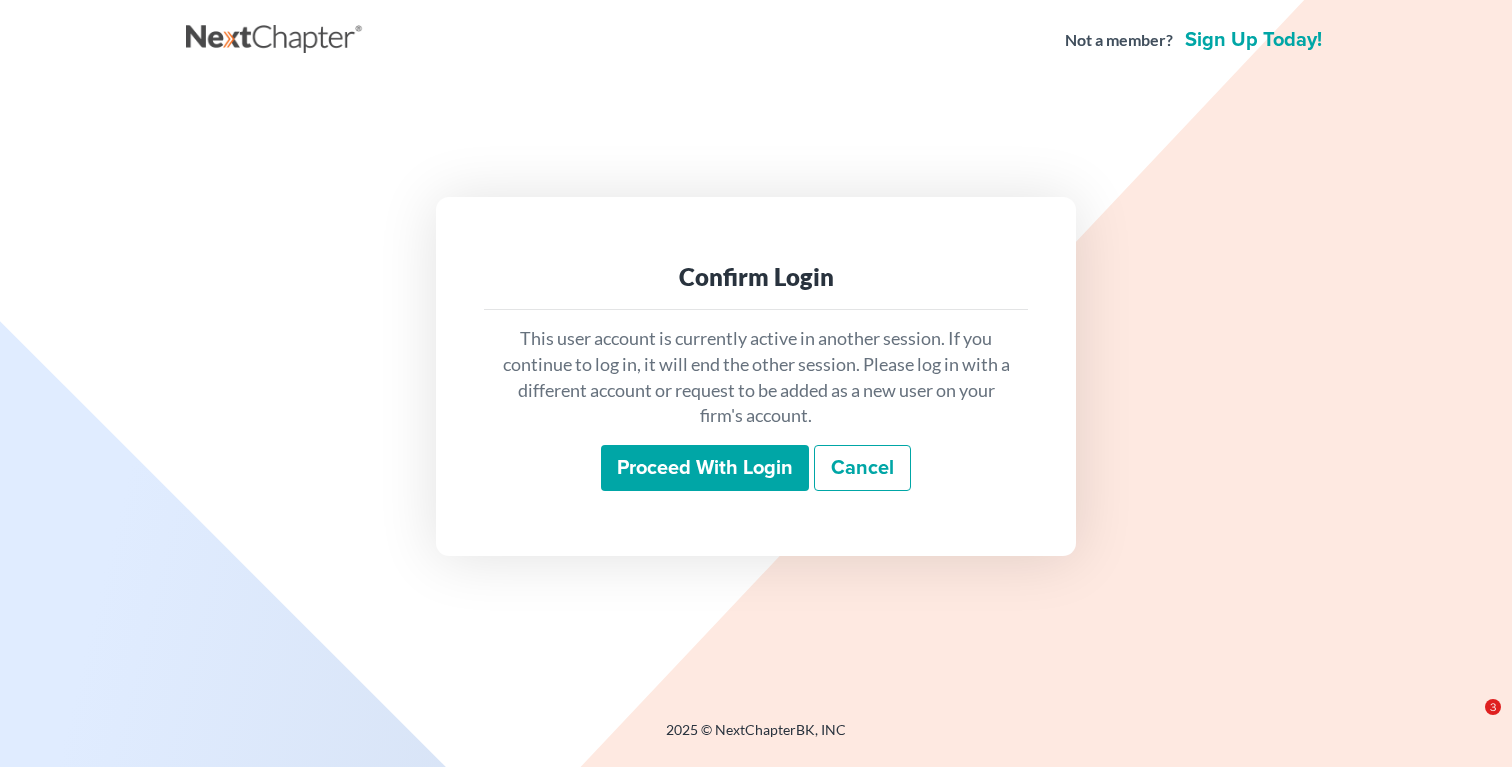 click on "Proceed with login" at bounding box center [705, 468] 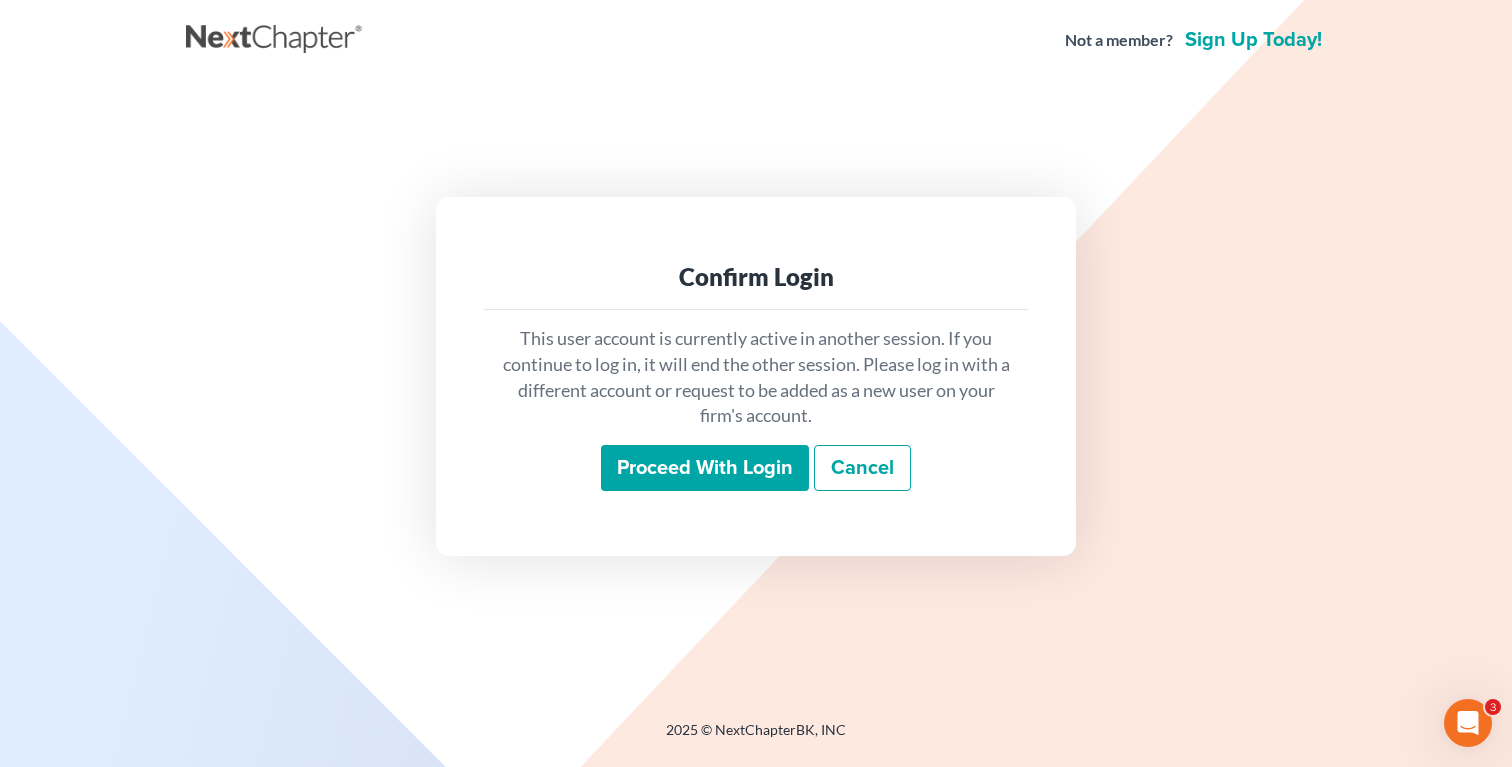 scroll, scrollTop: 0, scrollLeft: 0, axis: both 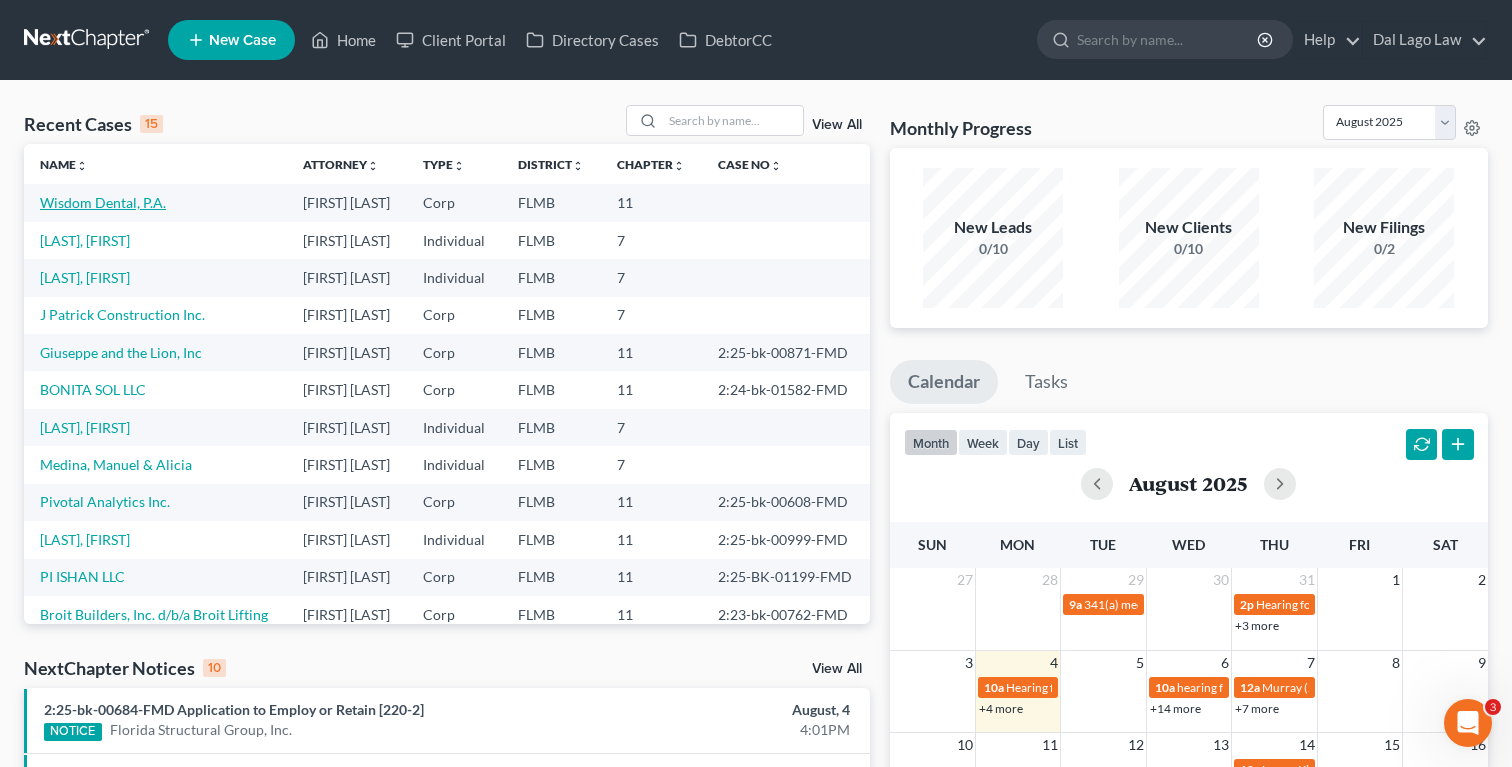 click on "Wisdom Dental, P.A." at bounding box center (103, 202) 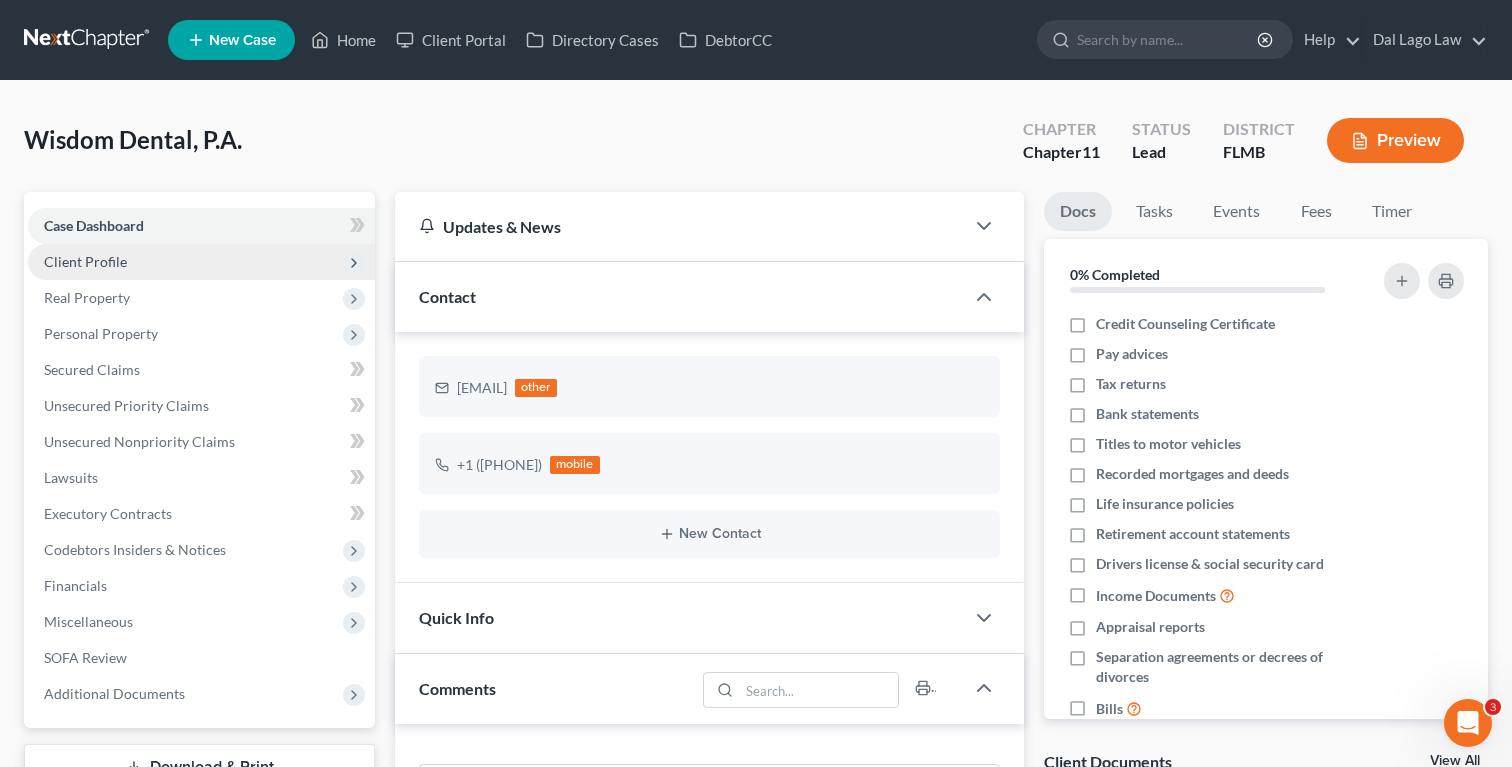 scroll, scrollTop: 788, scrollLeft: 0, axis: vertical 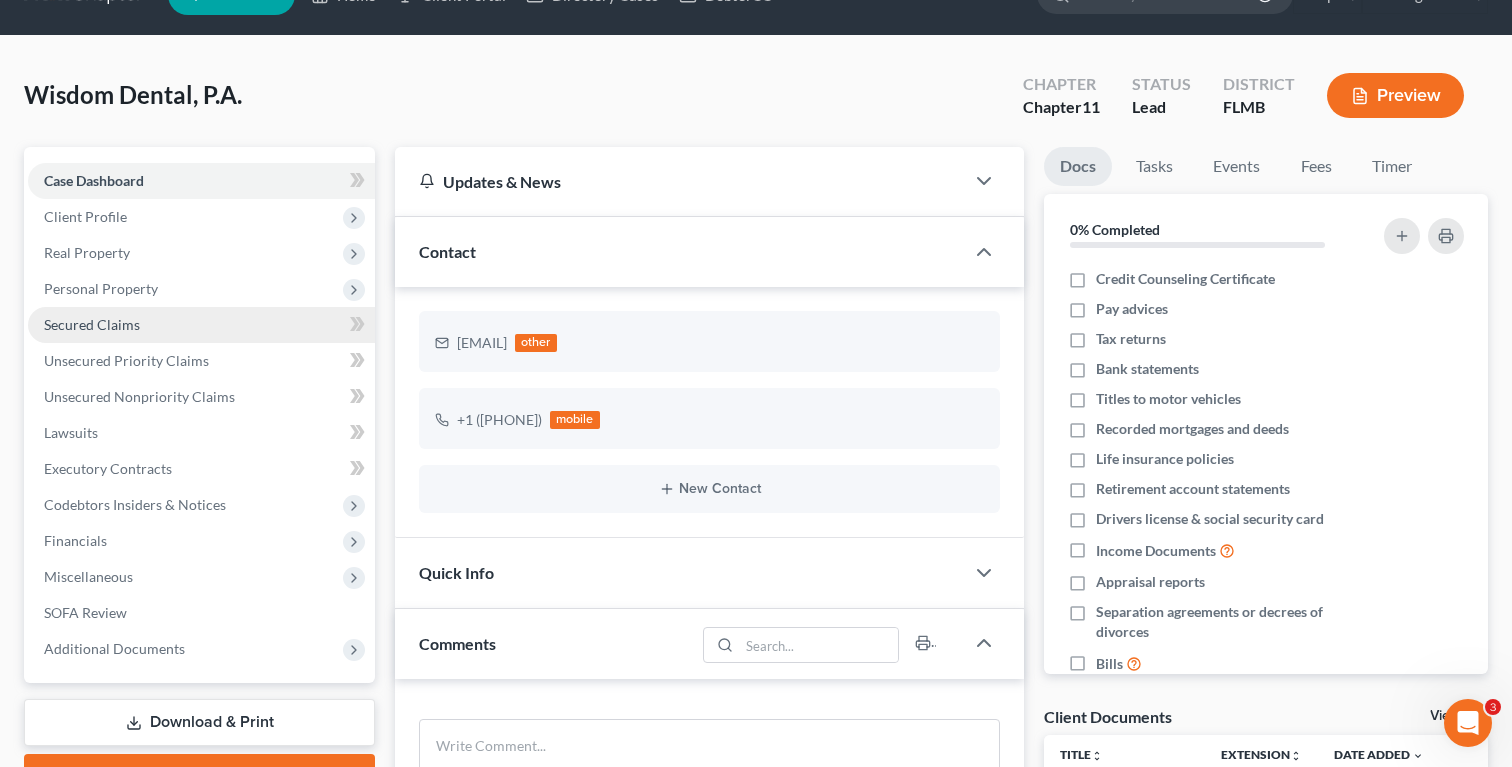 click on "Secured Claims" at bounding box center [92, 324] 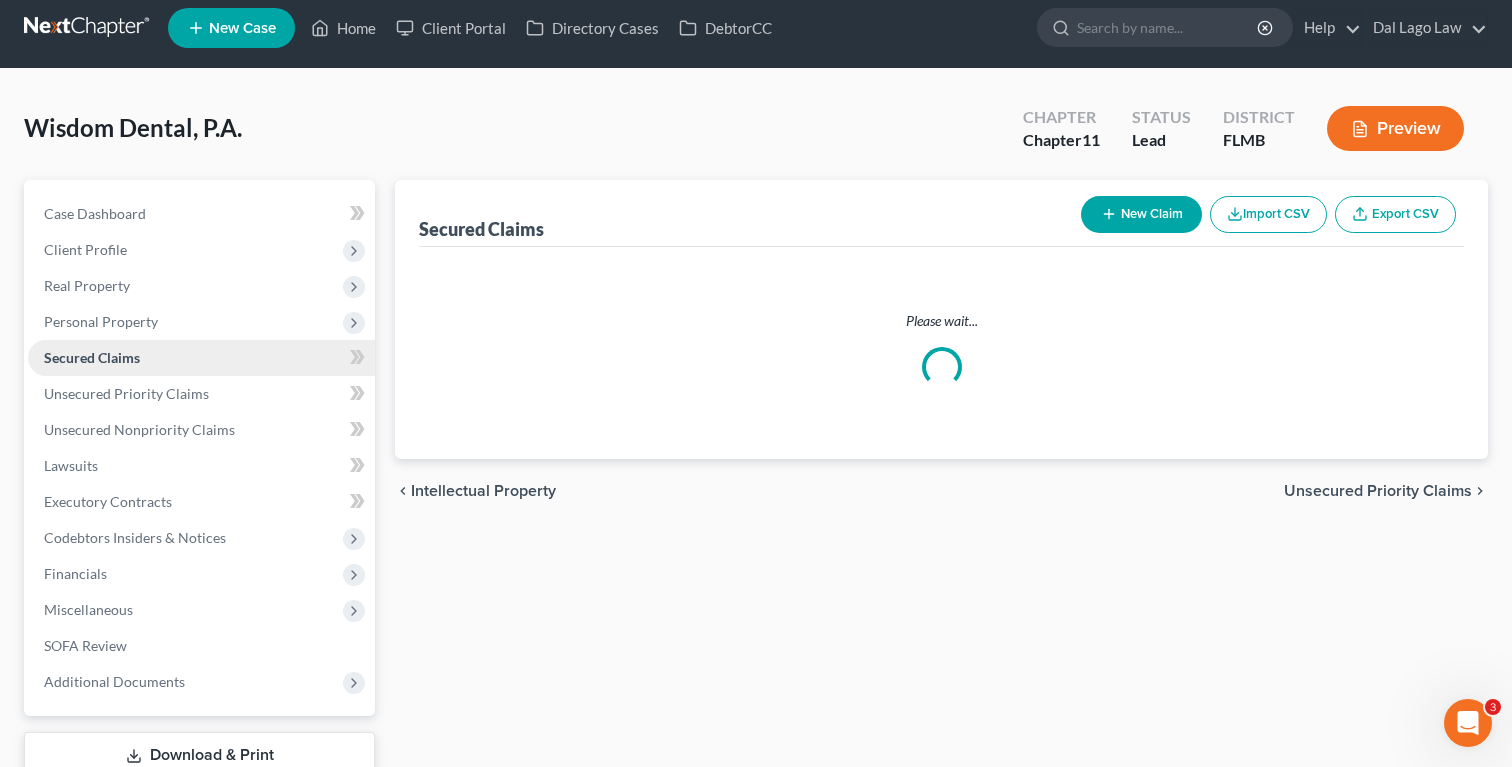 scroll, scrollTop: 0, scrollLeft: 0, axis: both 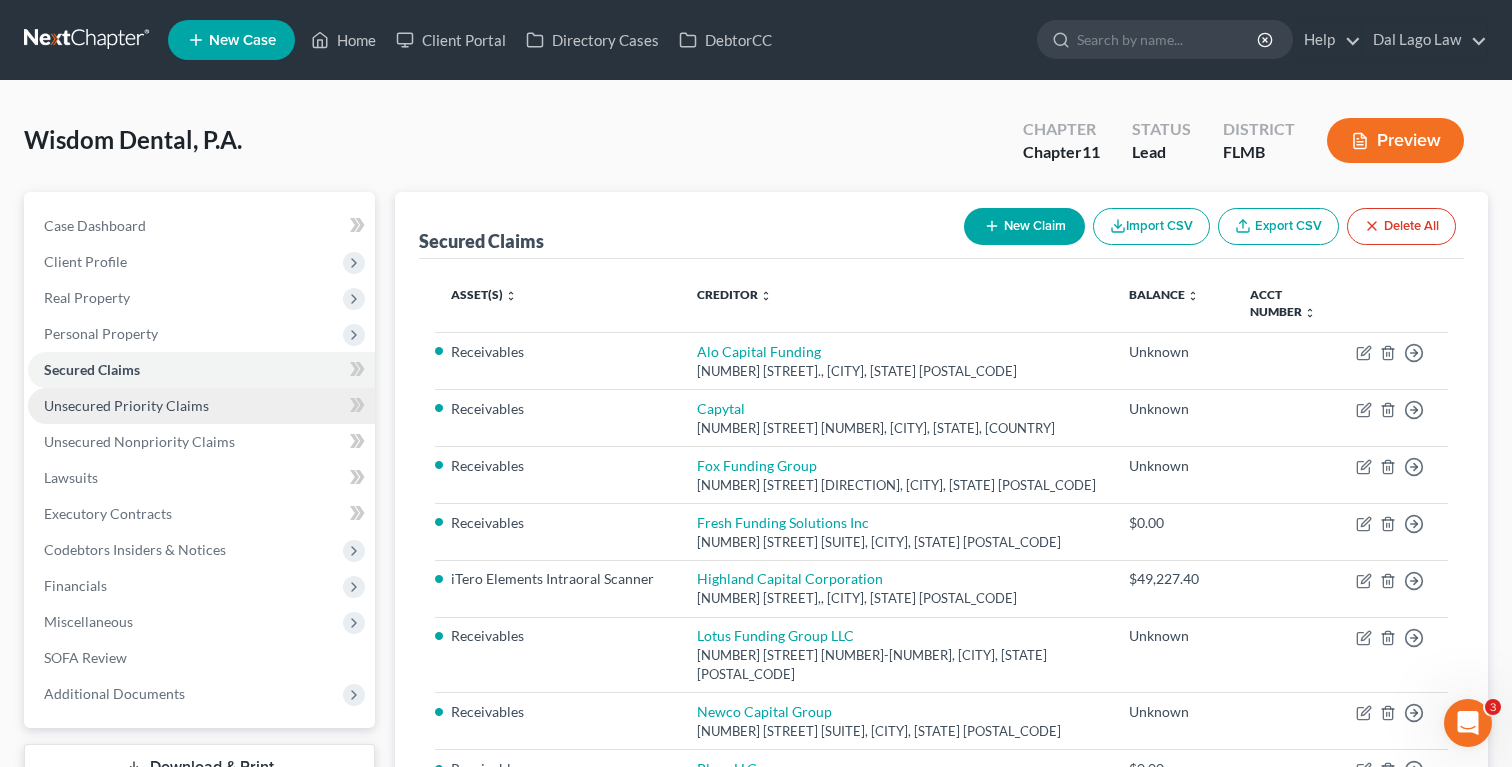 click on "Unsecured Priority Claims" at bounding box center [126, 405] 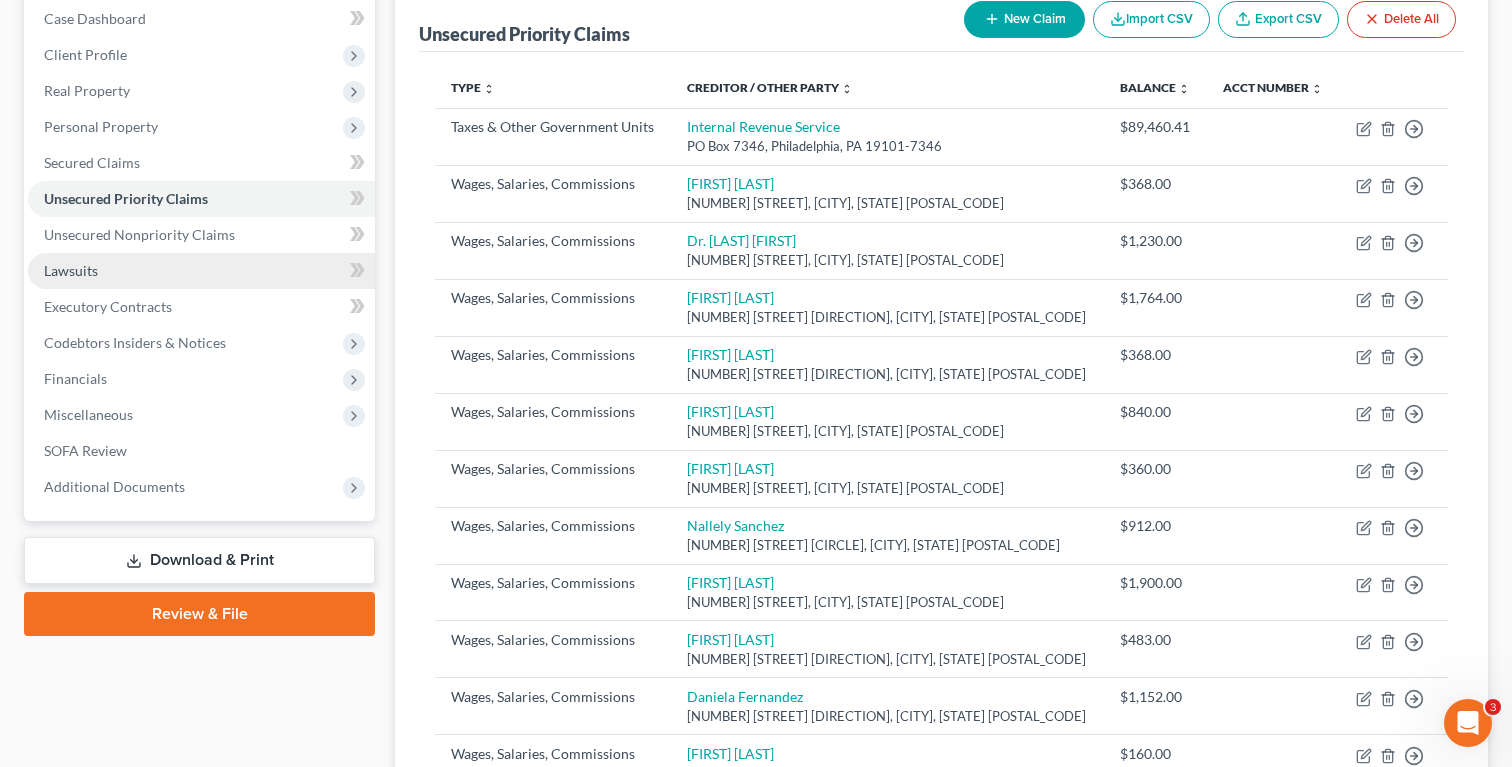 scroll, scrollTop: 209, scrollLeft: 0, axis: vertical 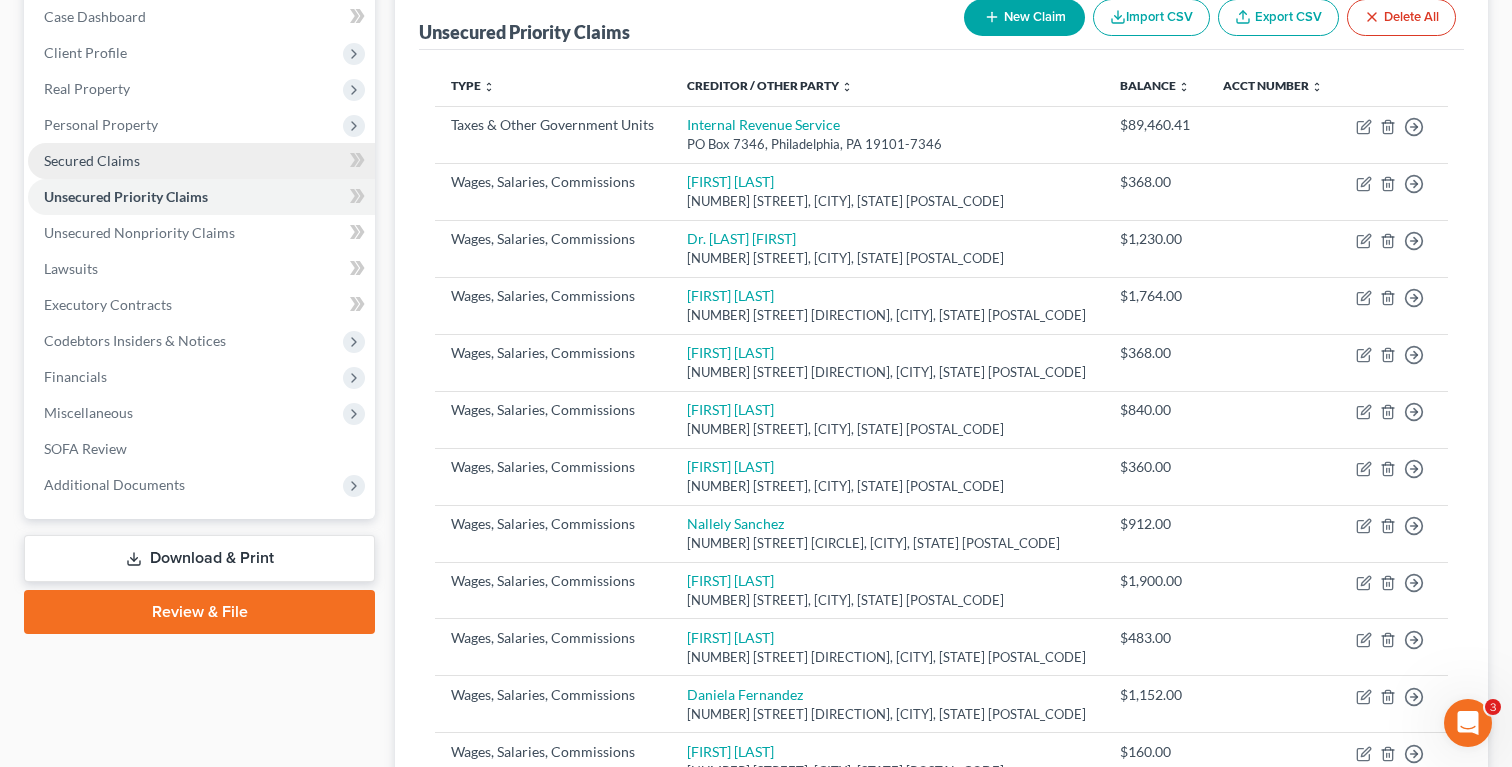 click on "Secured Claims" at bounding box center [201, 161] 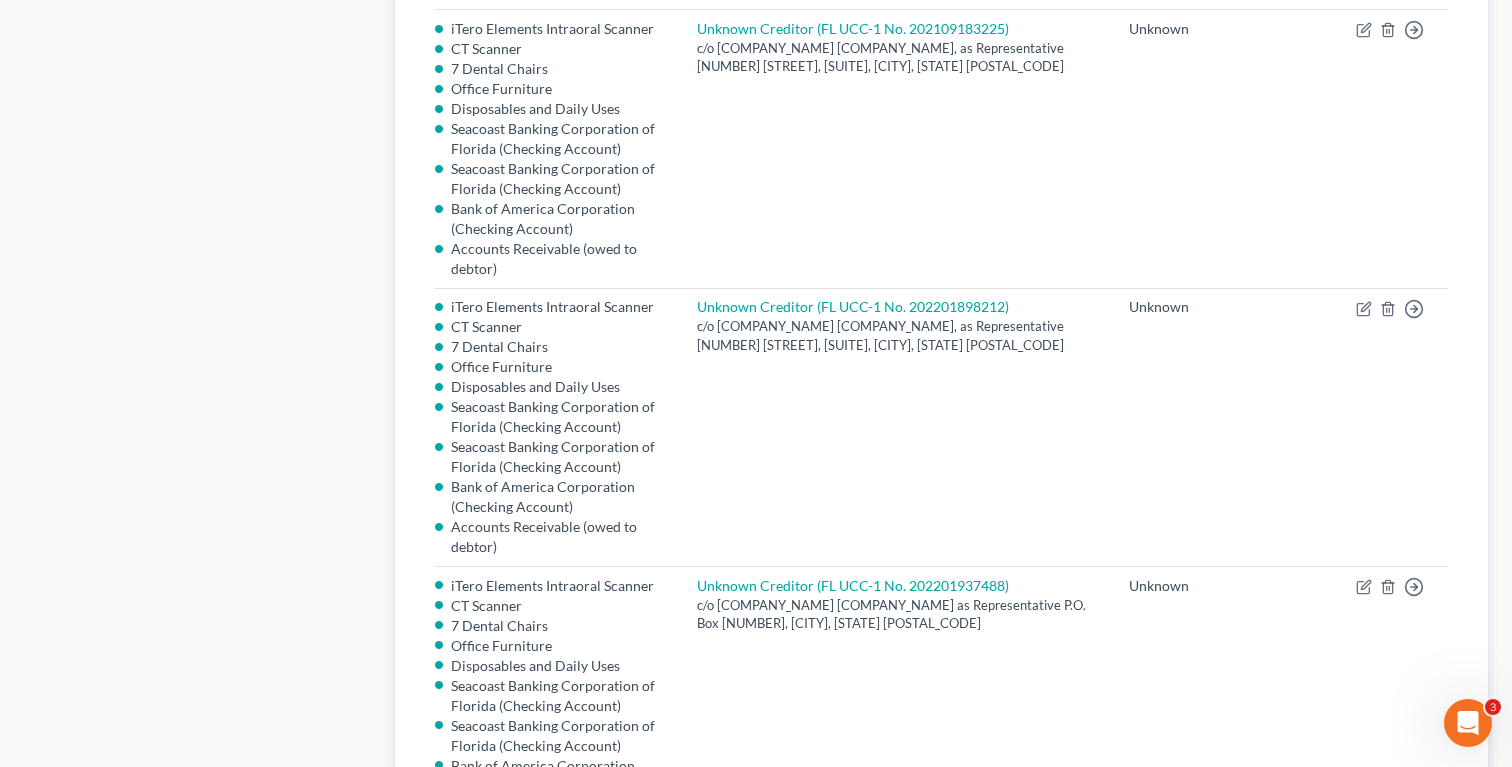 scroll, scrollTop: 2116, scrollLeft: 0, axis: vertical 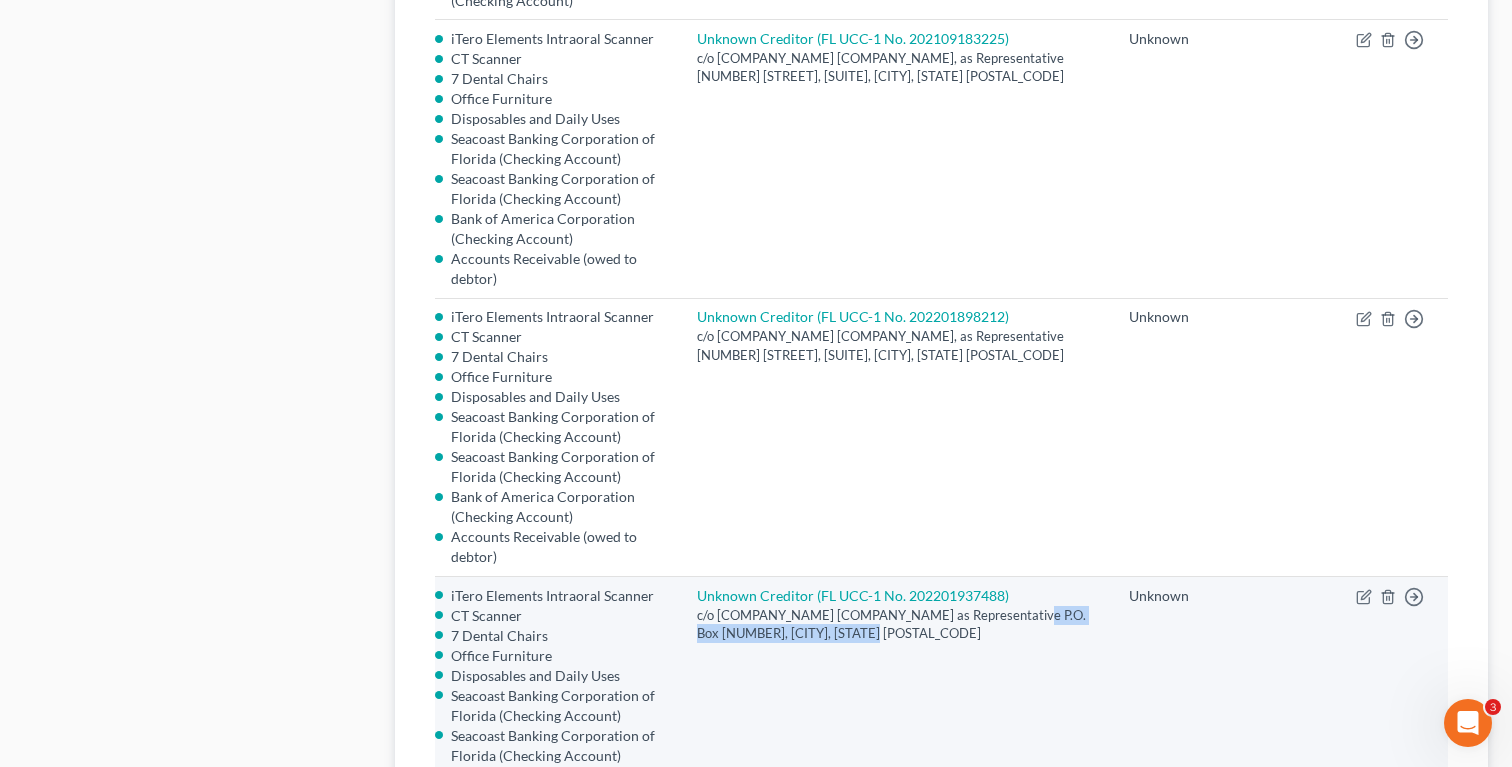 drag, startPoint x: 895, startPoint y: 542, endPoint x: 1020, endPoint y: 517, distance: 127.47549 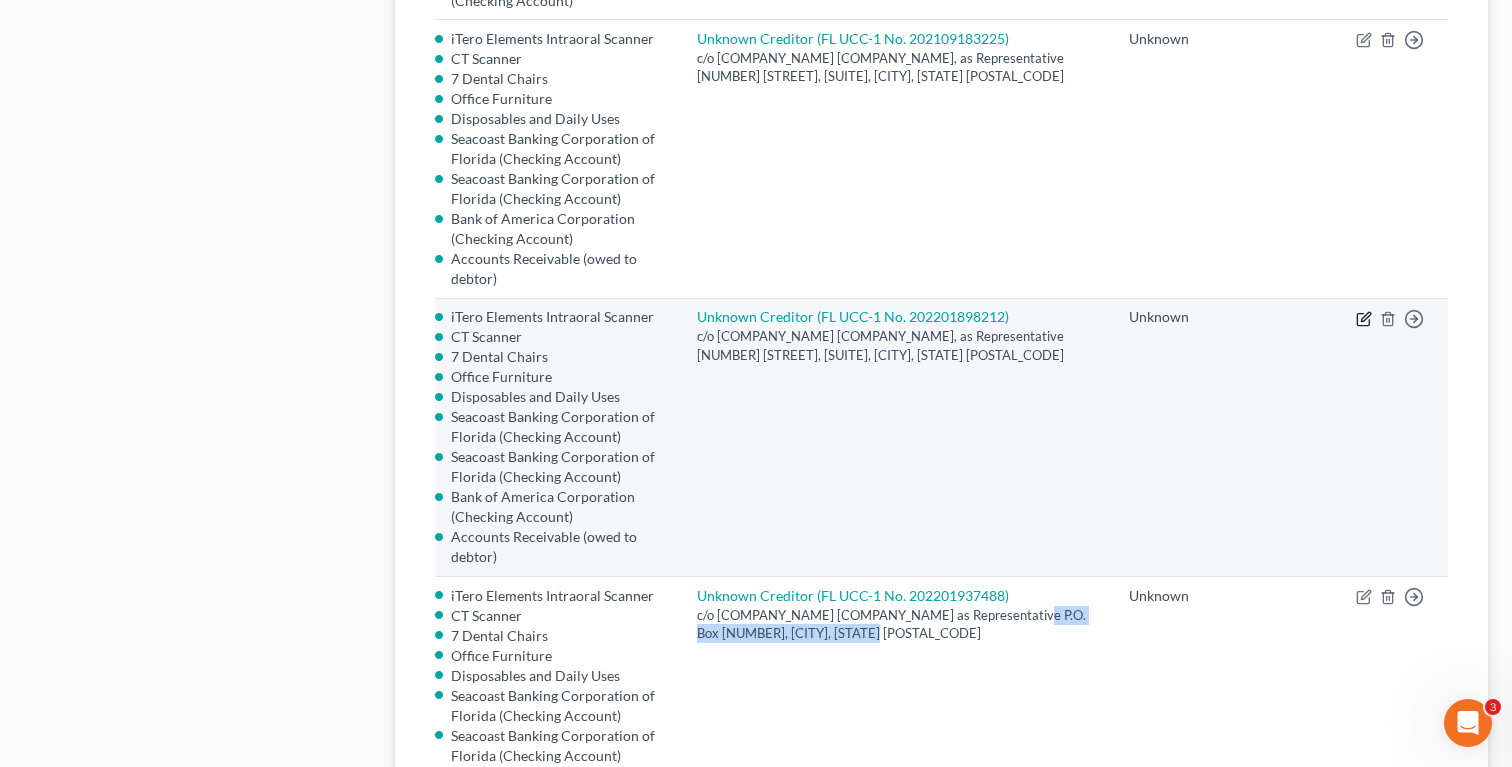 click 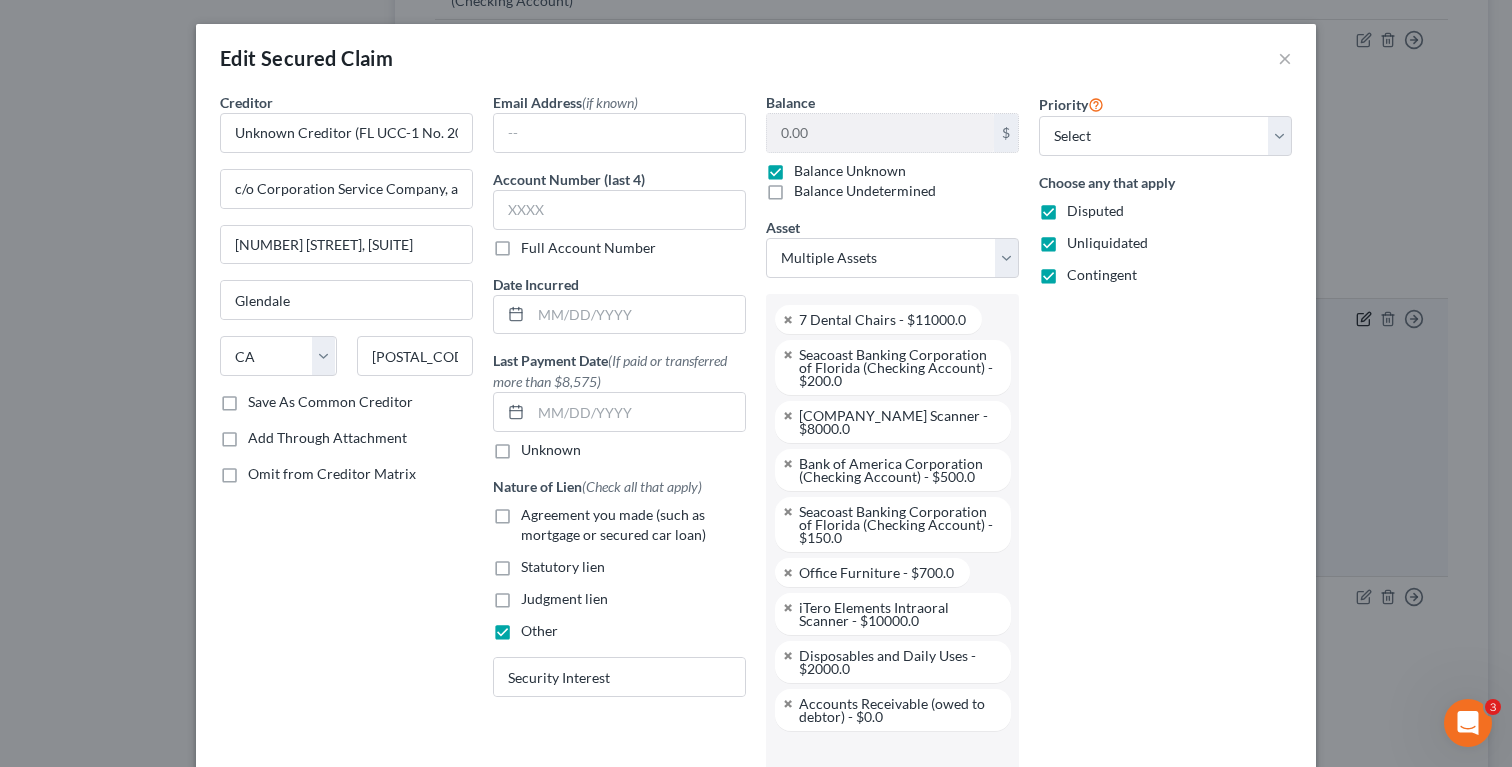 scroll, scrollTop: 216, scrollLeft: 0, axis: vertical 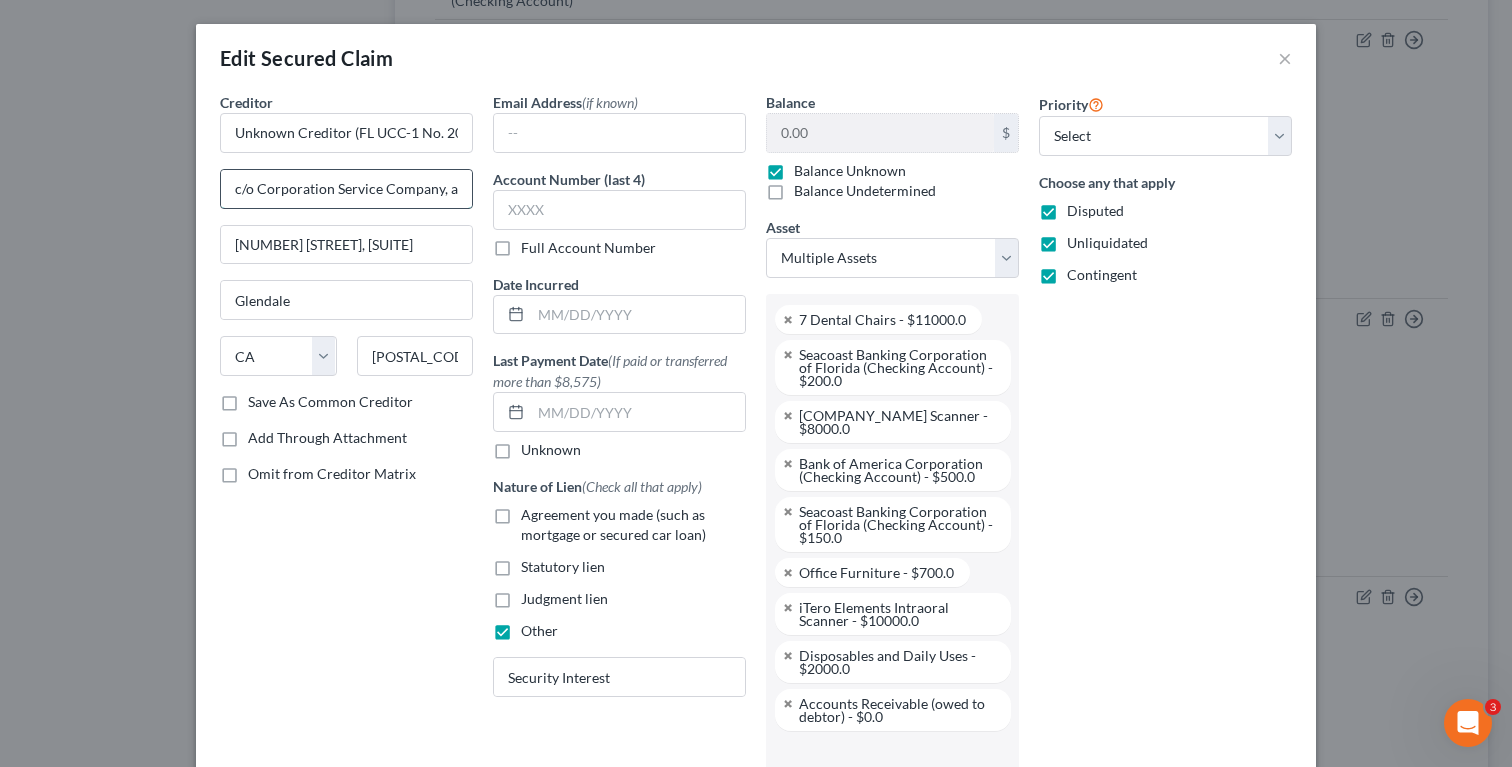 click on "c/o Corporation Service Company, as Representative" at bounding box center [346, 189] 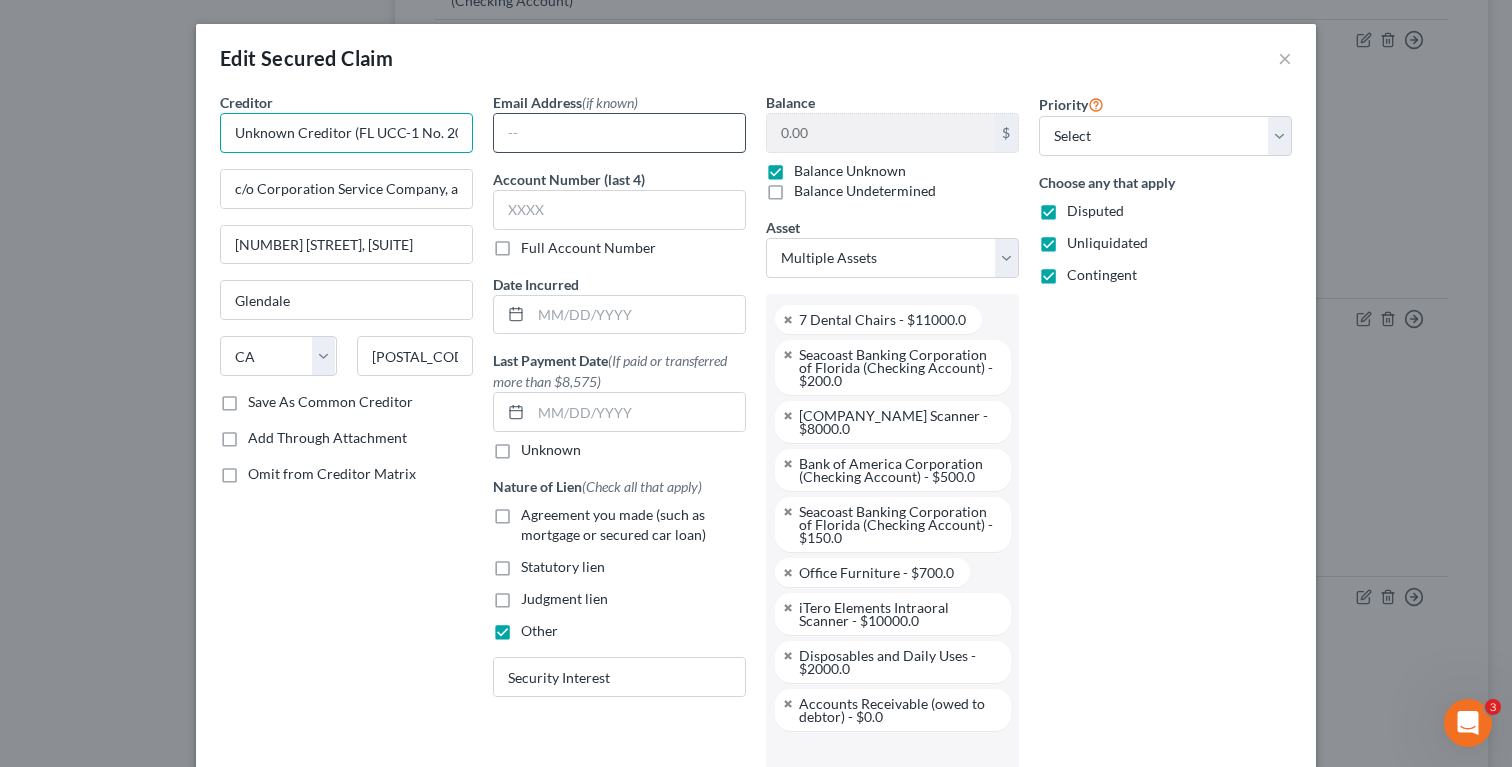 scroll, scrollTop: 0, scrollLeft: 86, axis: horizontal 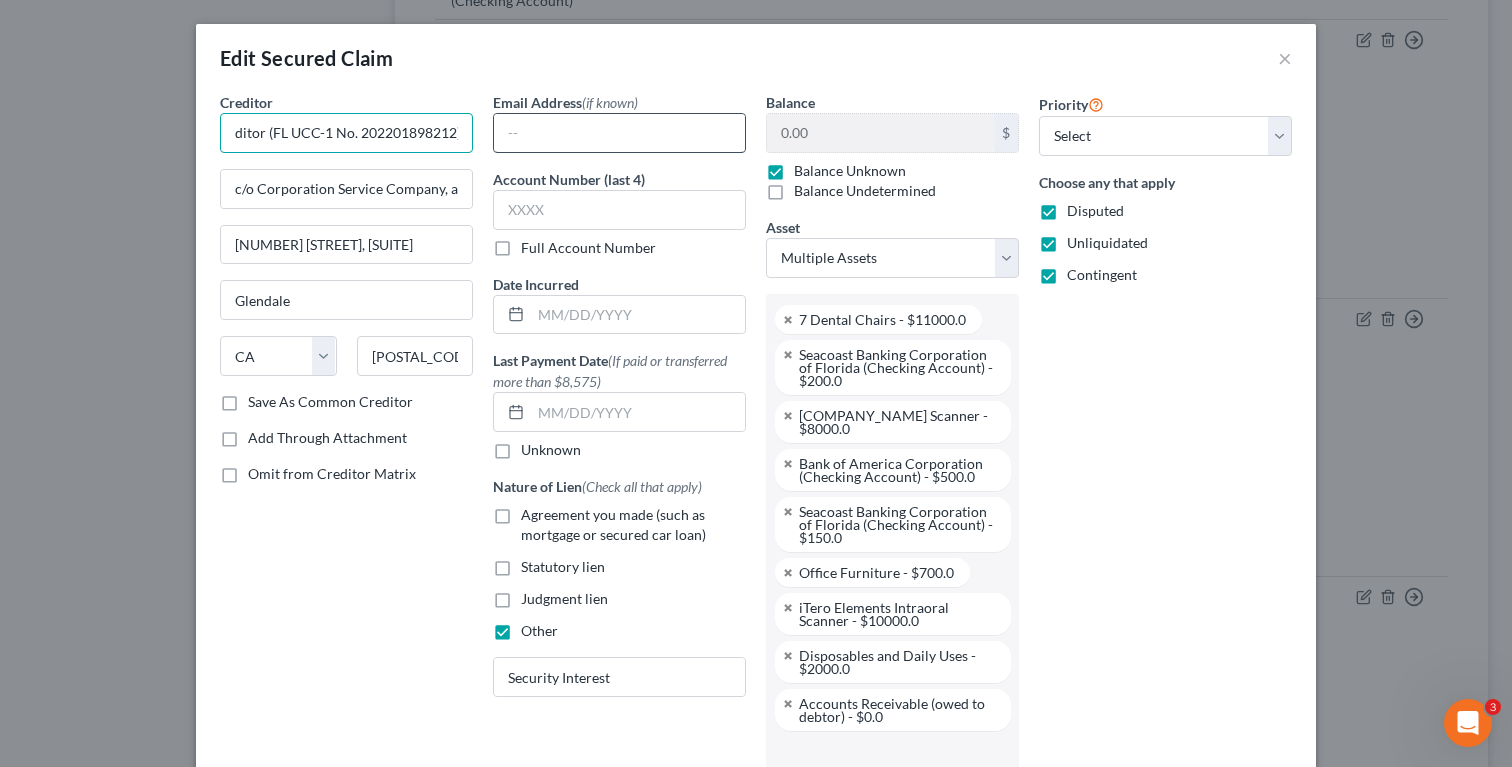 drag, startPoint x: 387, startPoint y: 128, endPoint x: 540, endPoint y: 126, distance: 153.01308 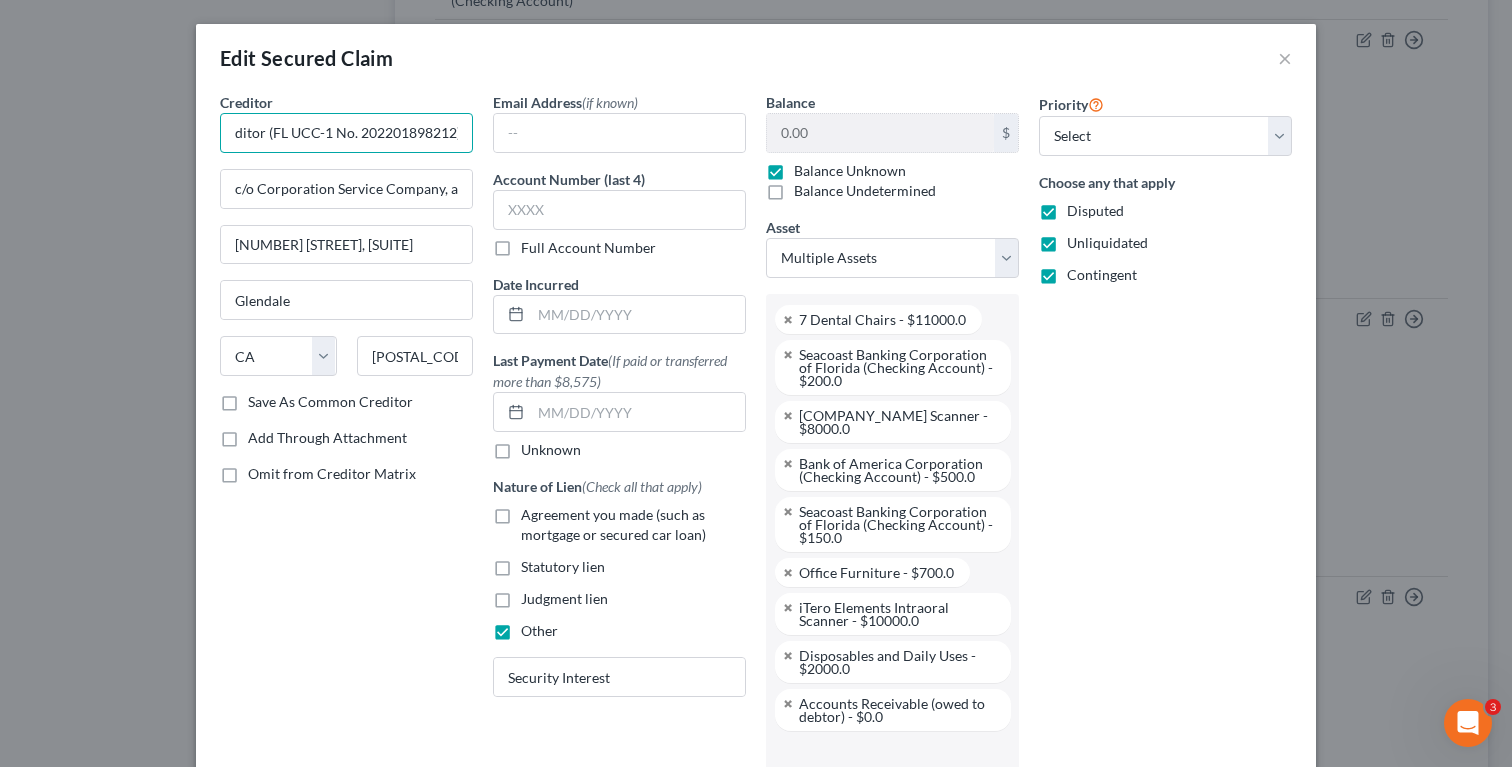 click on "Unknown Creditor (FL UCC-1 No. 202201898212)" at bounding box center (346, 133) 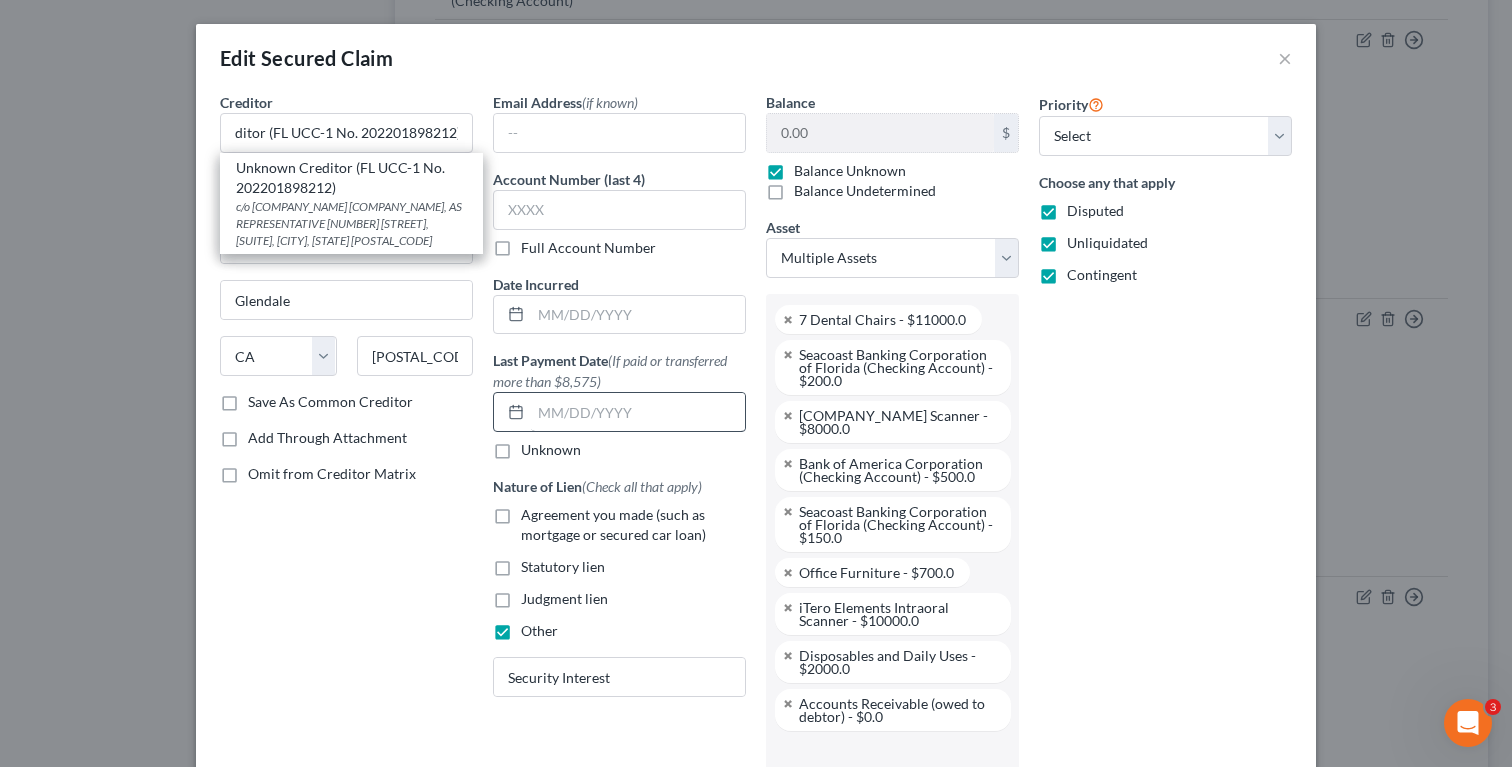scroll, scrollTop: 0, scrollLeft: 0, axis: both 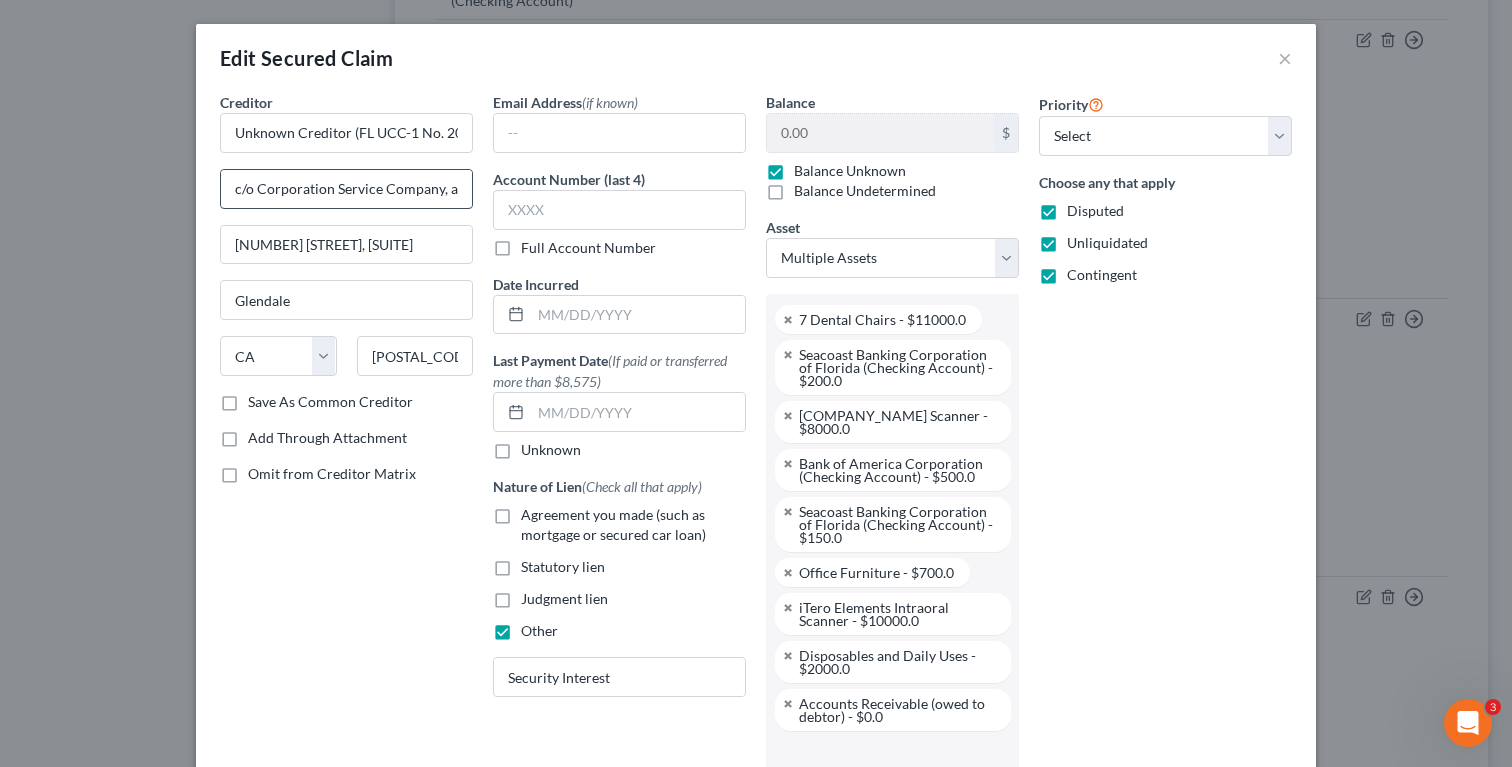 click on "c/o Corporation Service Company, as Representative" at bounding box center [346, 189] 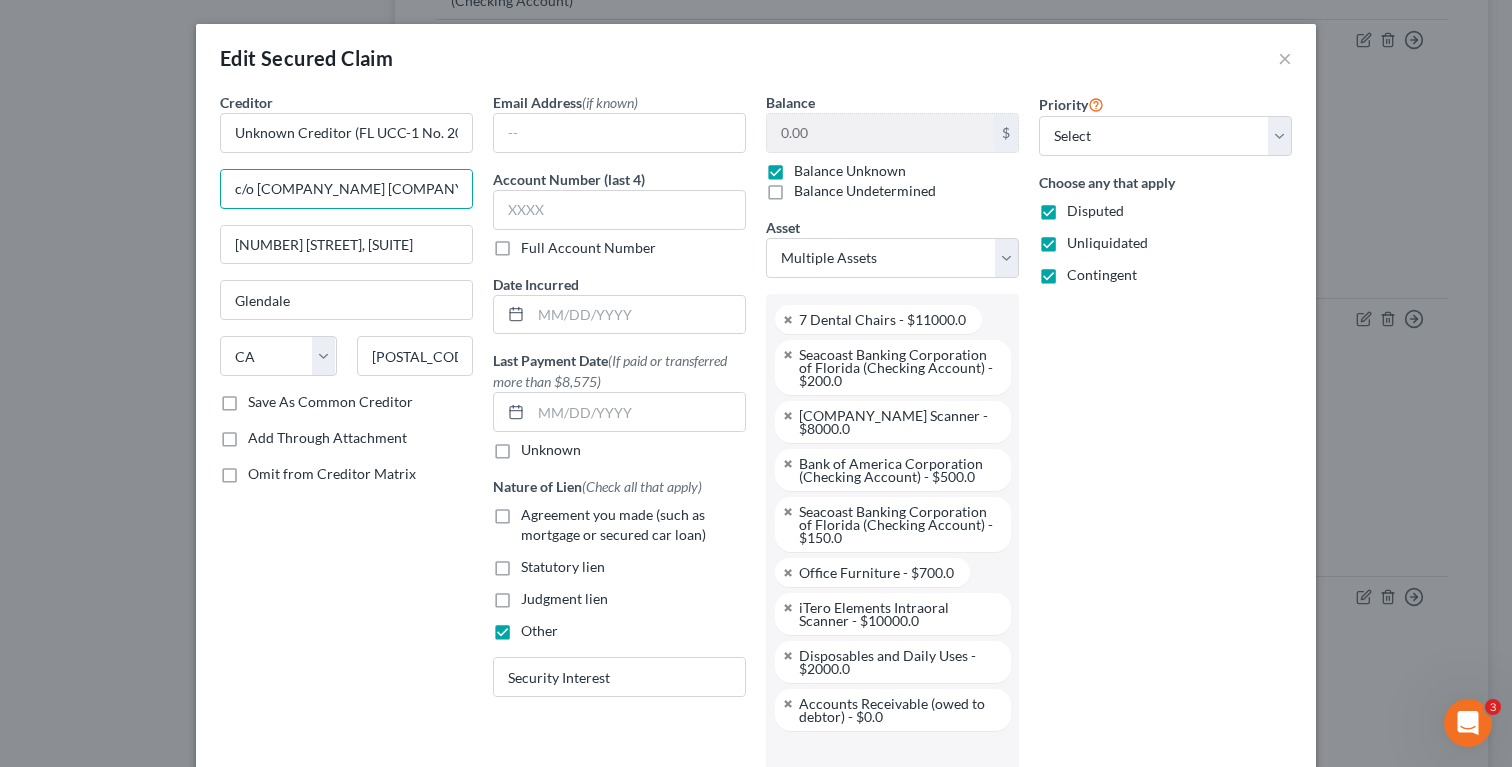 scroll, scrollTop: 0, scrollLeft: 117, axis: horizontal 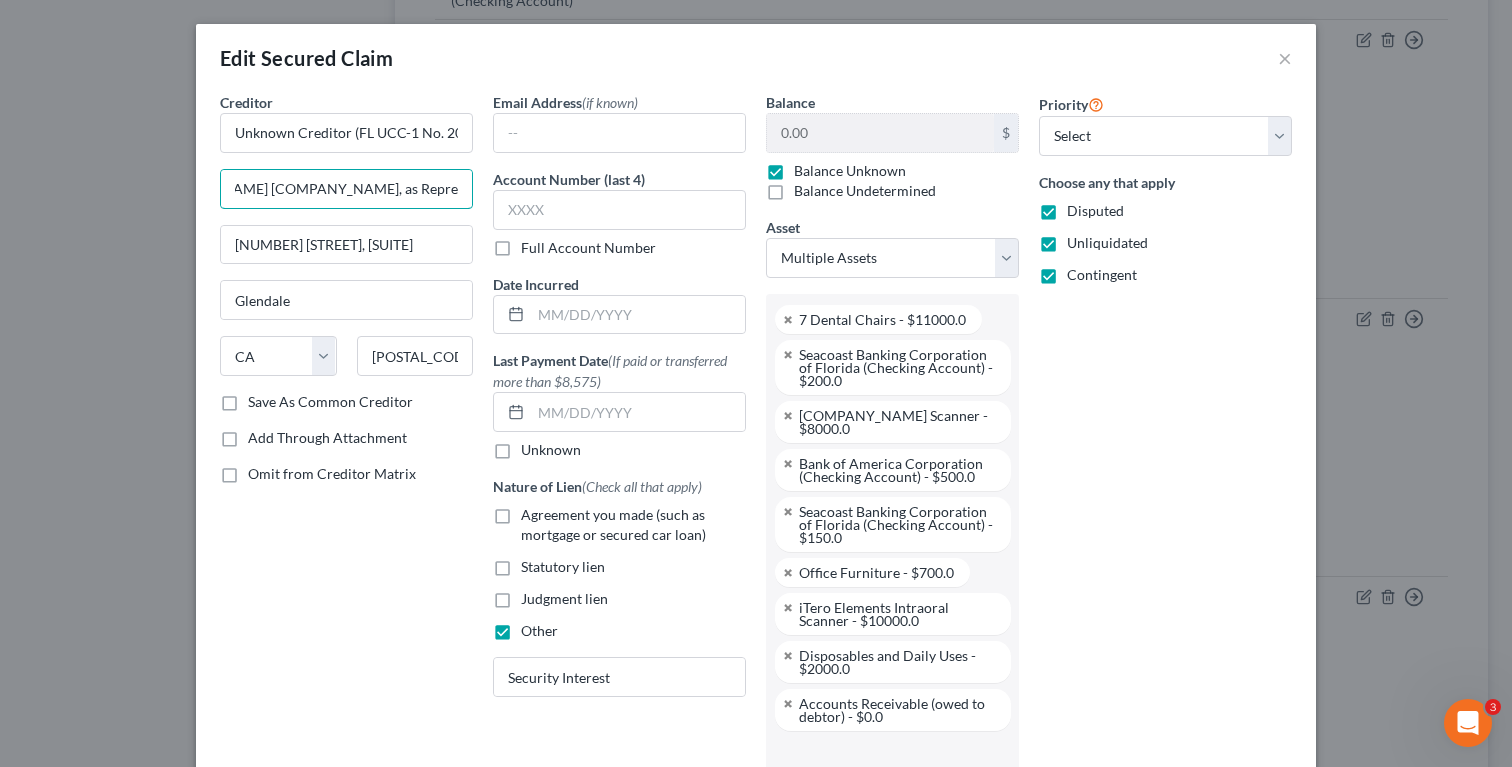 drag, startPoint x: 356, startPoint y: 187, endPoint x: 578, endPoint y: 186, distance: 222.00226 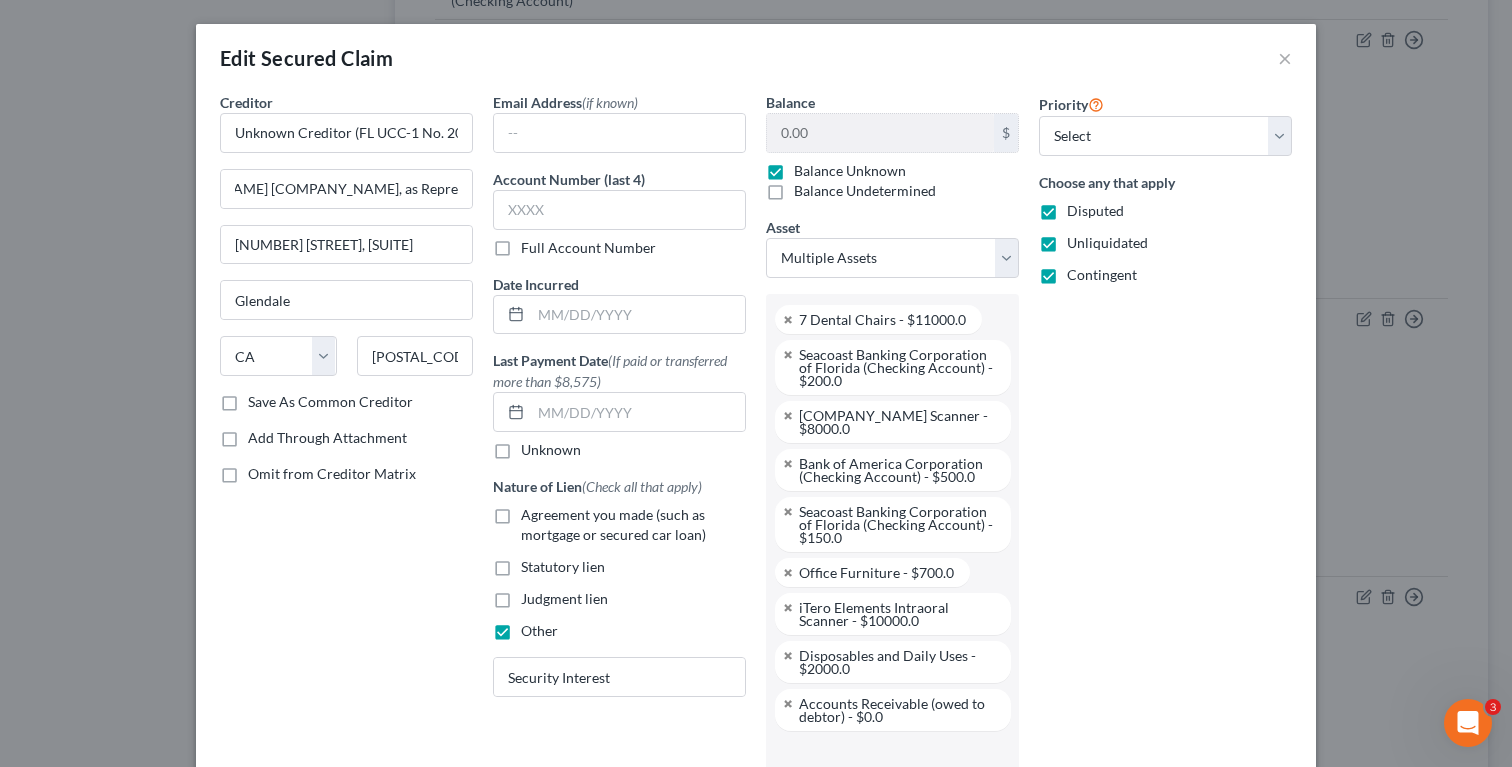 scroll, scrollTop: 0, scrollLeft: 0, axis: both 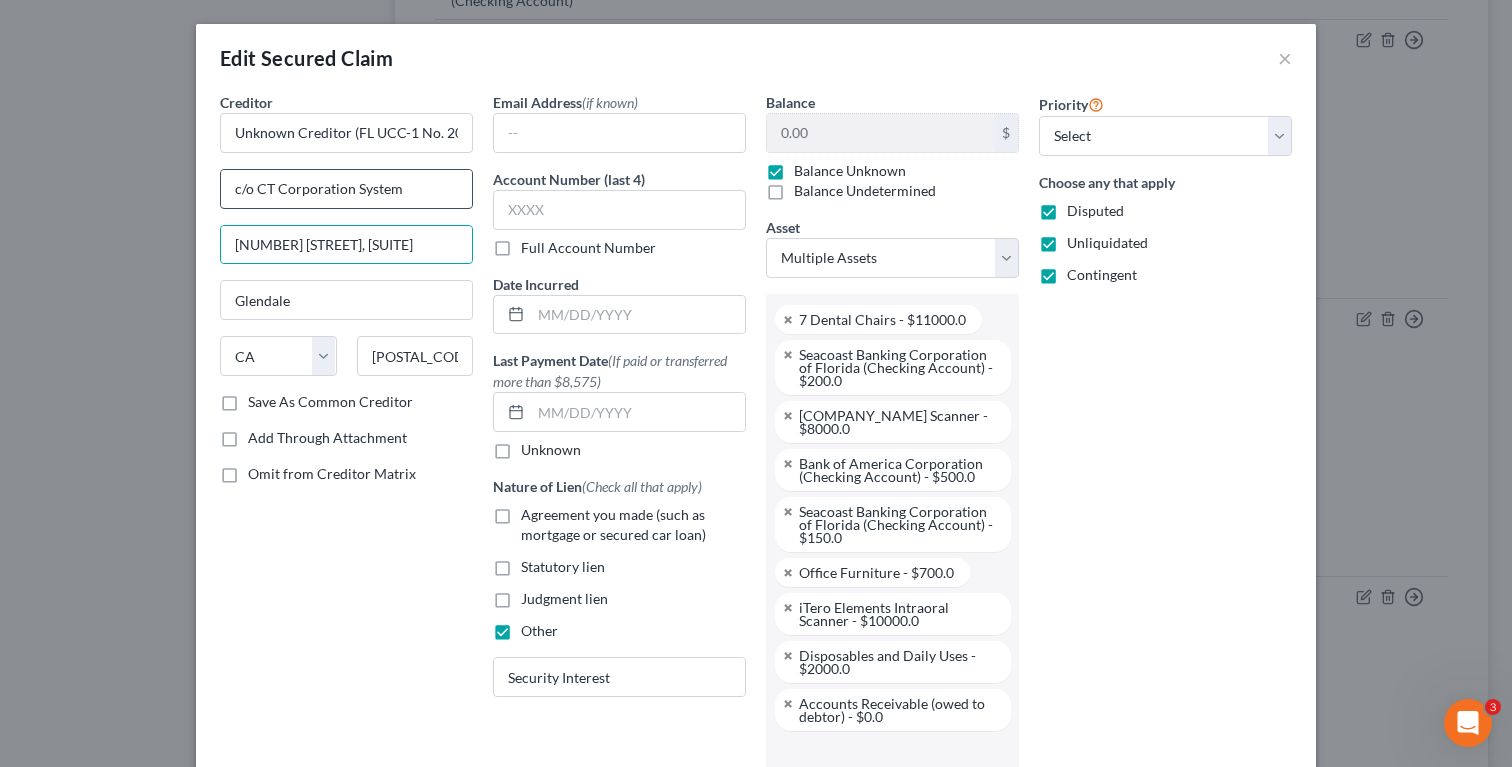 click on "c/o CT Corporation System" at bounding box center [346, 189] 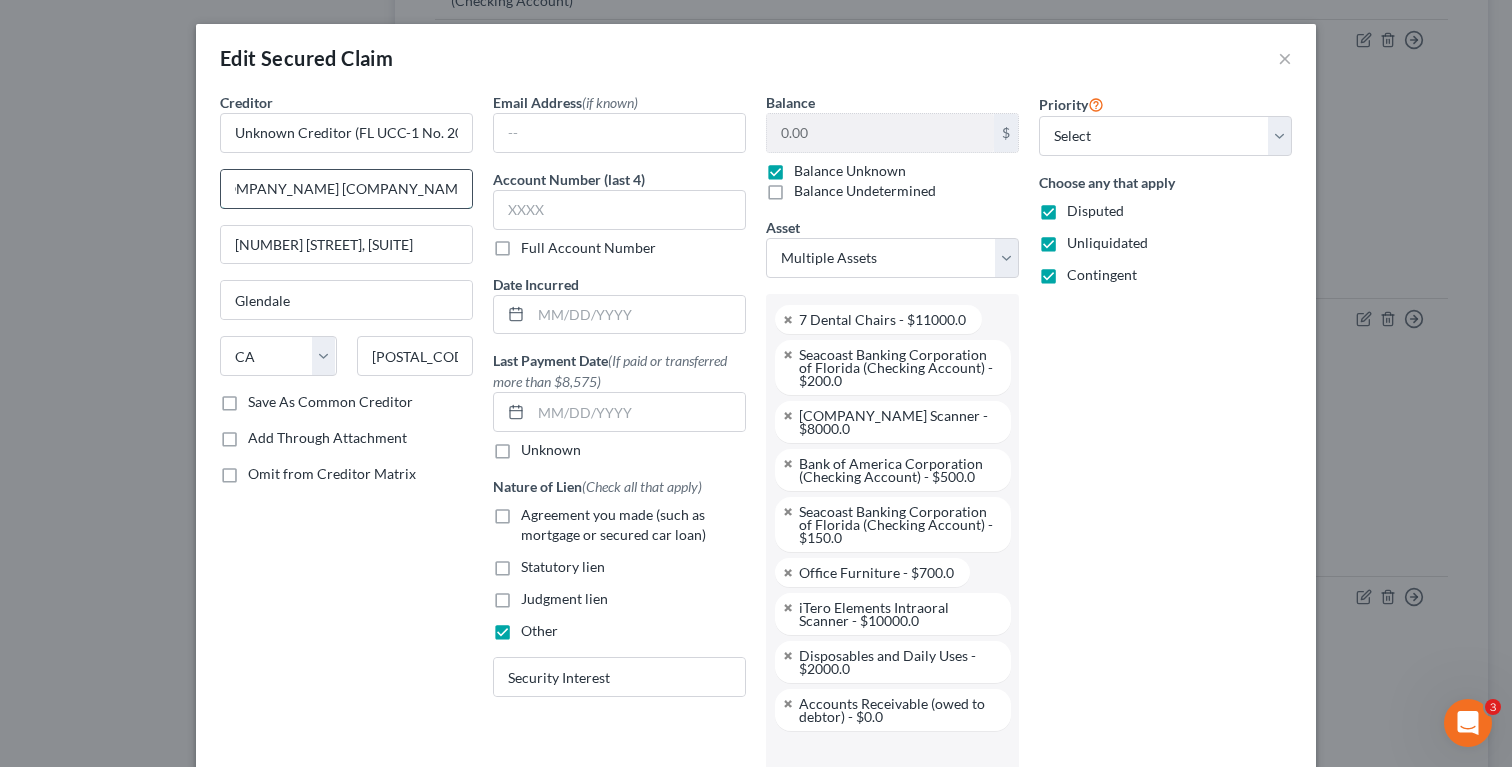 scroll, scrollTop: 0, scrollLeft: 53, axis: horizontal 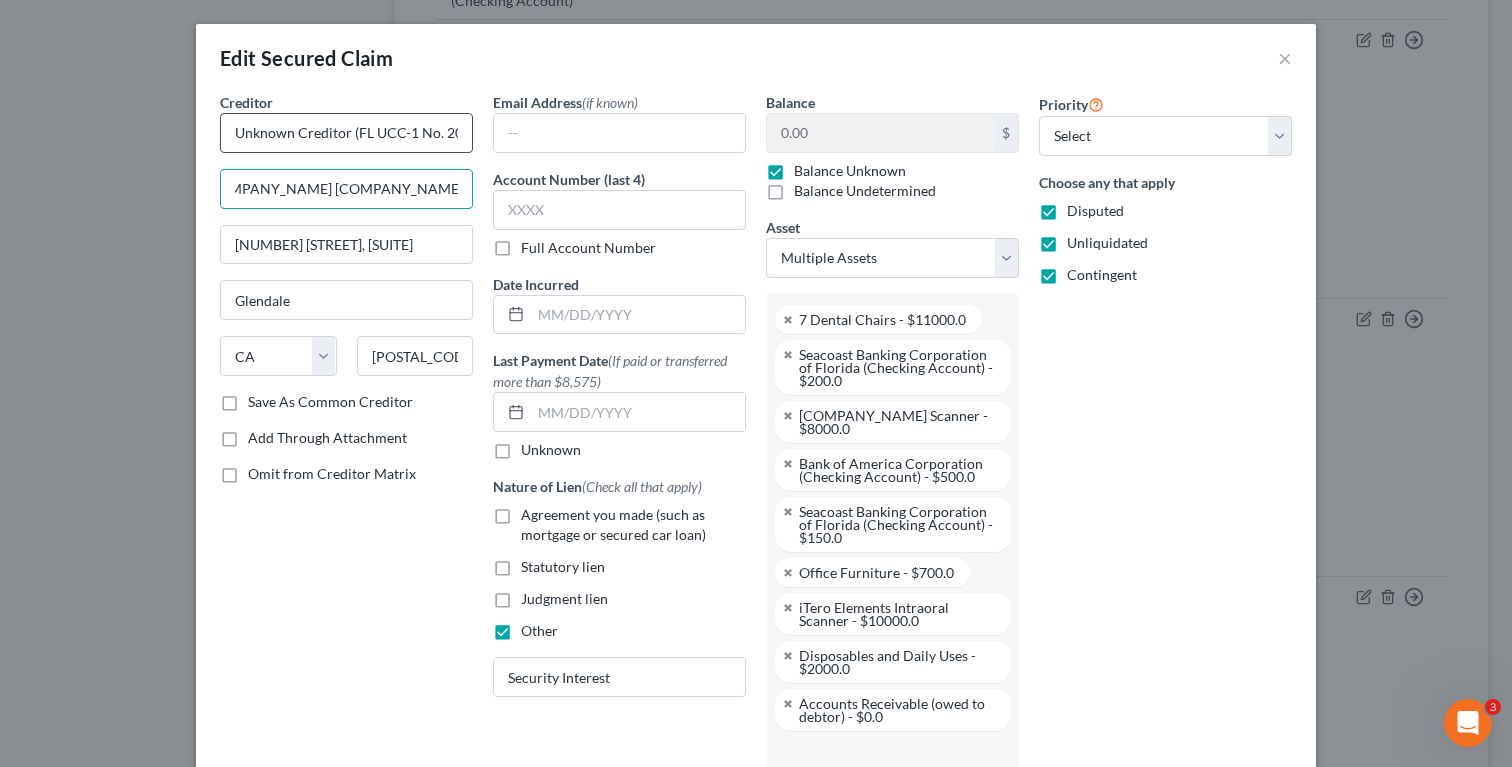 type on "c/o [COMPANY_NAME] [COMPANY_NAME], as representative" 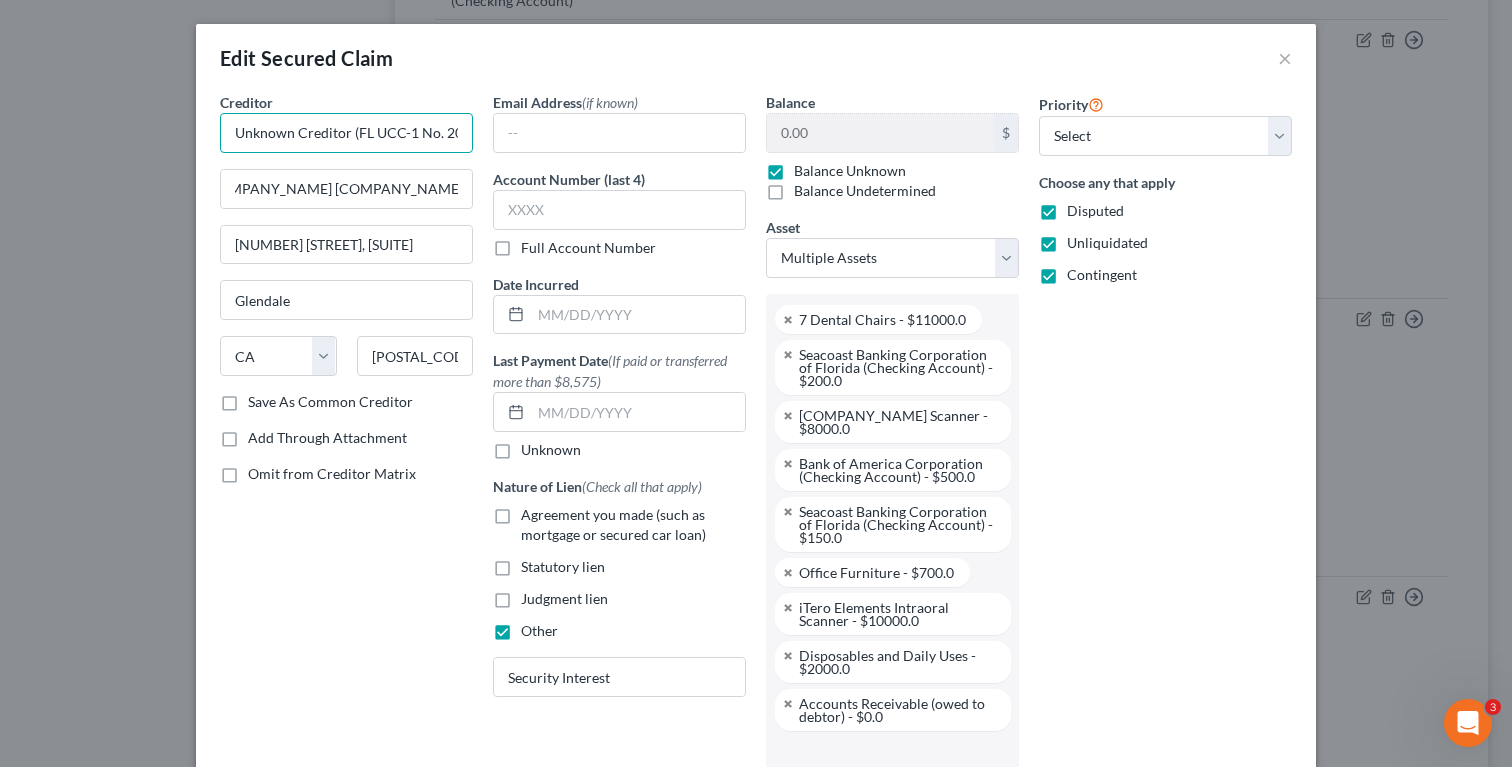 scroll, scrollTop: 0, scrollLeft: 0, axis: both 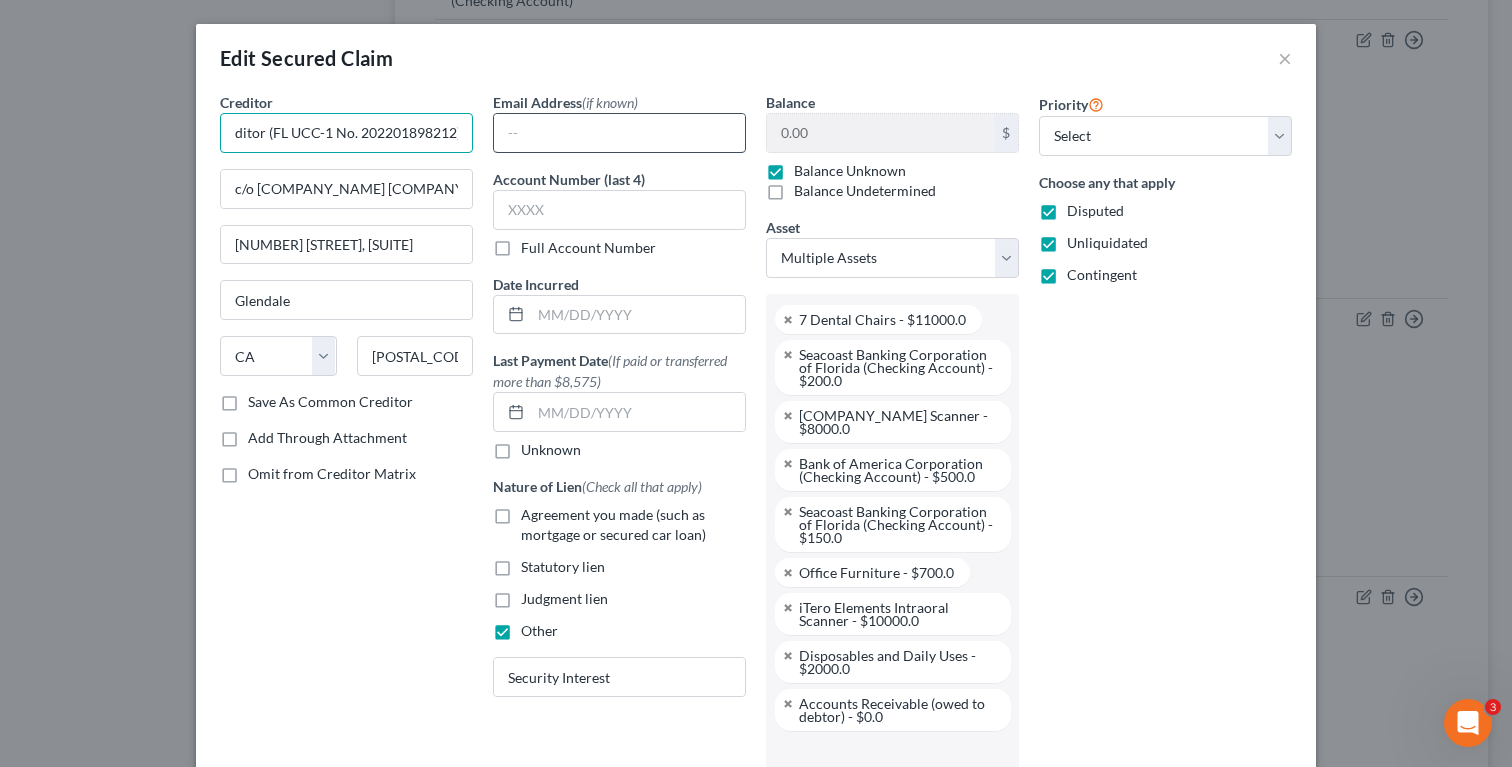 drag, startPoint x: 353, startPoint y: 128, endPoint x: 600, endPoint y: 131, distance: 247.01822 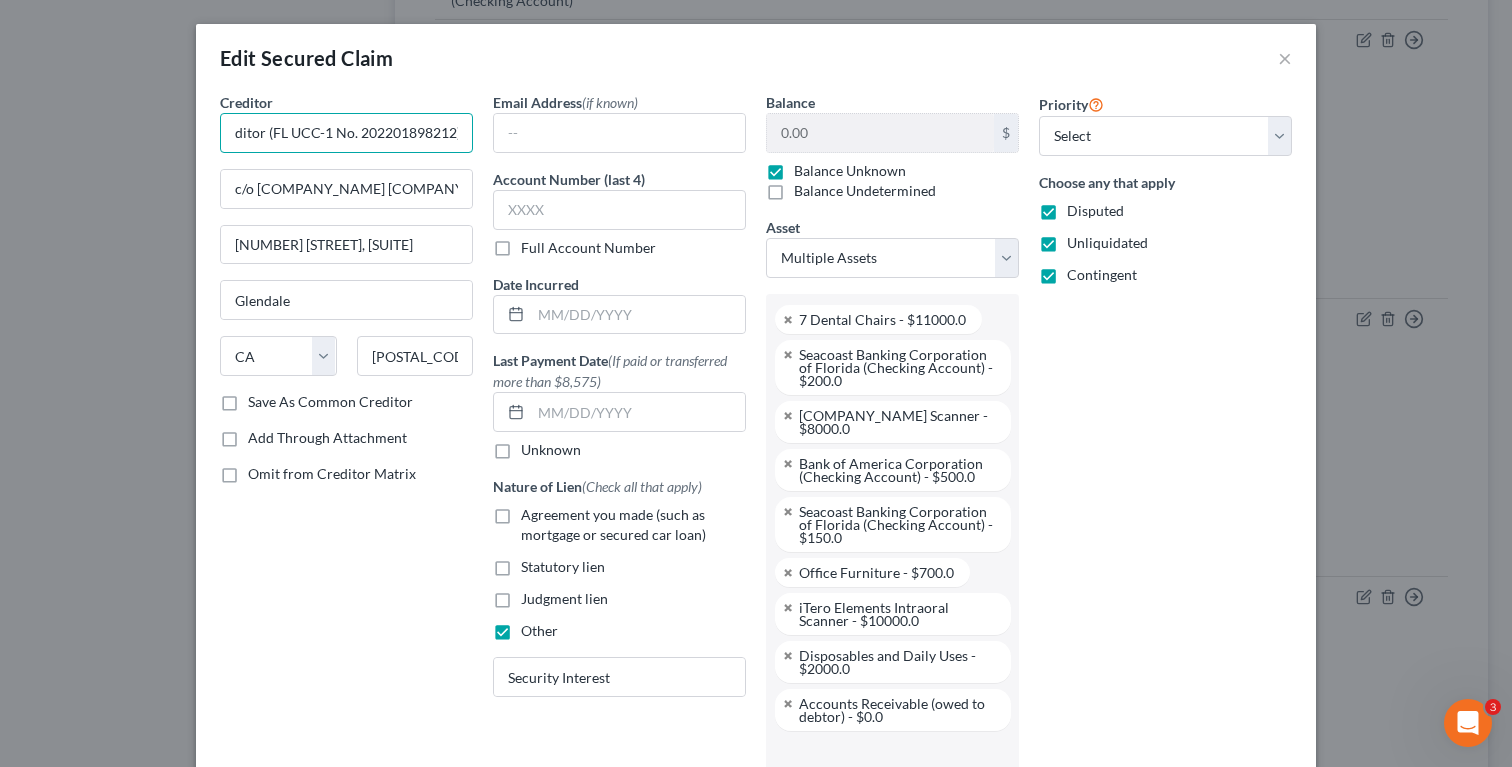 click on "Unknown Creditor (FL UCC-1 No. 202201898212)" at bounding box center [346, 133] 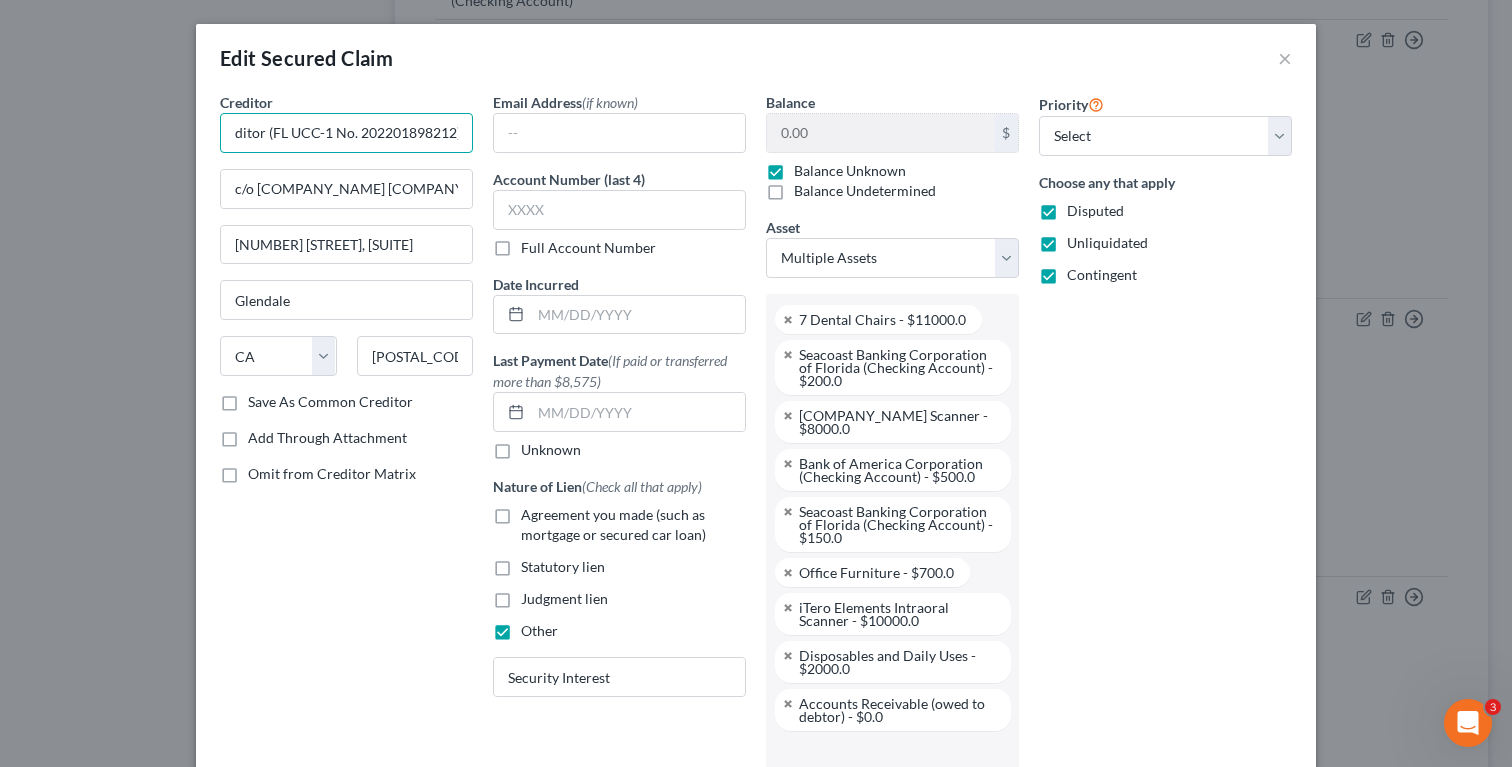 drag, startPoint x: 359, startPoint y: 130, endPoint x: 454, endPoint y: 132, distance: 95.02105 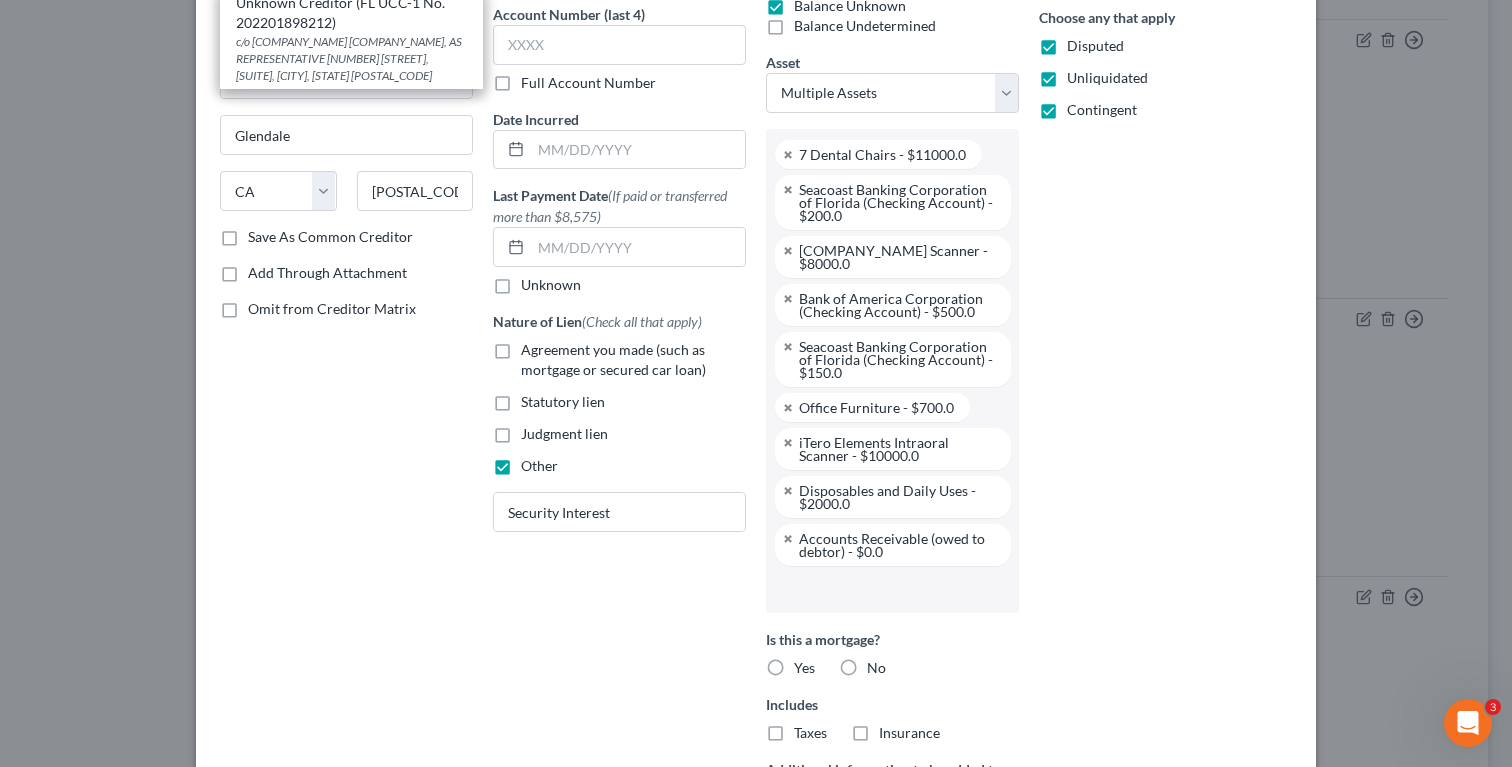 scroll, scrollTop: 817, scrollLeft: 0, axis: vertical 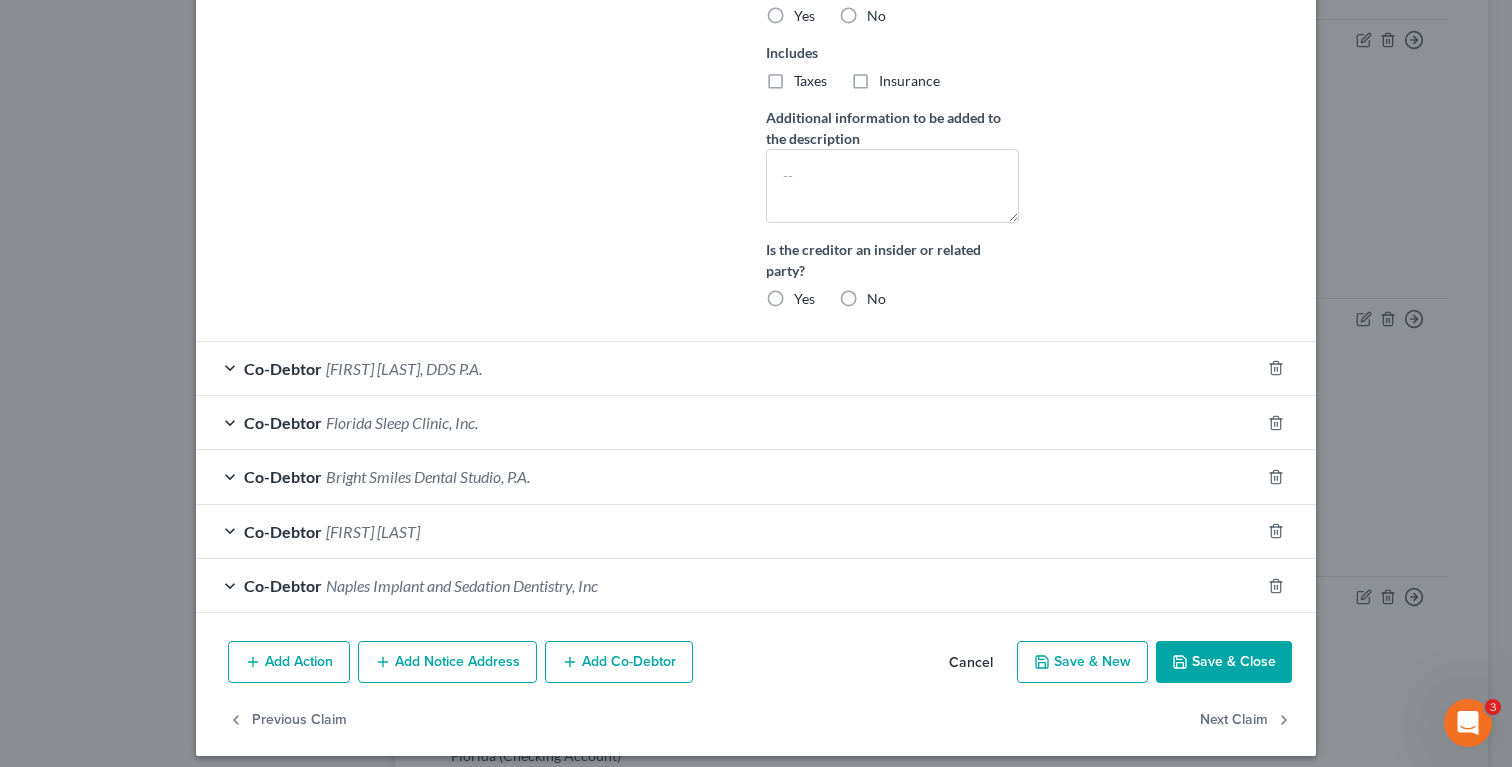 click on "Save & Close" at bounding box center (1224, 662) 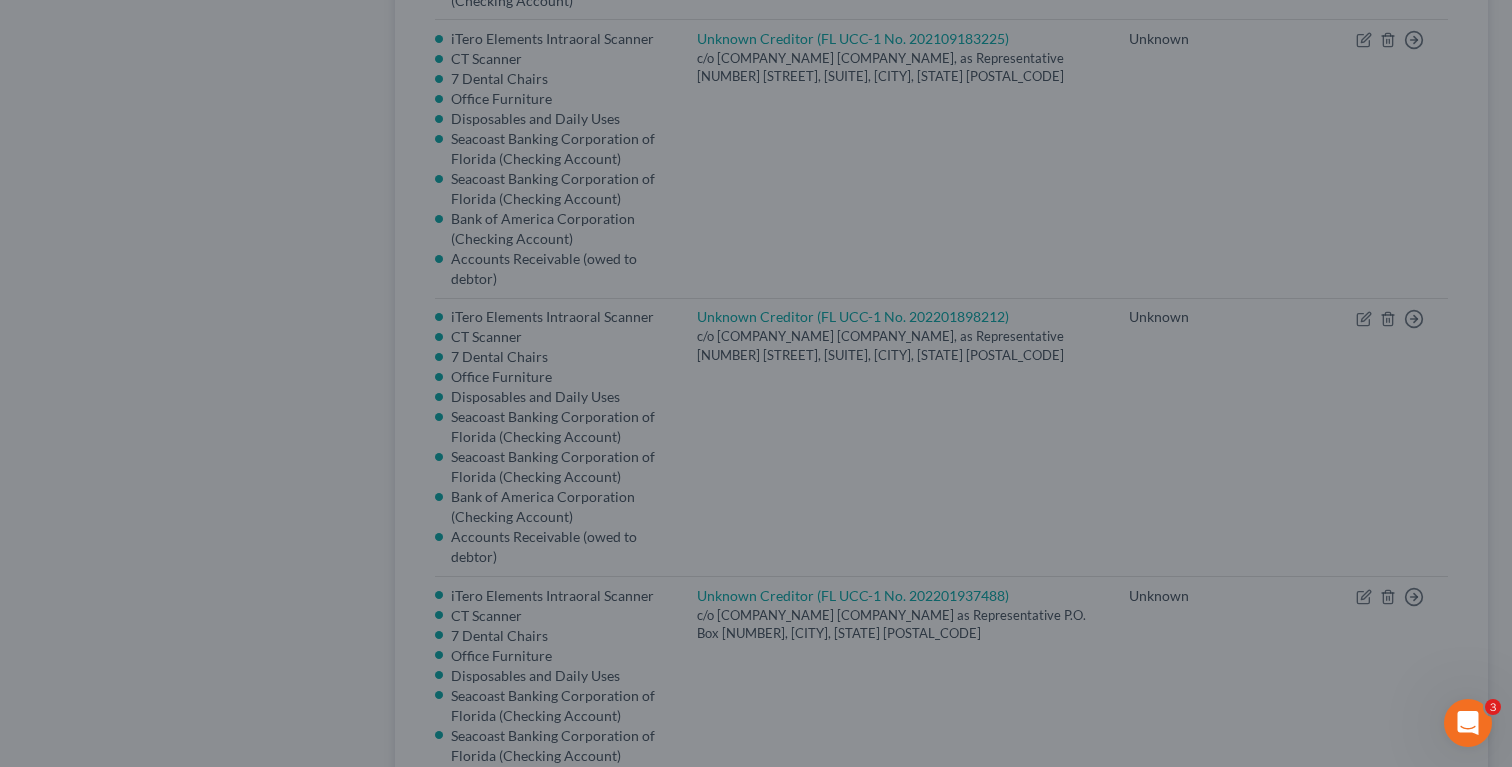 scroll, scrollTop: 0, scrollLeft: 0, axis: both 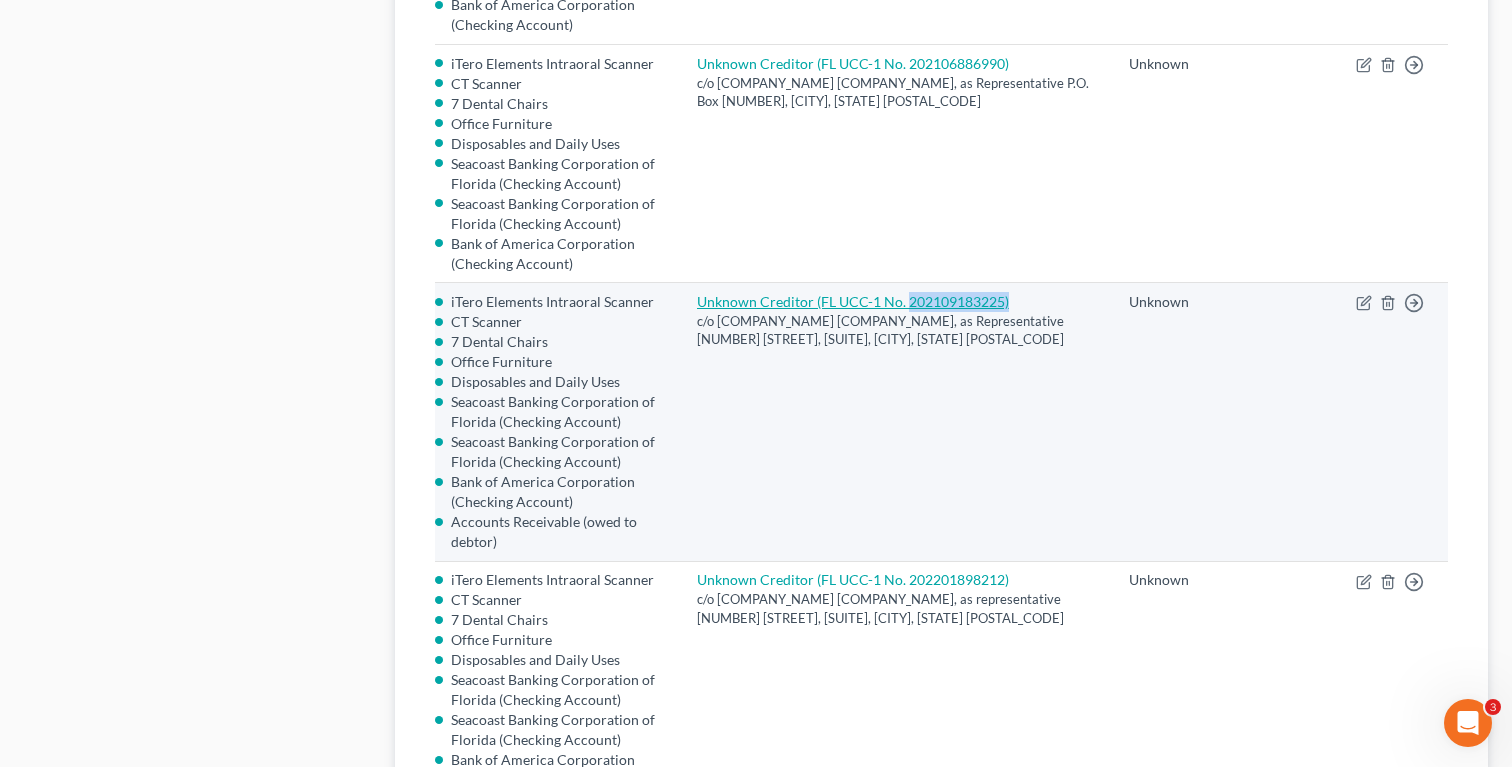 drag, startPoint x: 1055, startPoint y: 242, endPoint x: 931, endPoint y: 243, distance: 124.004036 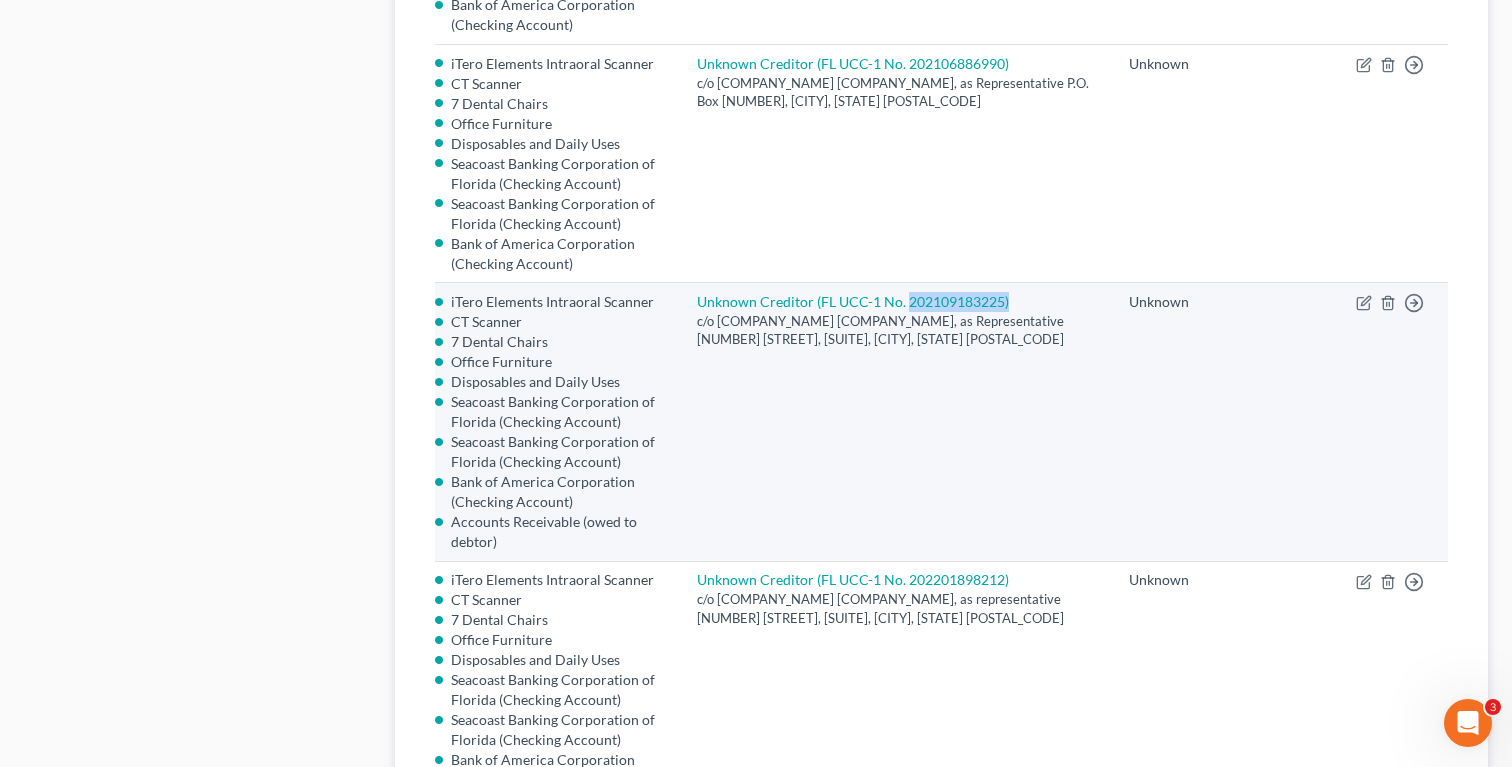 copy on "[NUMBER])" 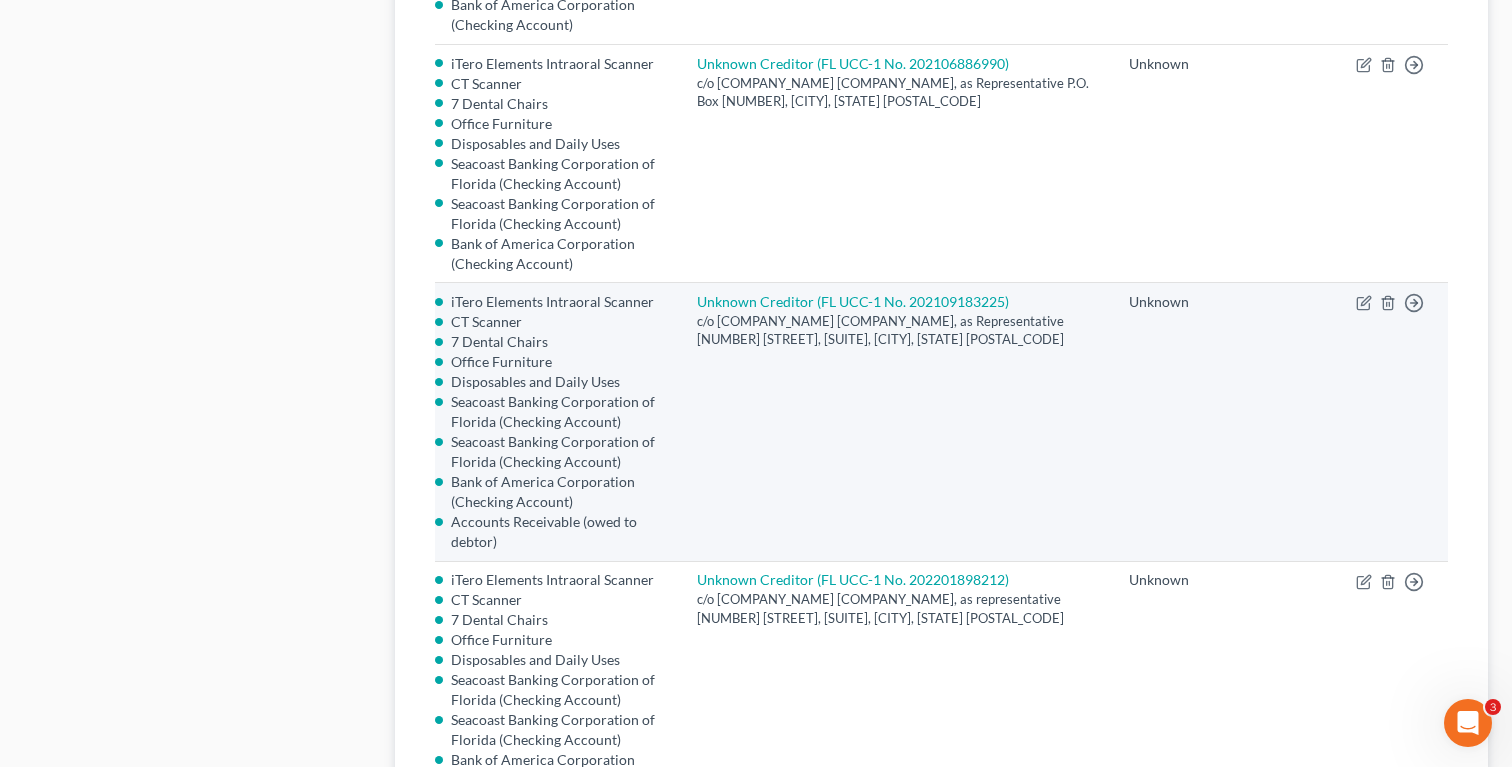 click at bounding box center [1287, 422] 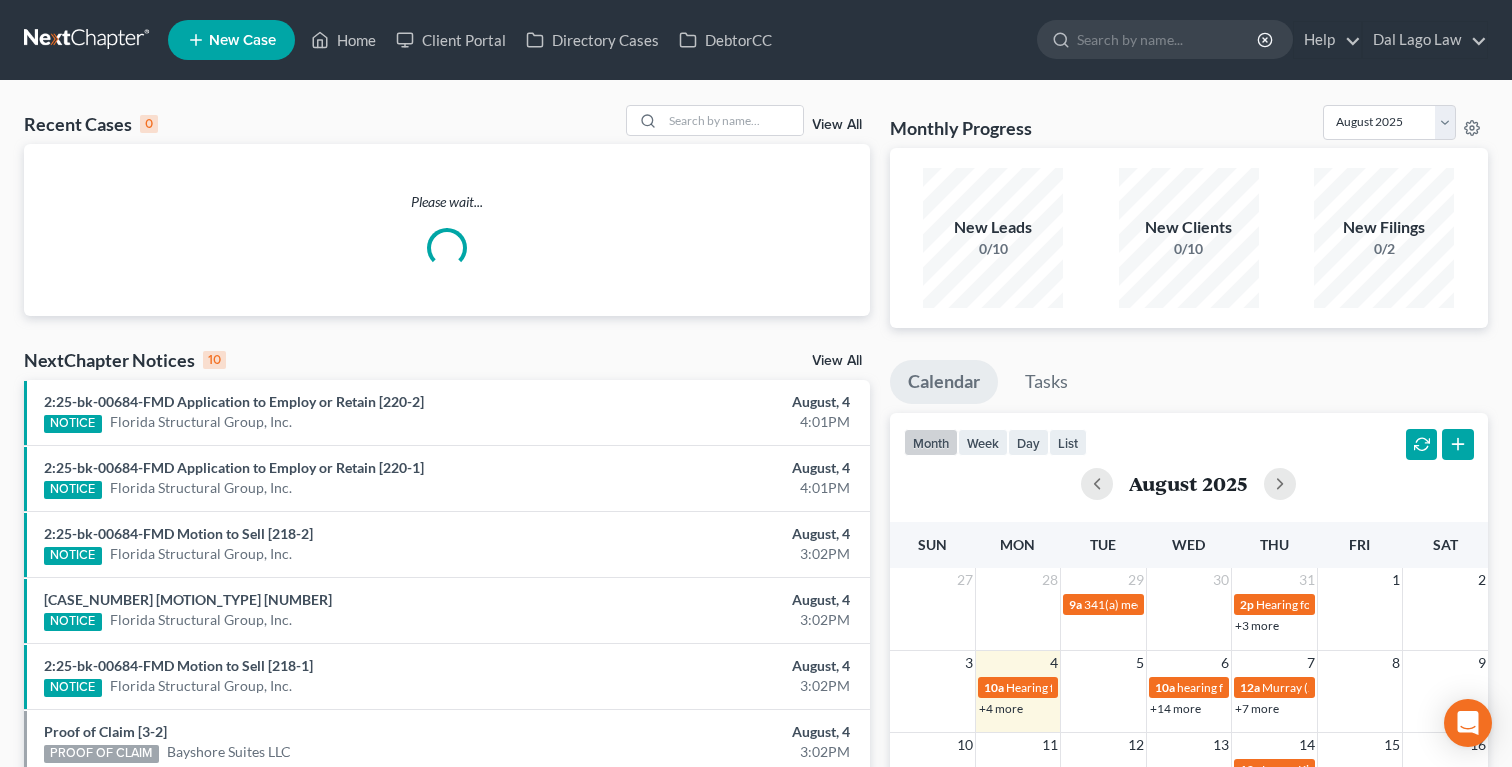 scroll, scrollTop: 0, scrollLeft: 0, axis: both 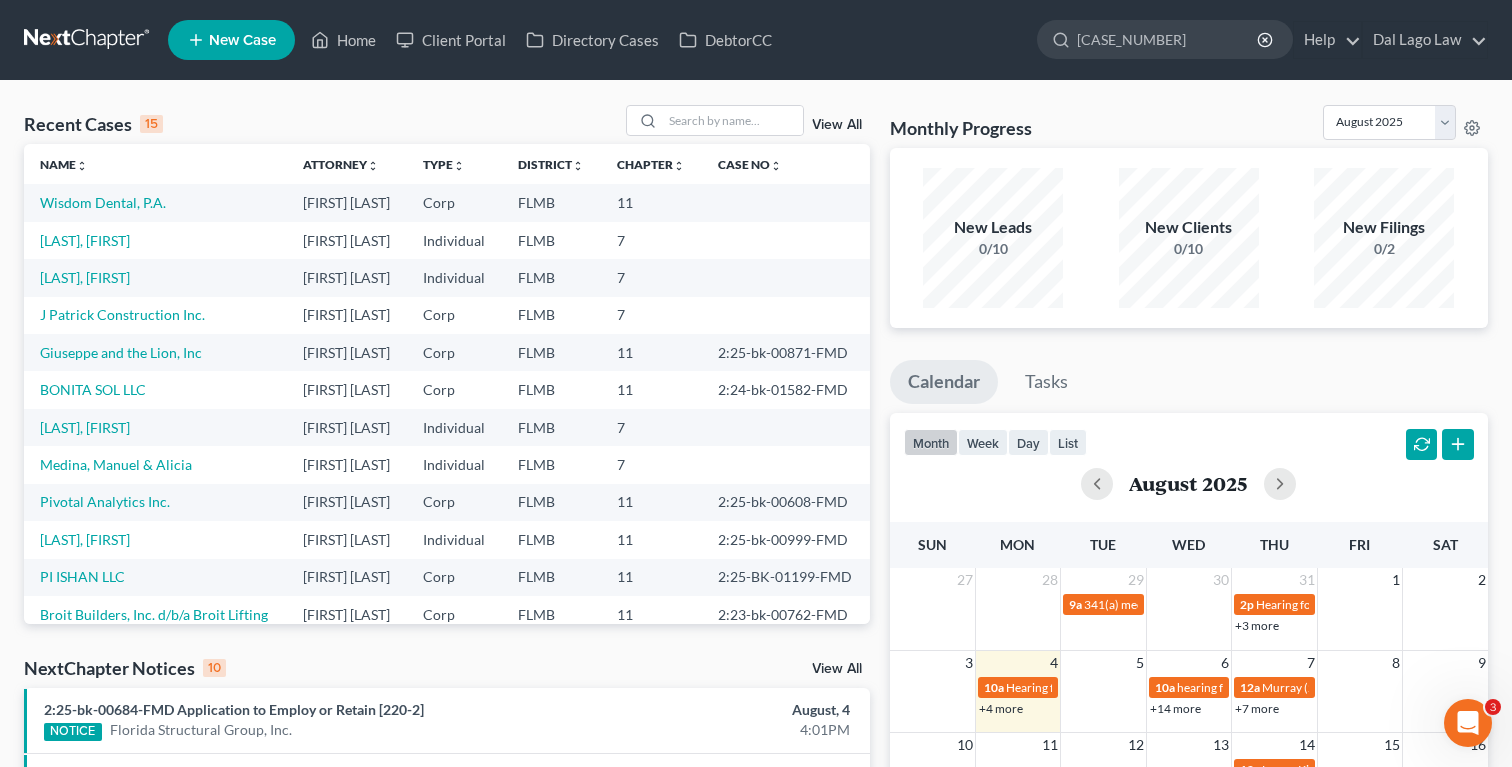 type on "[CASE_NUMBER]" 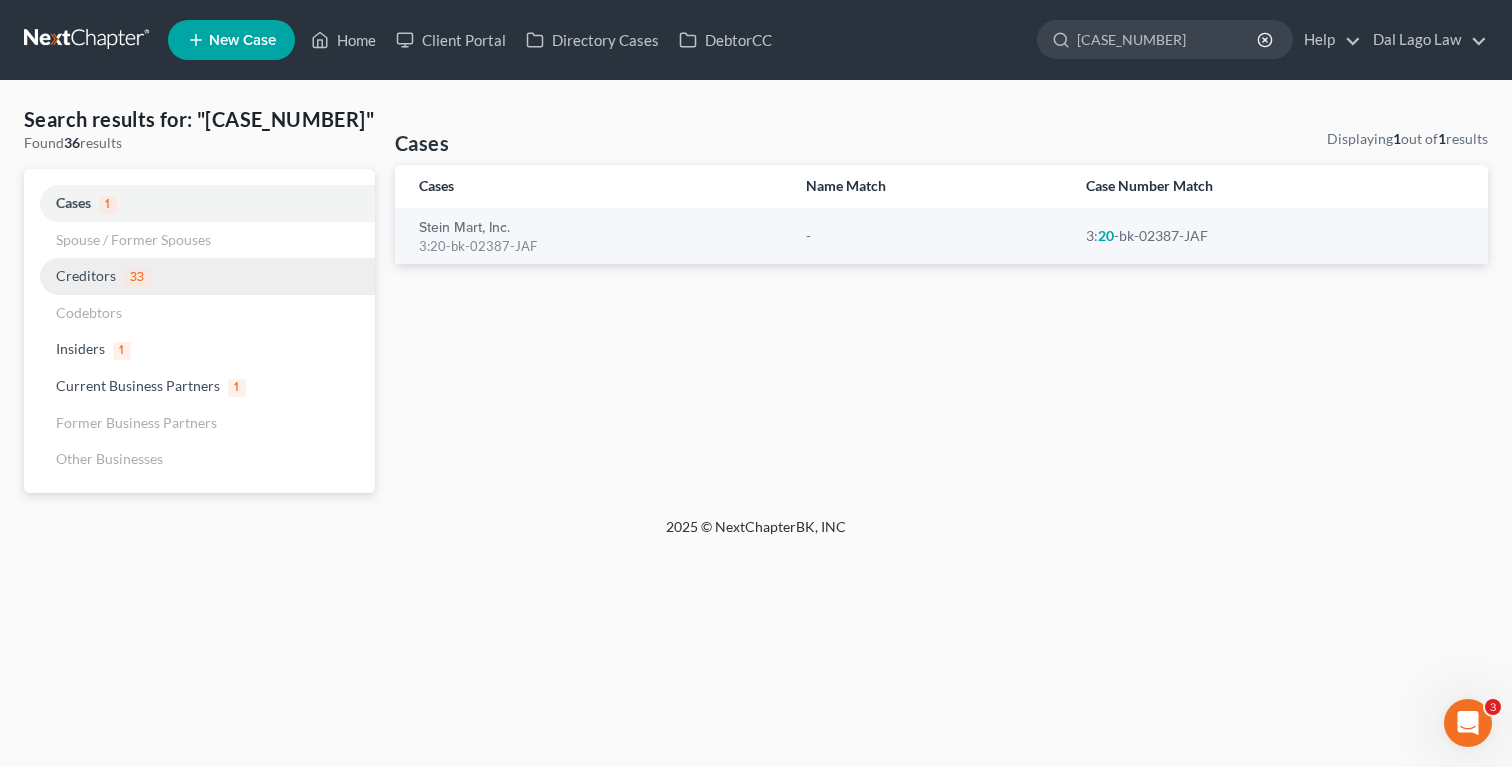 click on "Creditors 33" at bounding box center (199, 276) 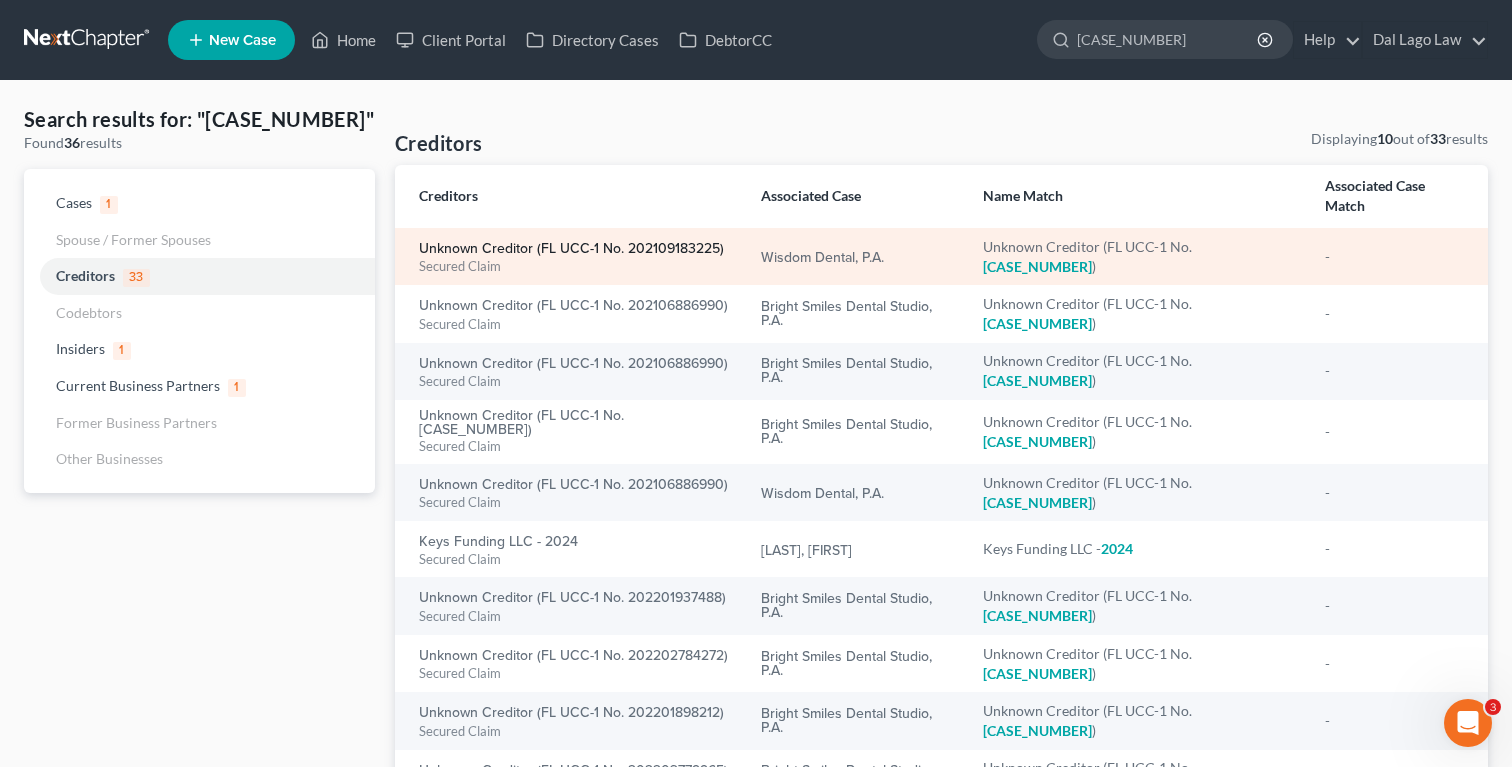 click on "Unknown Creditor (FL UCC-1 No. 202109183225)" at bounding box center [571, 249] 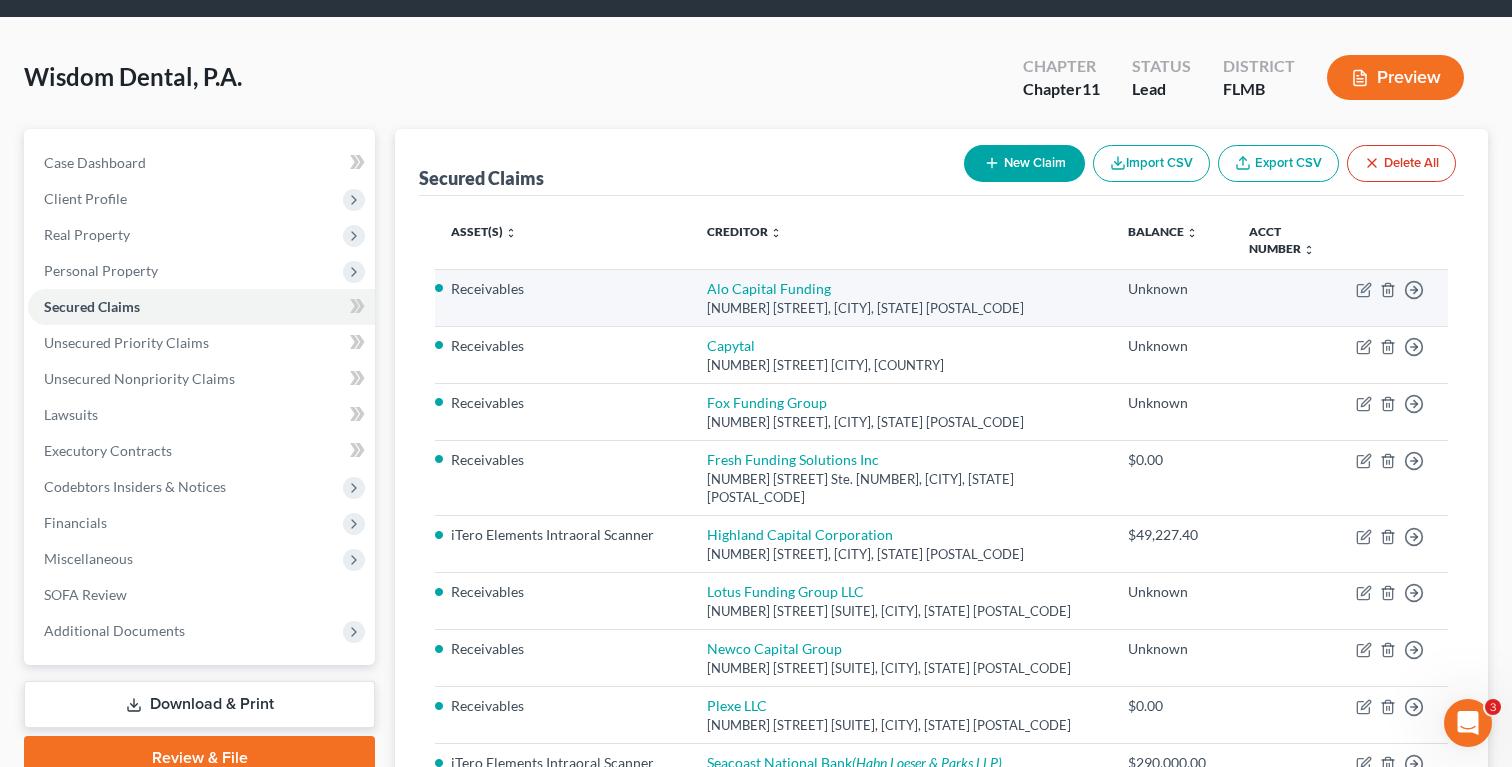 scroll, scrollTop: 98, scrollLeft: 0, axis: vertical 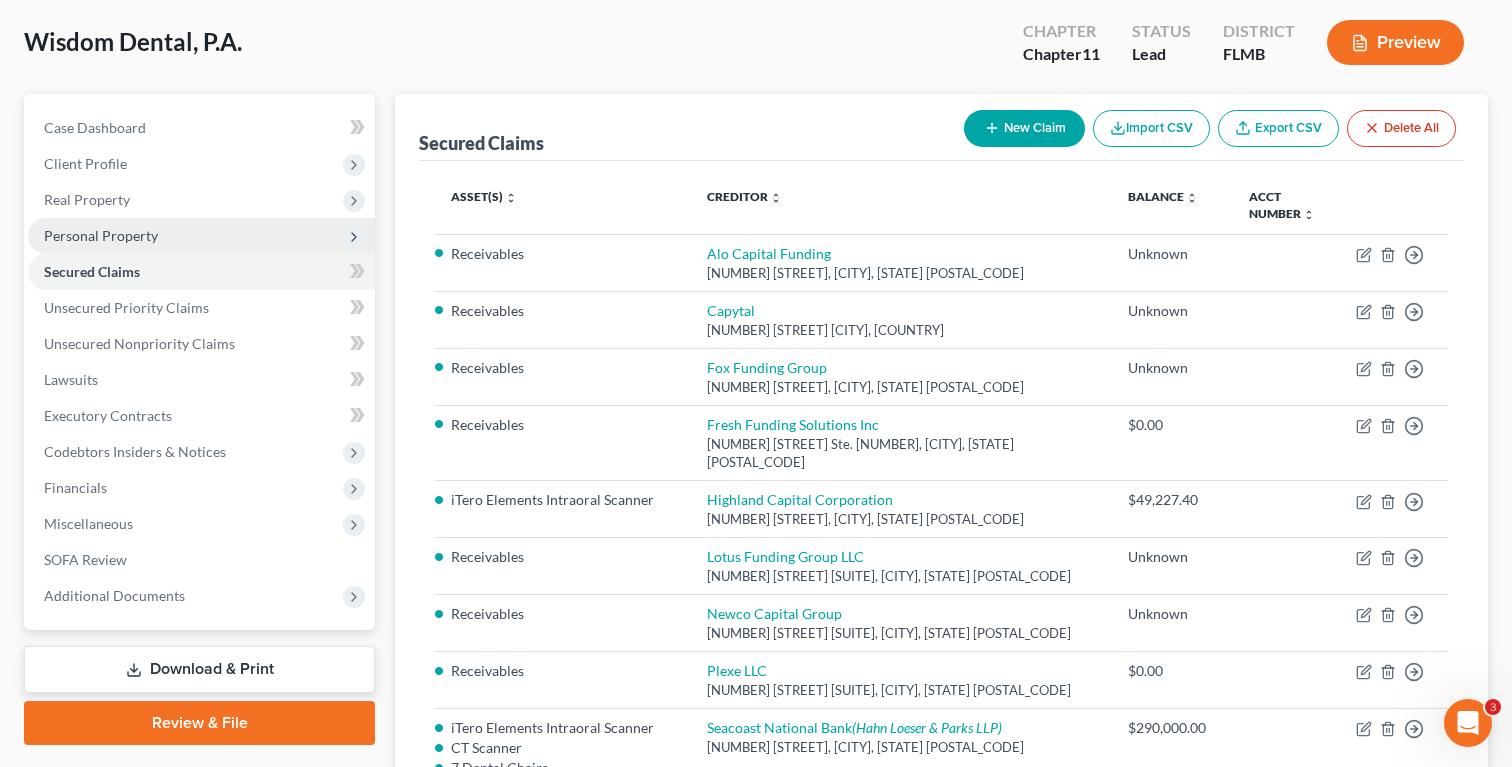 click on "Personal Property" at bounding box center (201, 236) 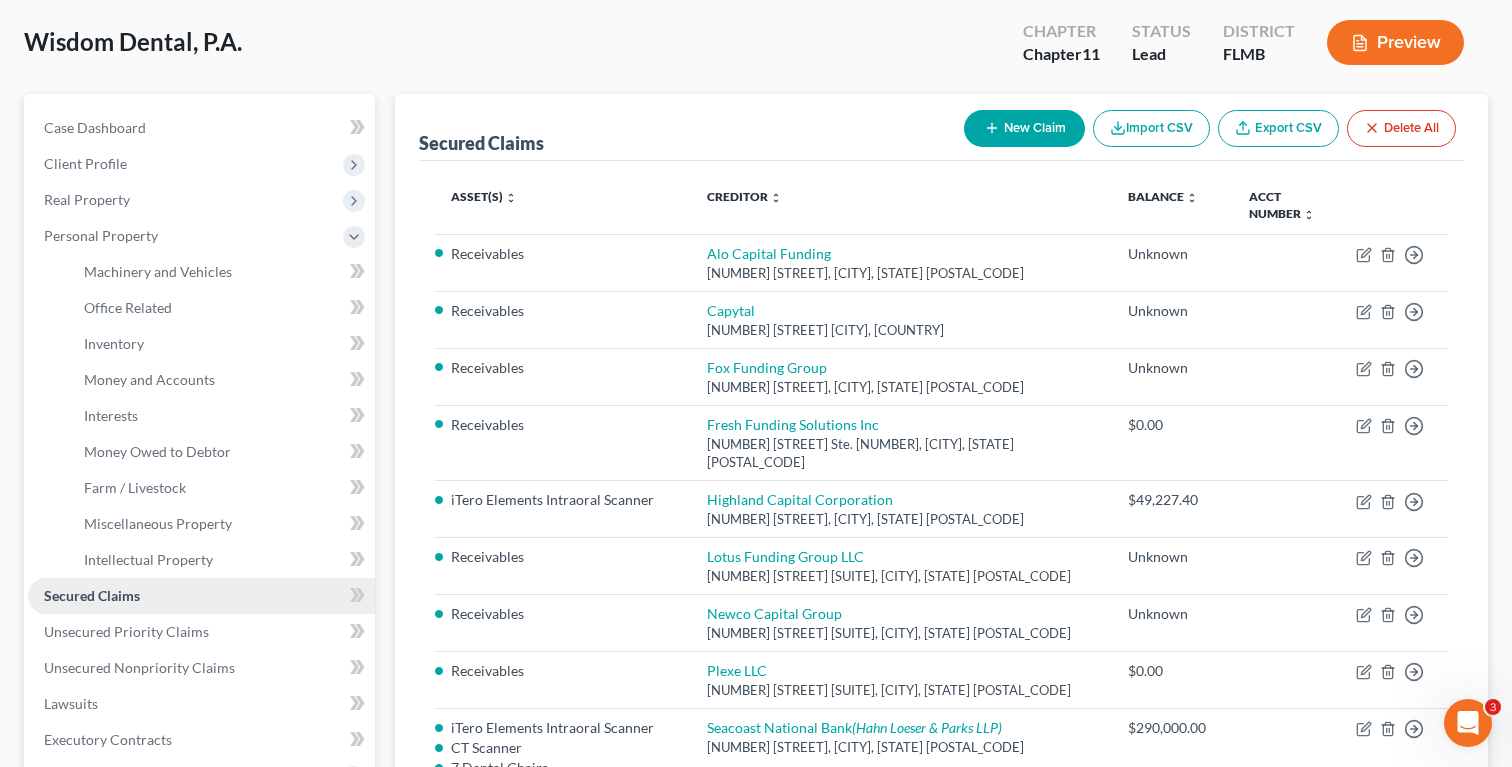 click on "Secured Claims" at bounding box center (201, 596) 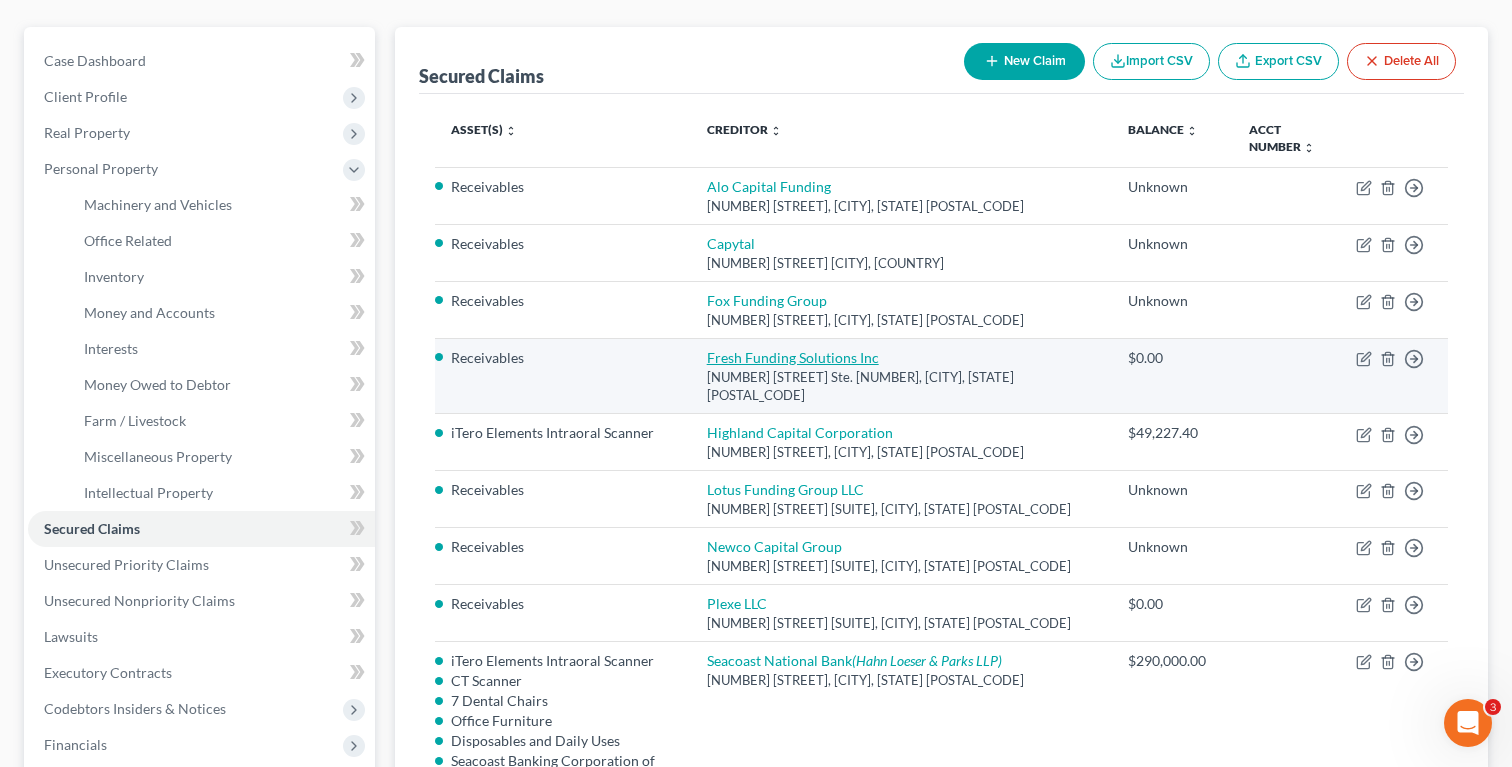 scroll, scrollTop: 1712, scrollLeft: 0, axis: vertical 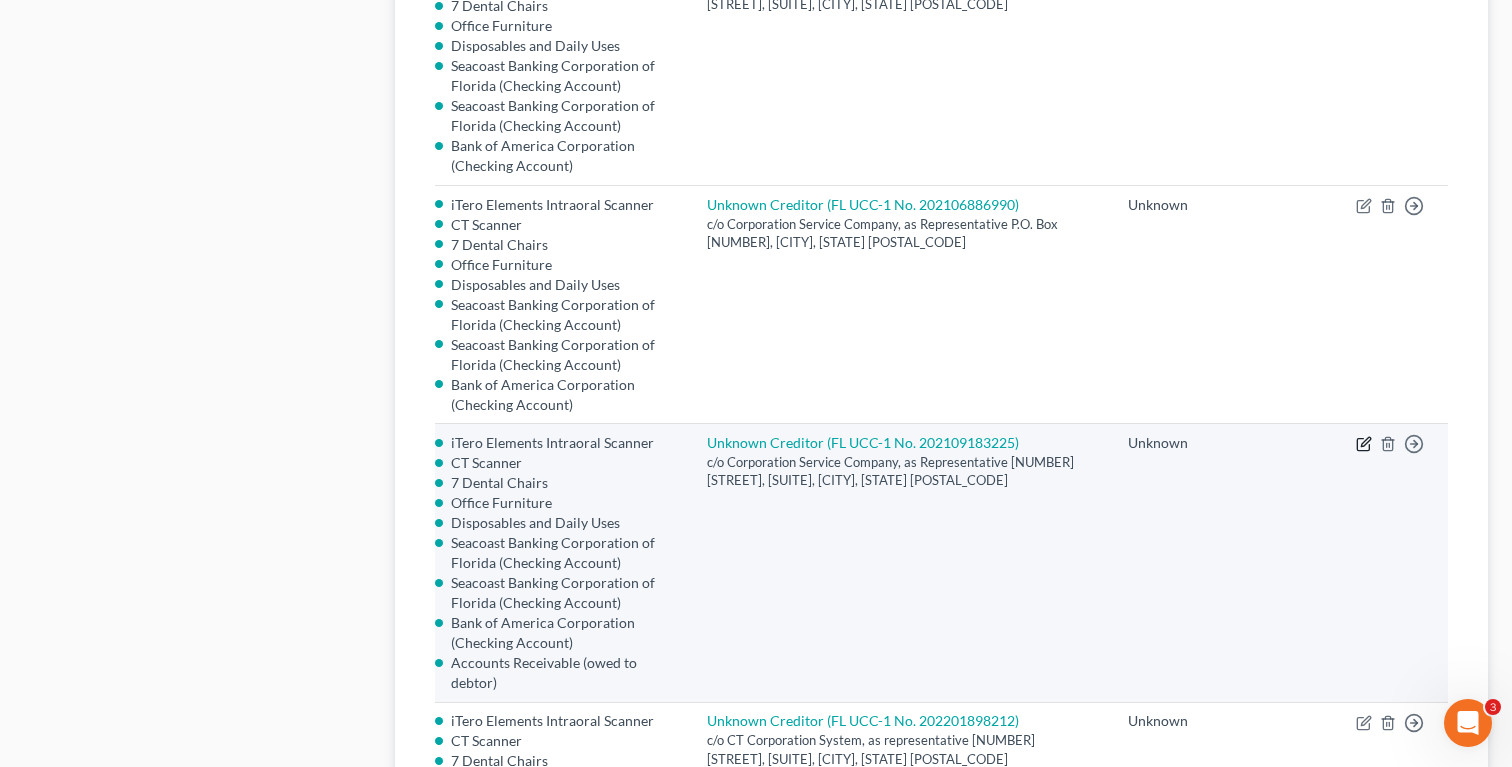 click 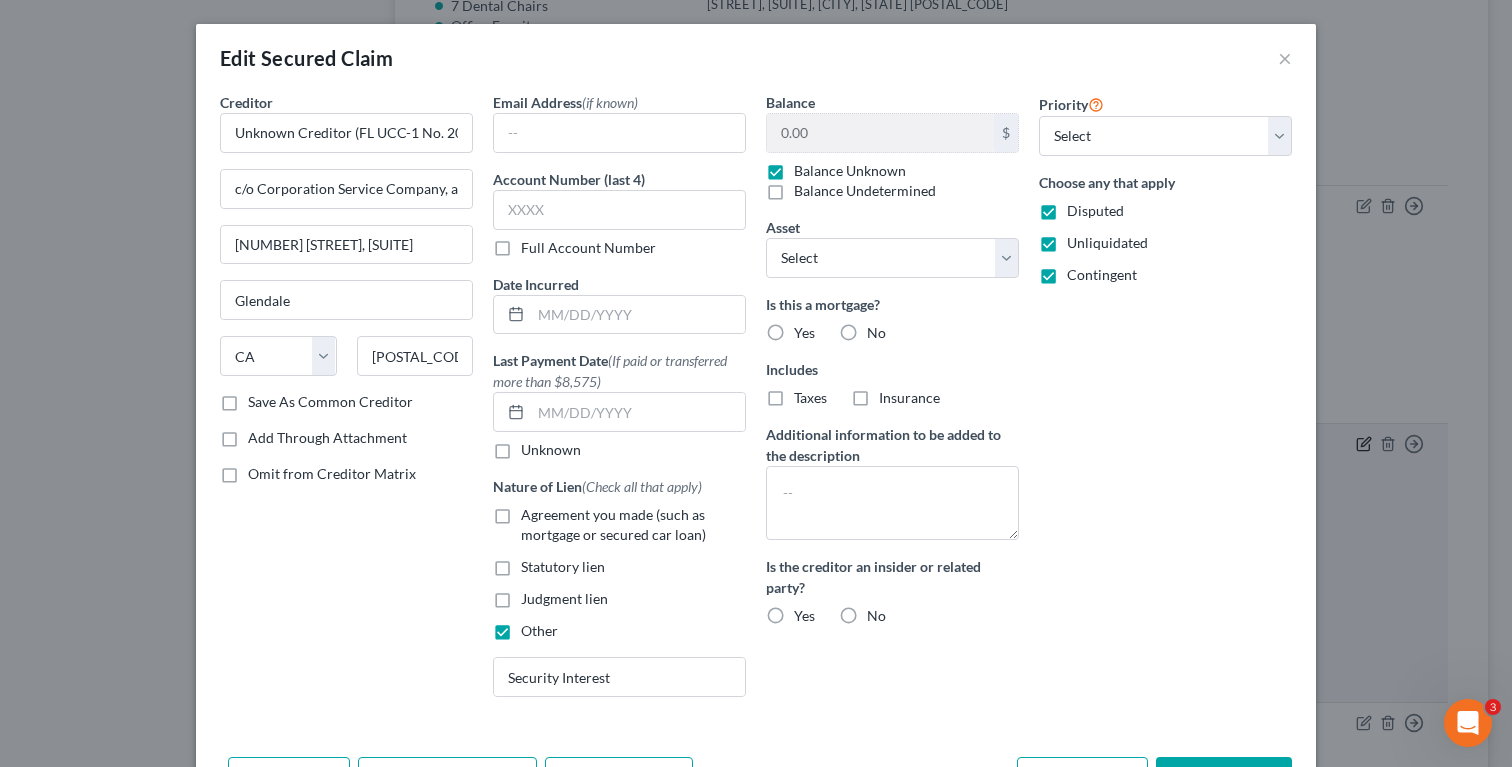 type 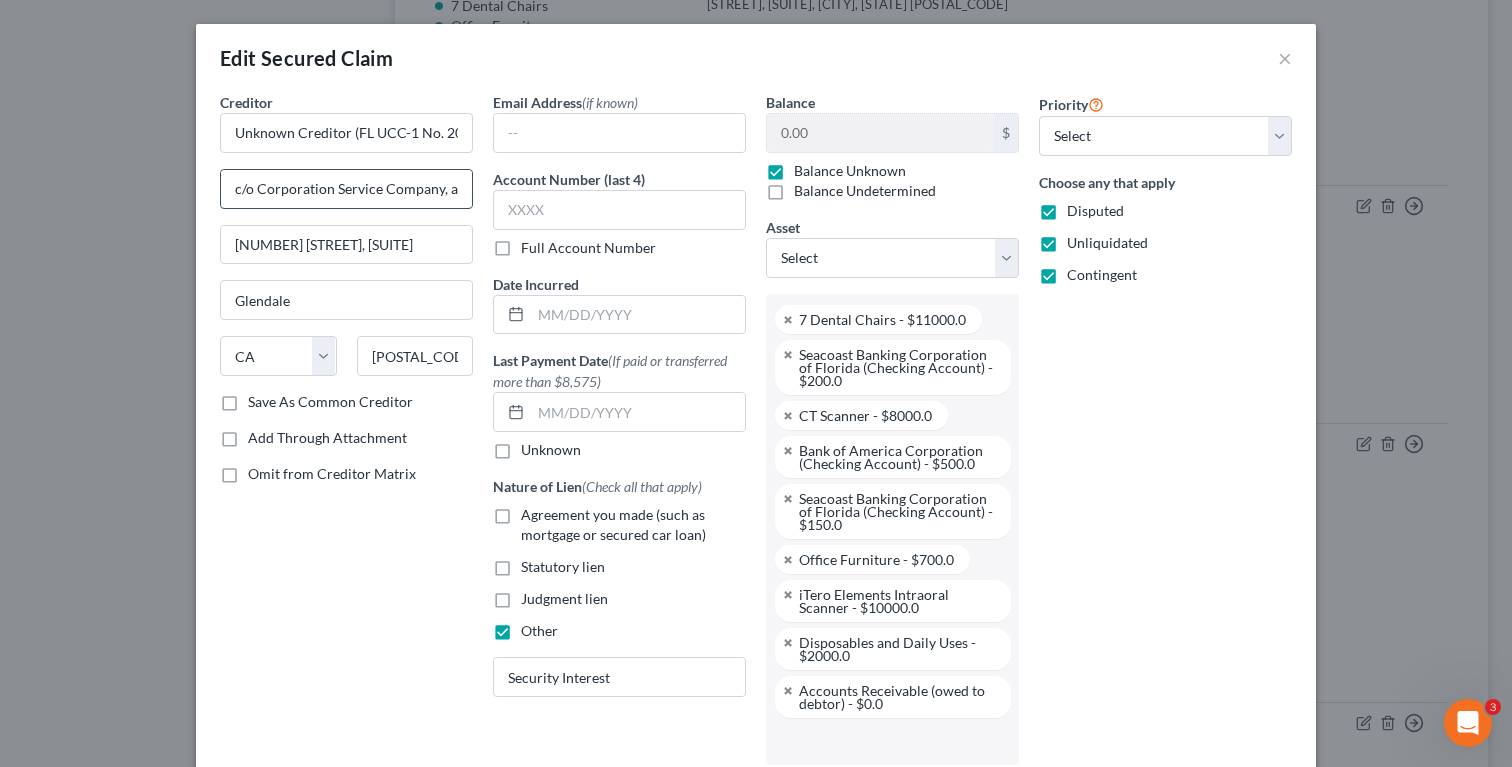 click on "c/o Corporation Service Company, as Representative" at bounding box center (346, 189) 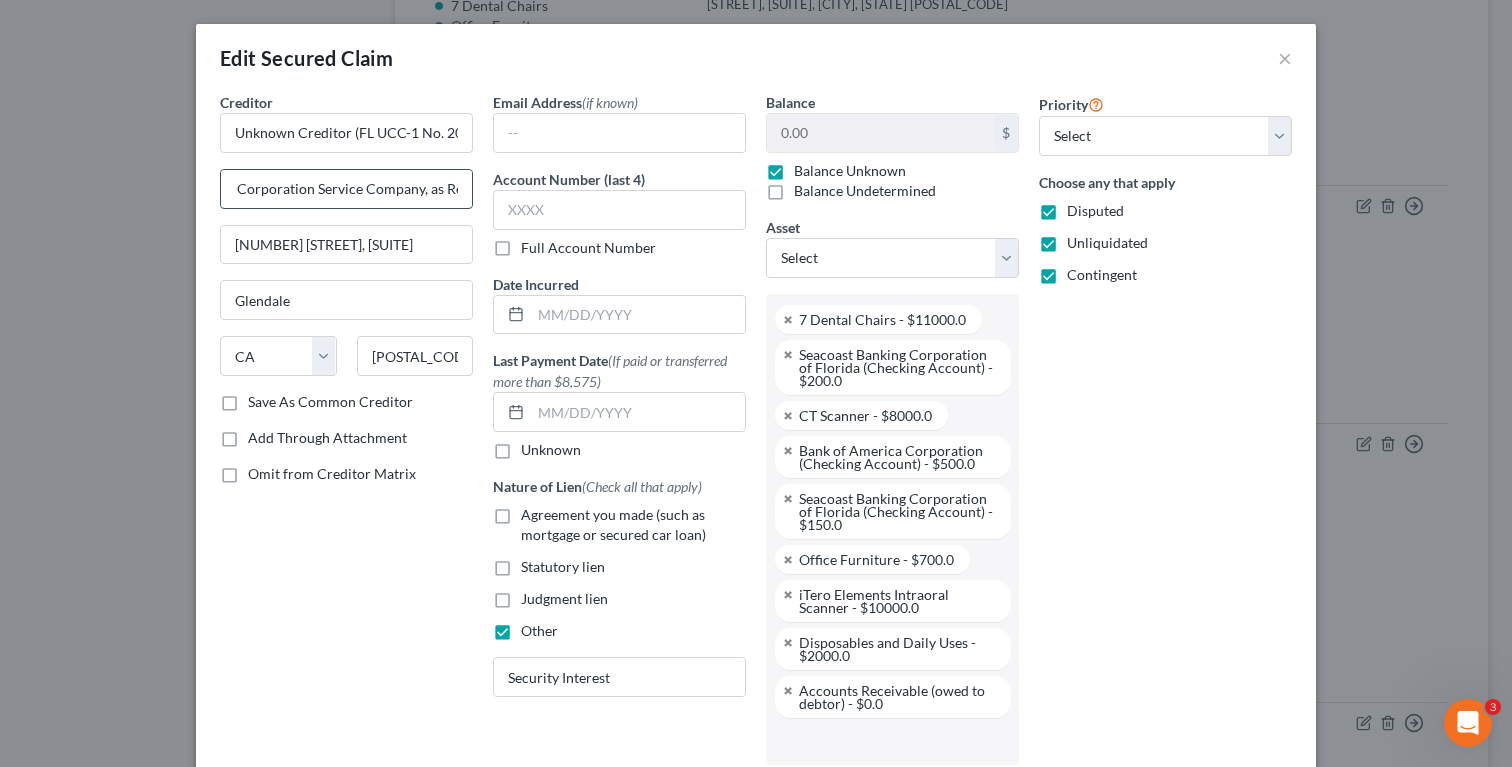 scroll, scrollTop: 0, scrollLeft: 0, axis: both 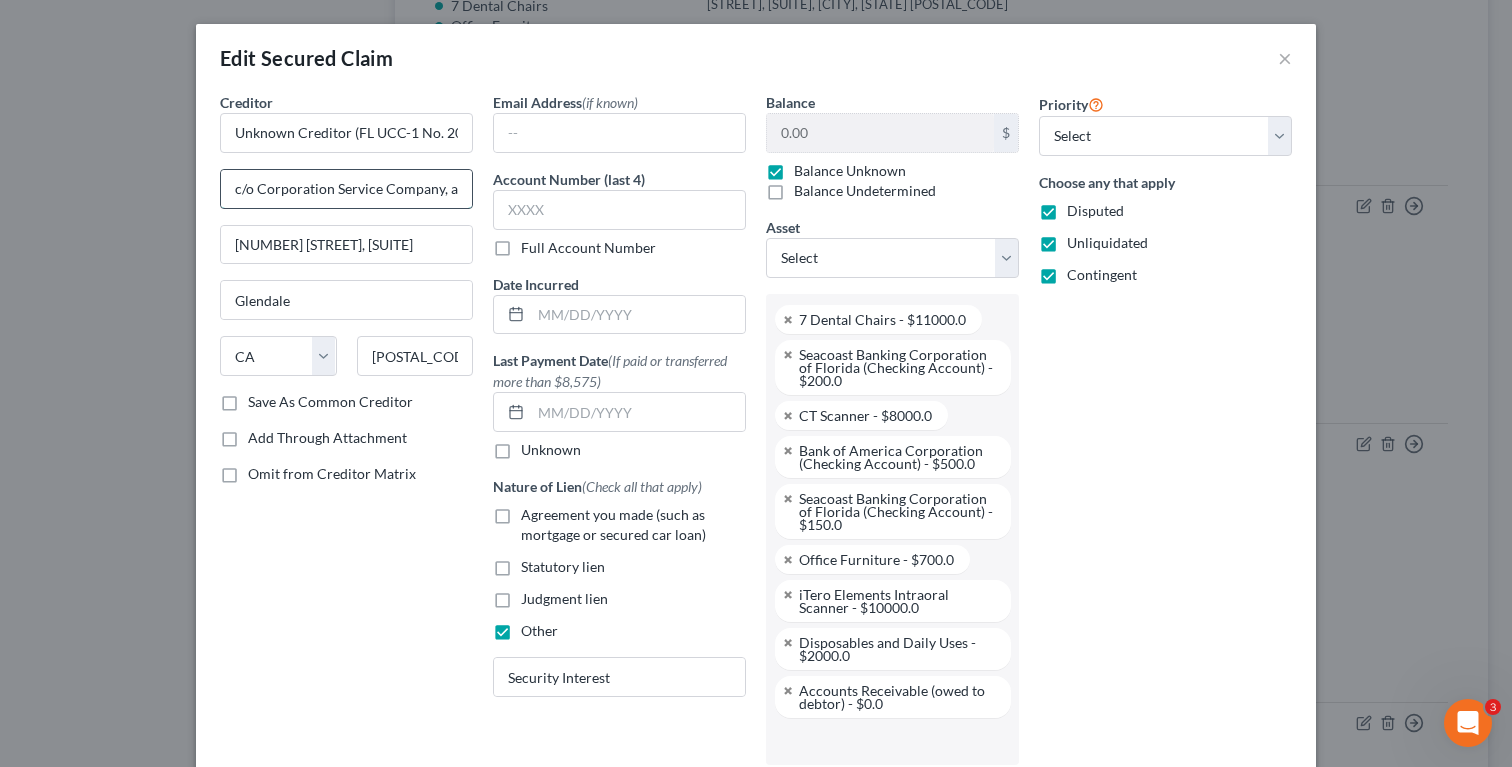 drag, startPoint x: 257, startPoint y: 192, endPoint x: 330, endPoint y: 180, distance: 73.97973 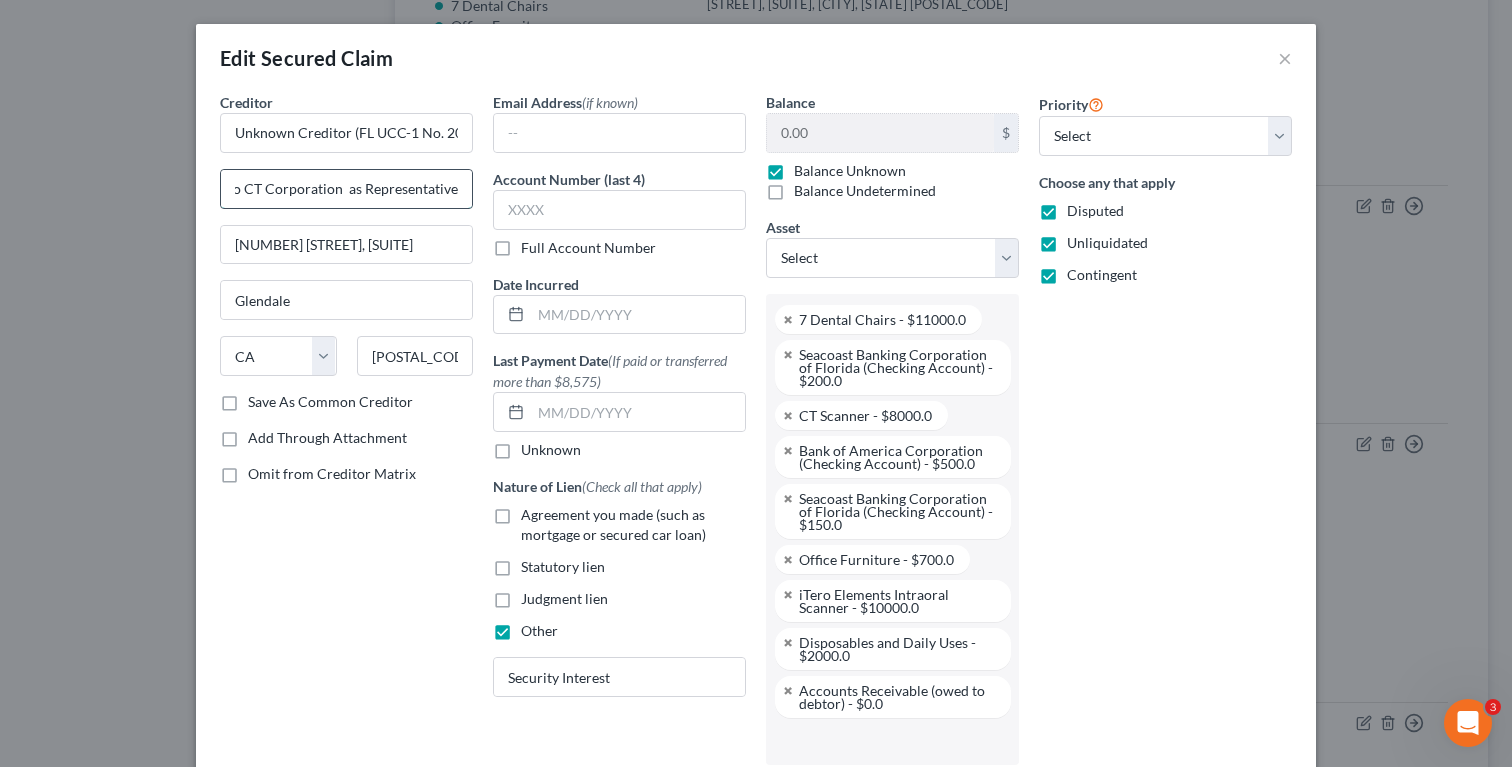 scroll, scrollTop: 0, scrollLeft: 9, axis: horizontal 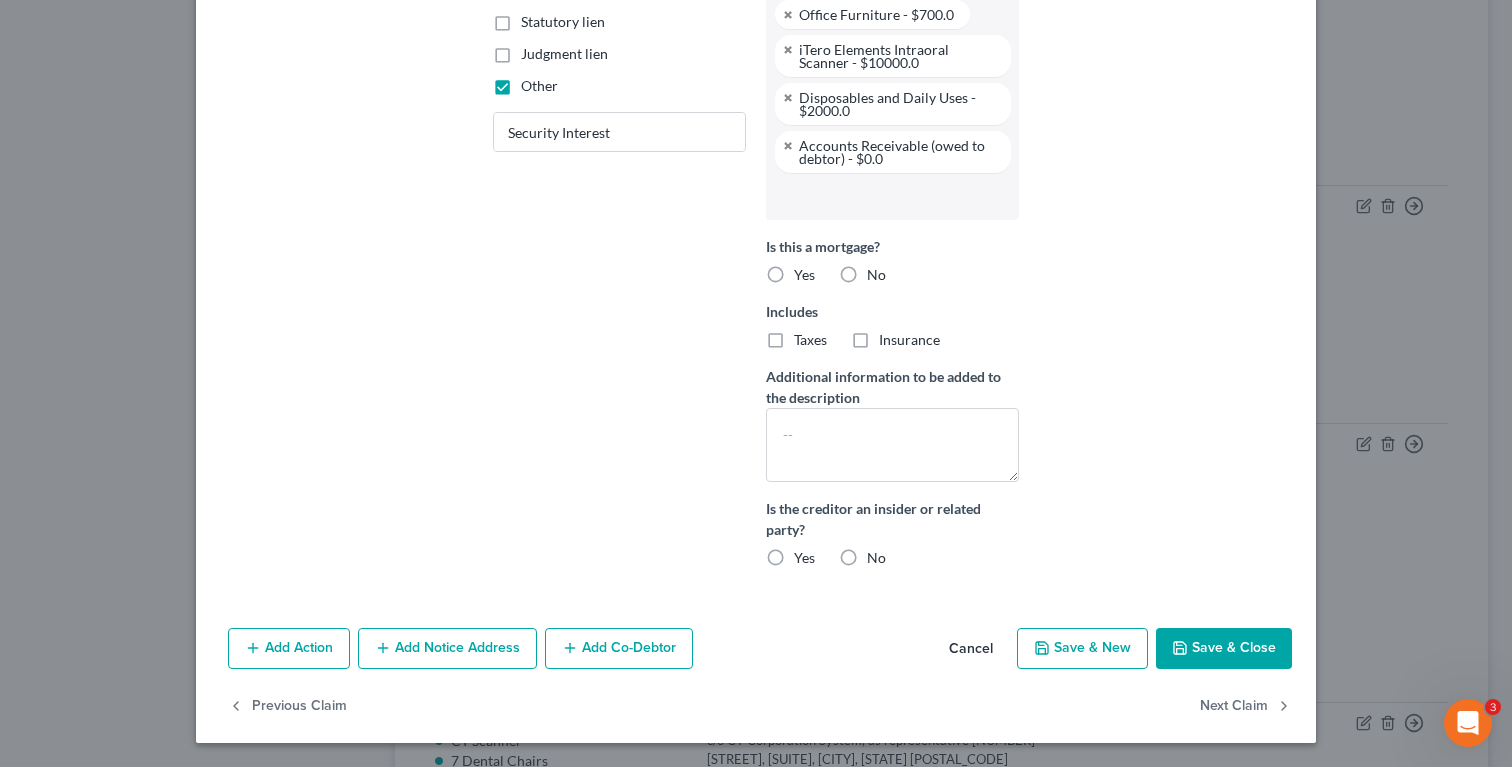 type on "c/o CT Corporation Services, as Representative" 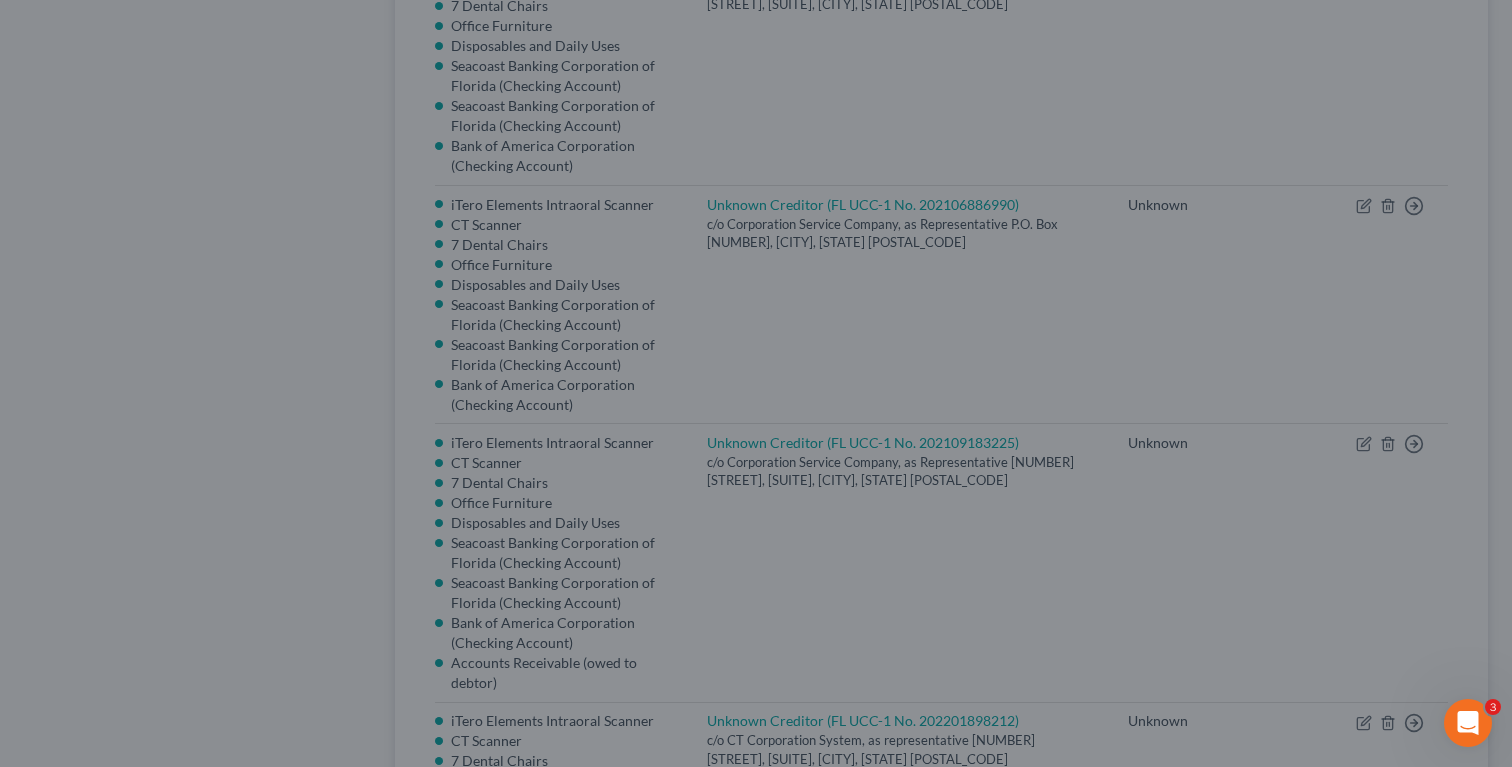 scroll, scrollTop: 129, scrollLeft: 0, axis: vertical 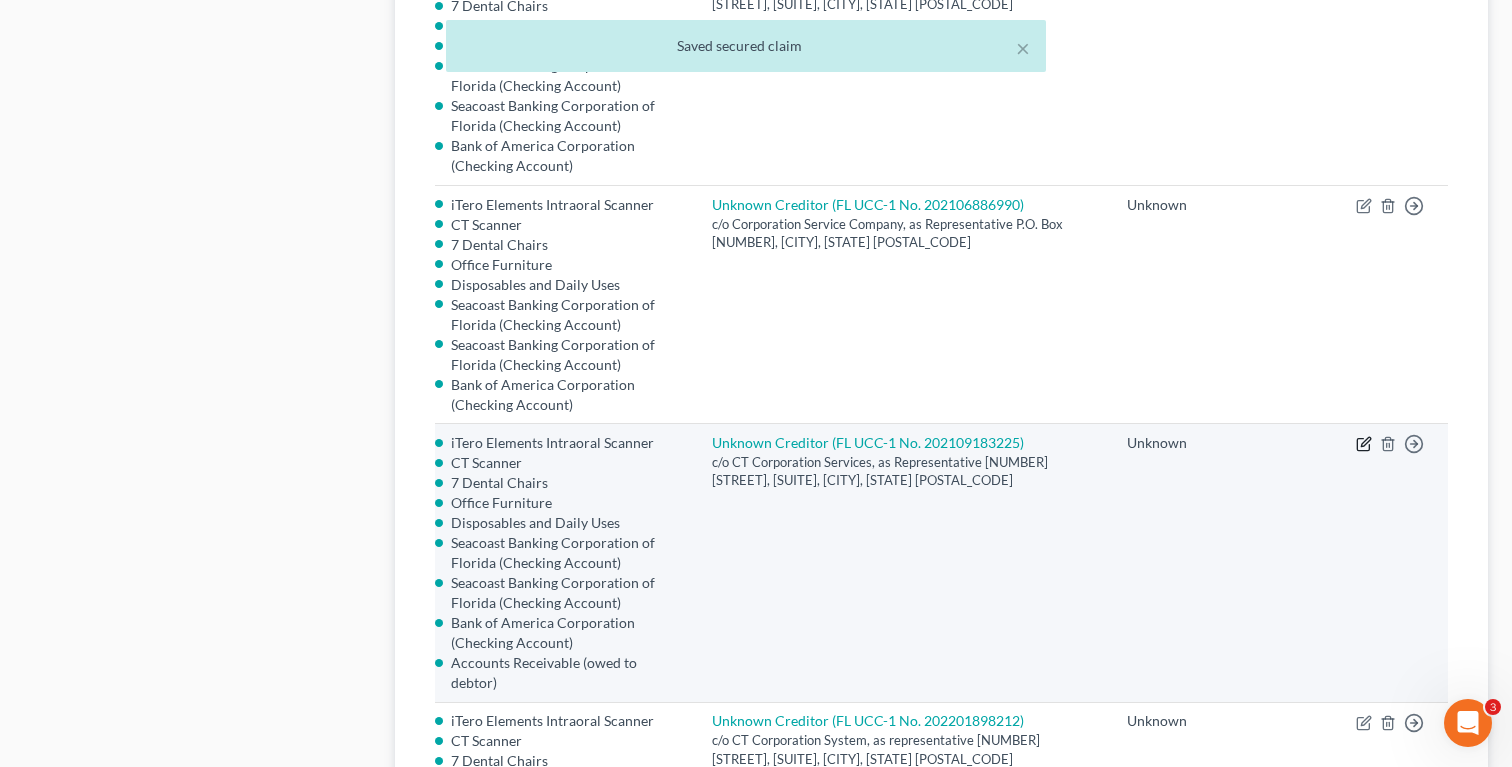 click 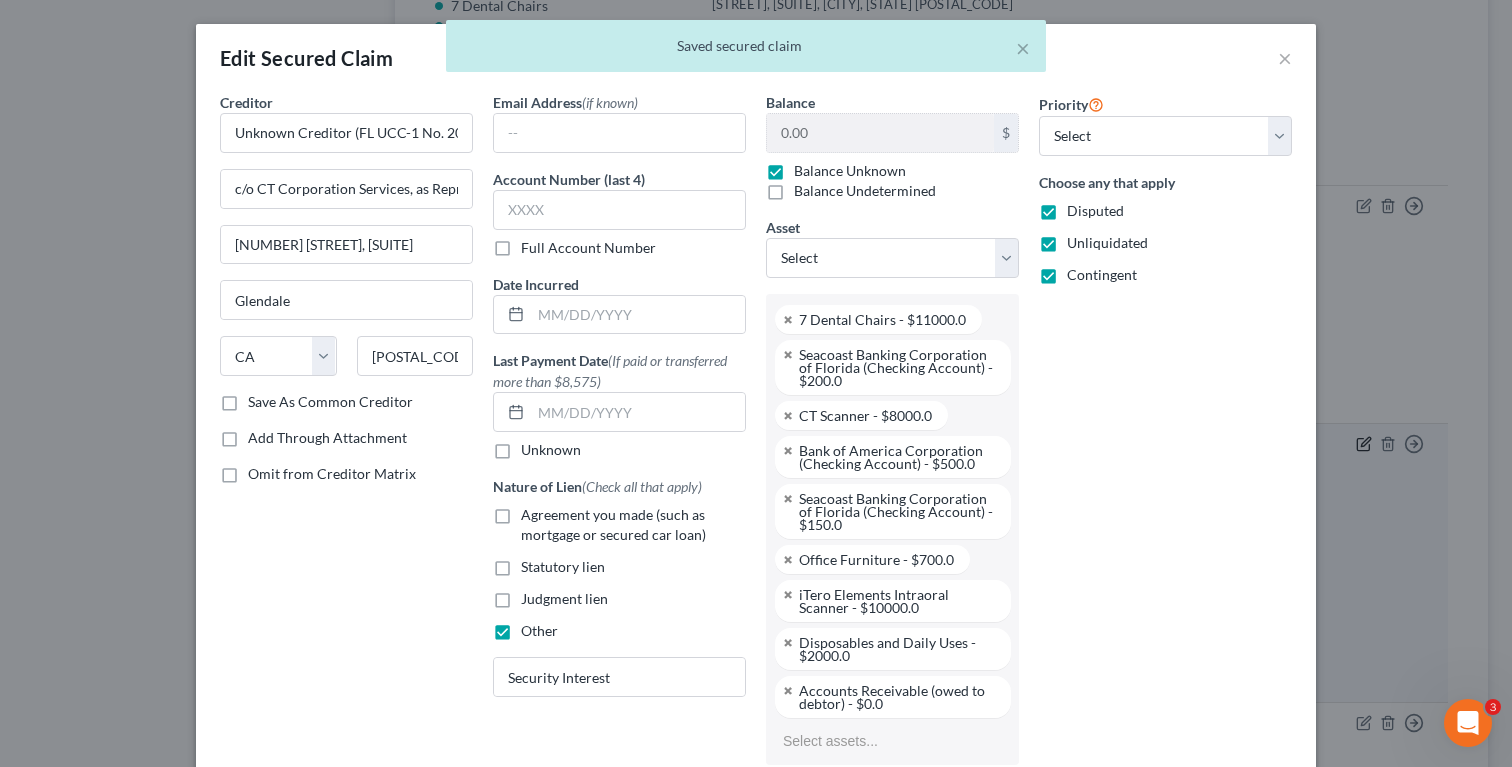 type 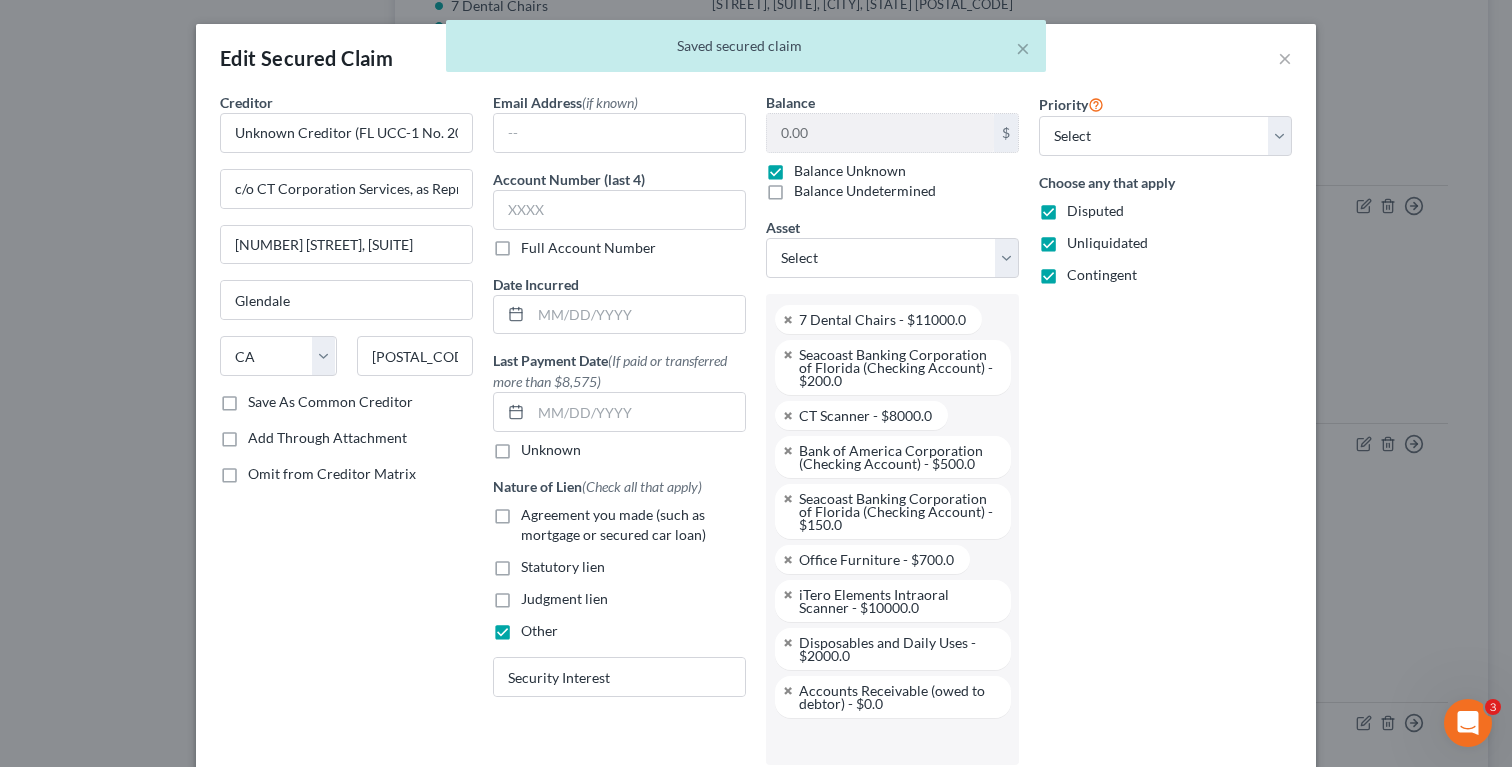 scroll, scrollTop: 216, scrollLeft: 0, axis: vertical 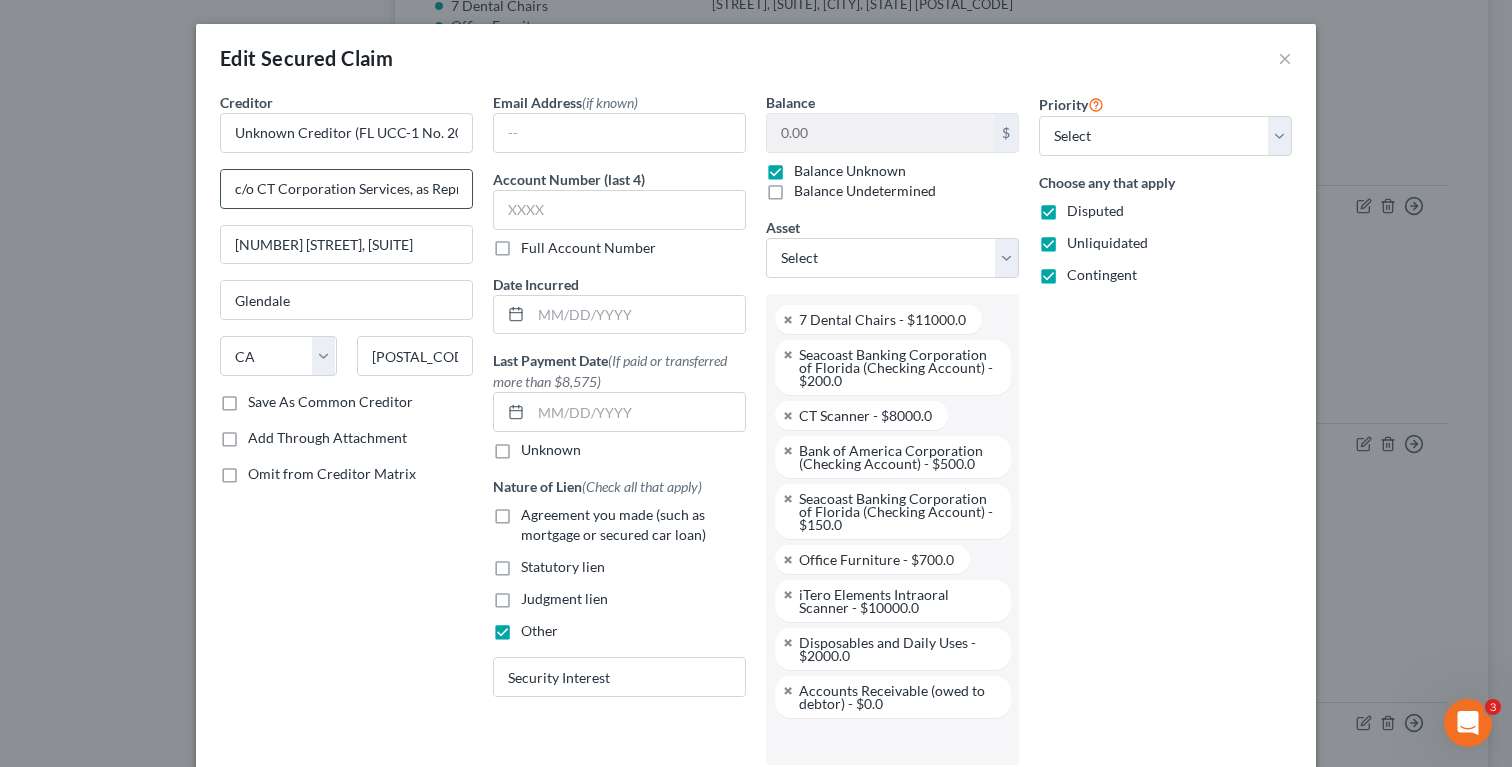 click on "c/o CT Corporation Services, as Representative" at bounding box center [346, 189] 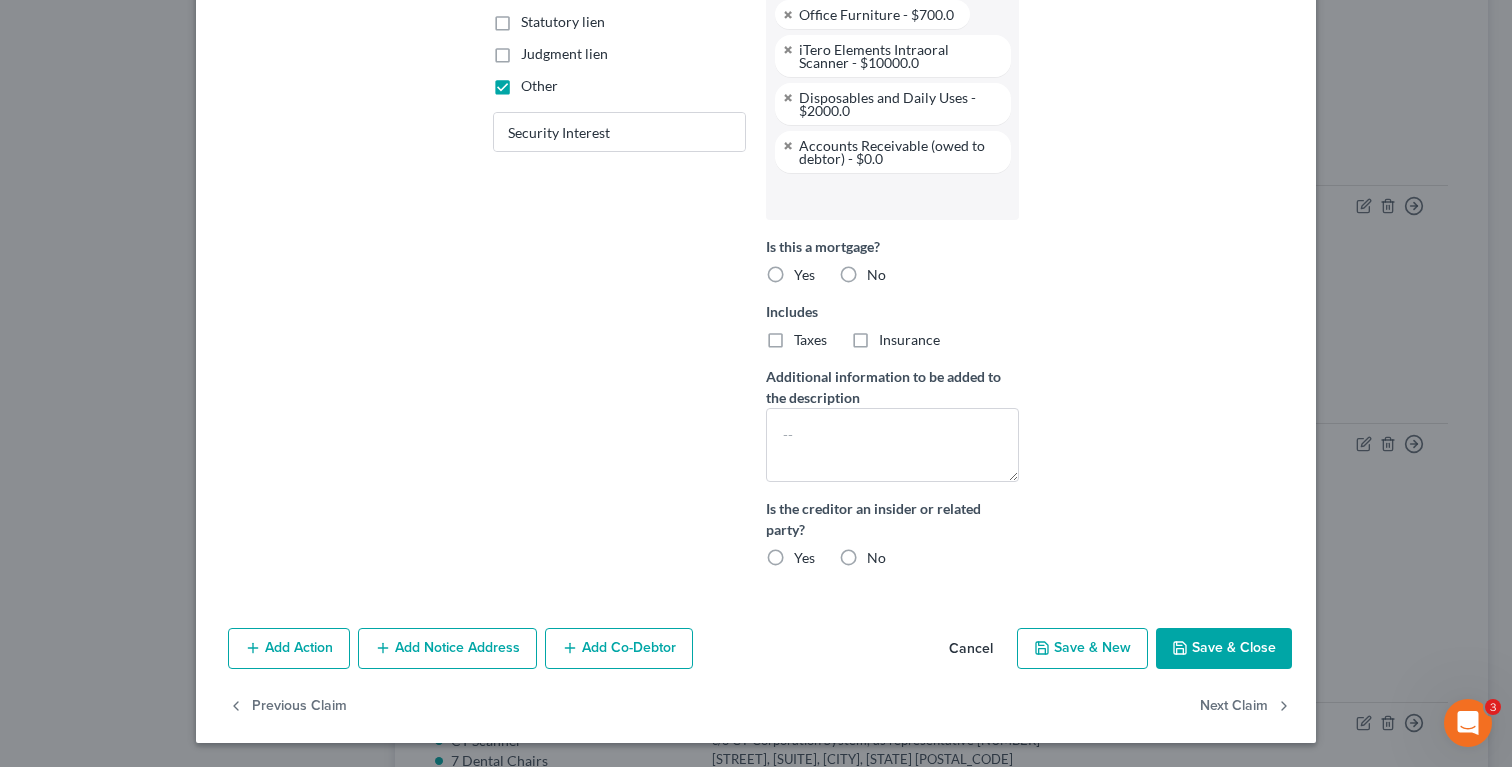 type on "c/o CT Corporation System, as Representative" 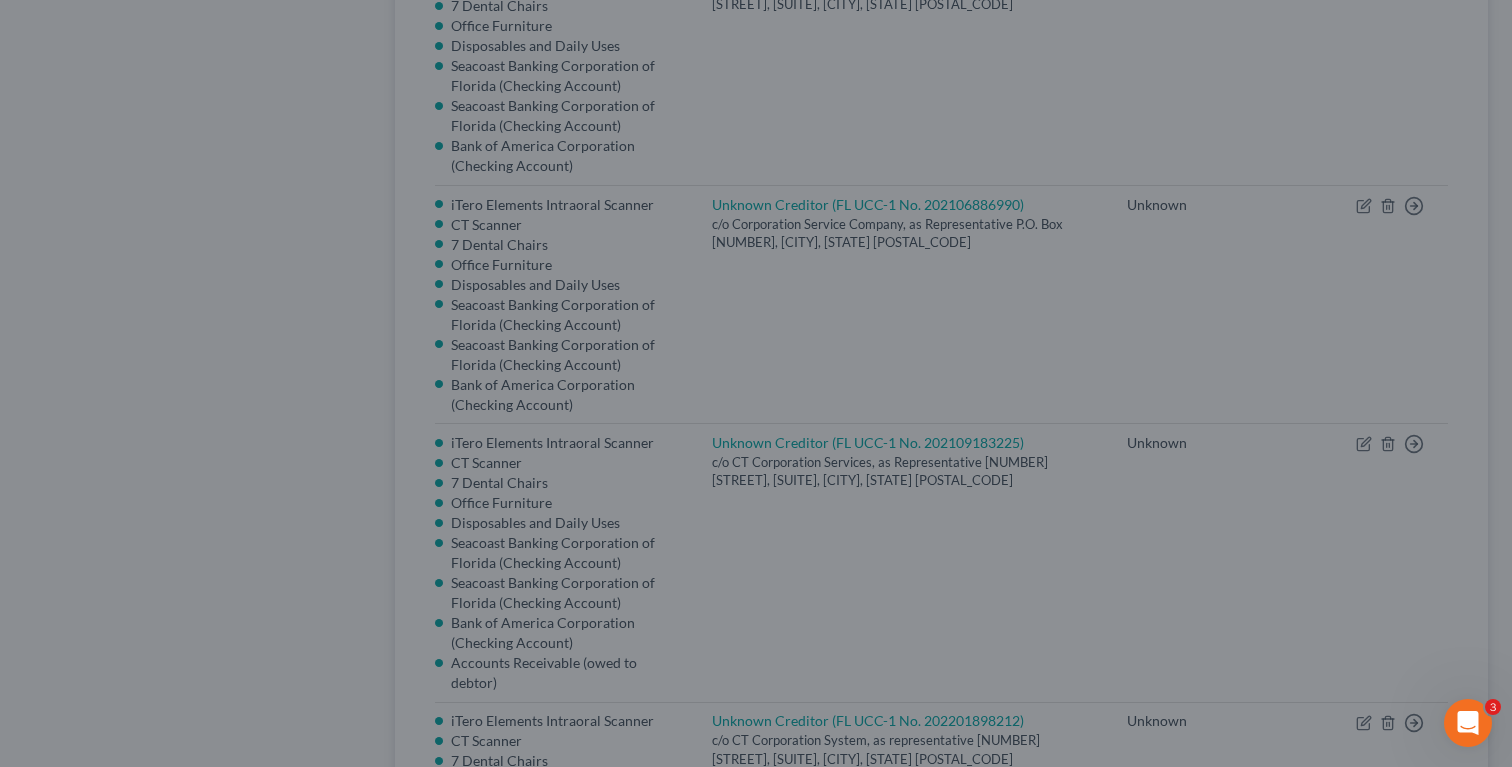 scroll, scrollTop: 129, scrollLeft: 0, axis: vertical 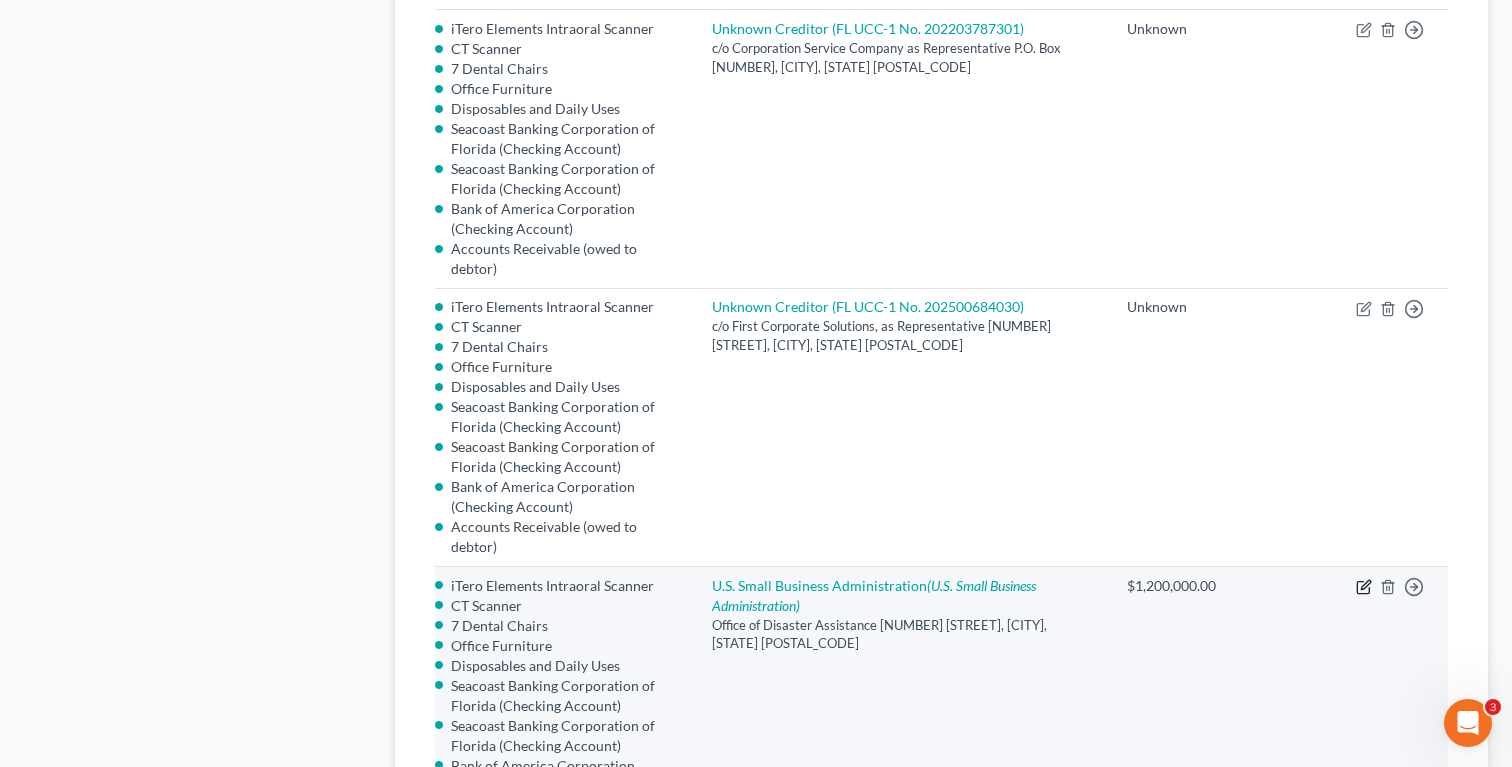 click 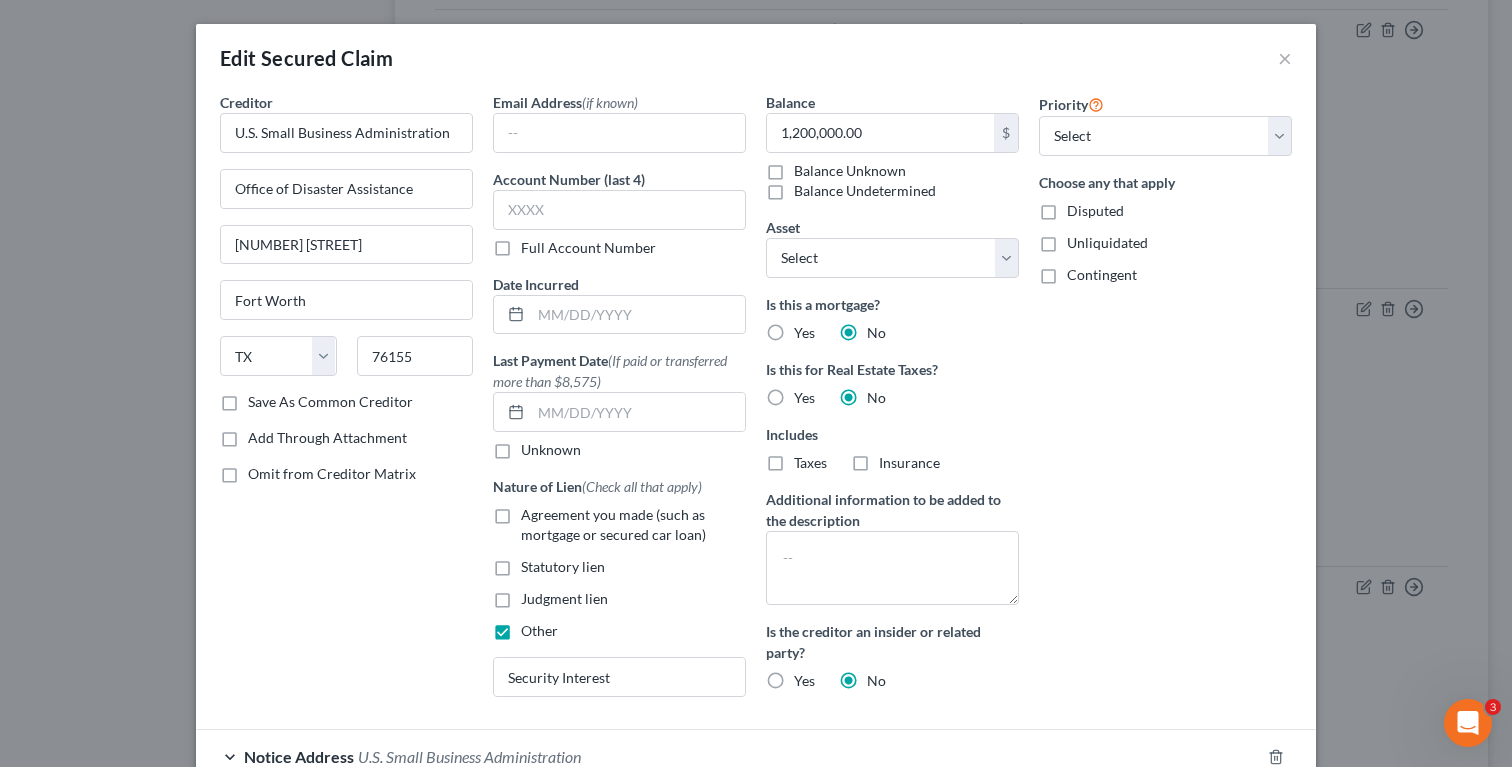 type 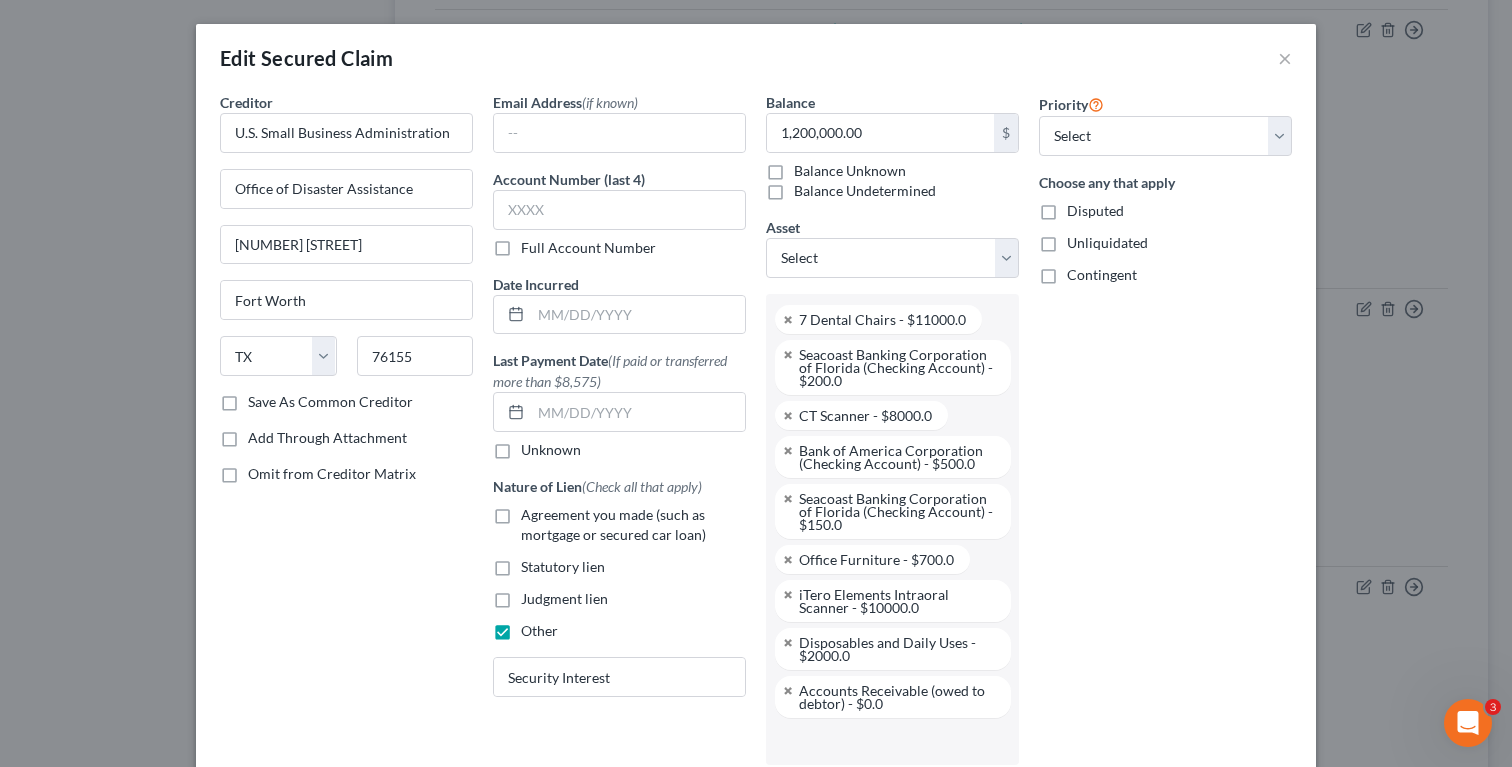 scroll, scrollTop: 216, scrollLeft: 0, axis: vertical 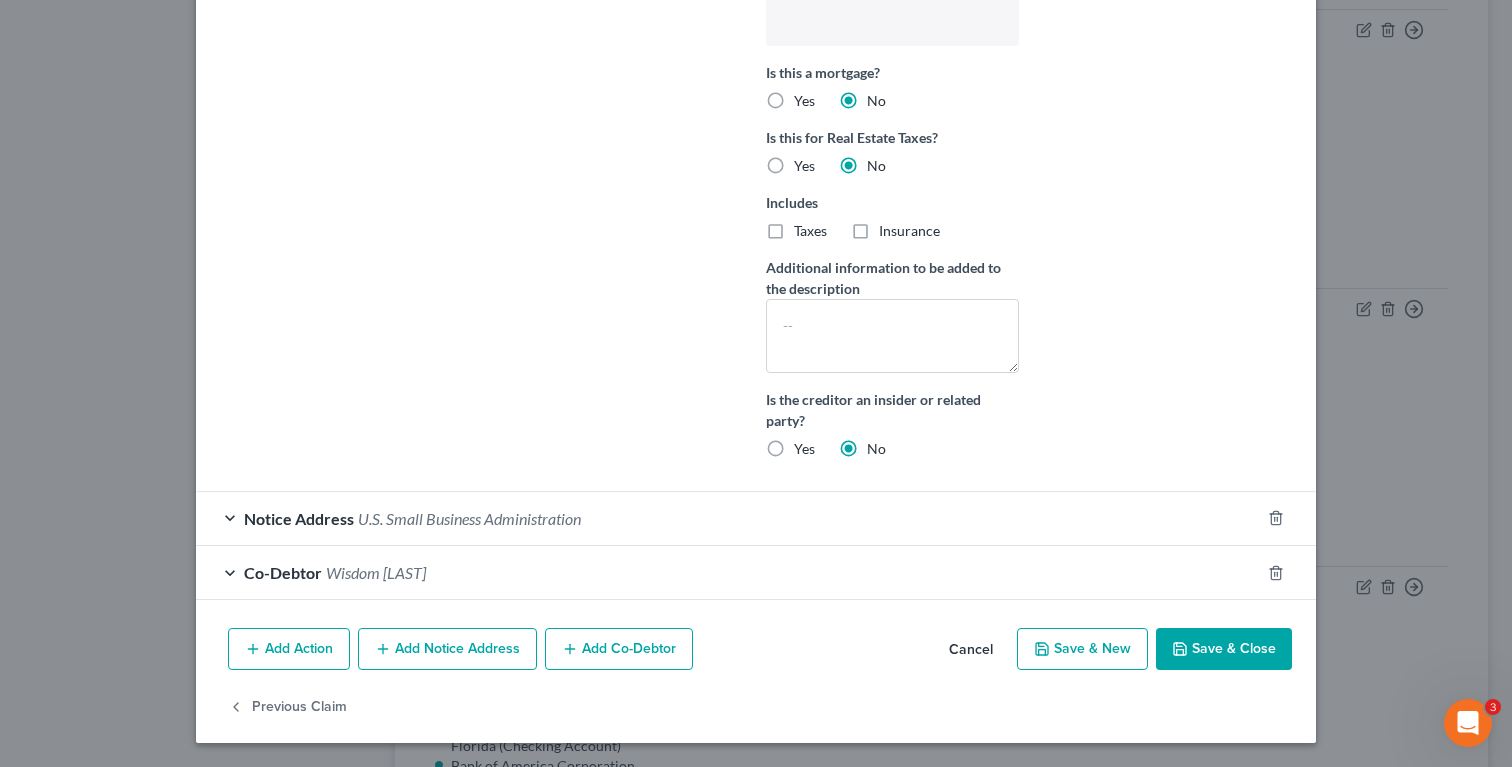click on "U.S. Small Business Administration" at bounding box center [469, 518] 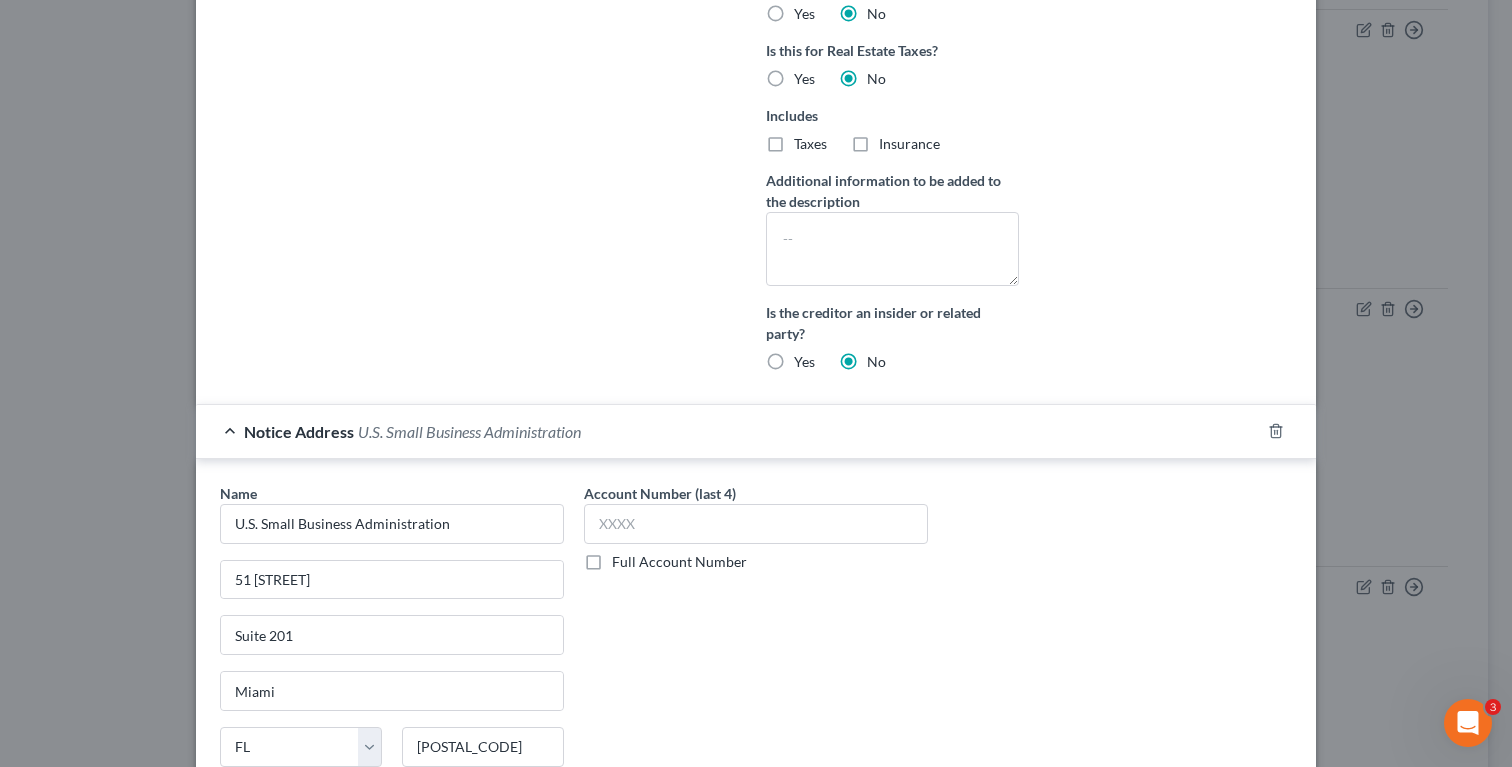 scroll, scrollTop: 809, scrollLeft: 0, axis: vertical 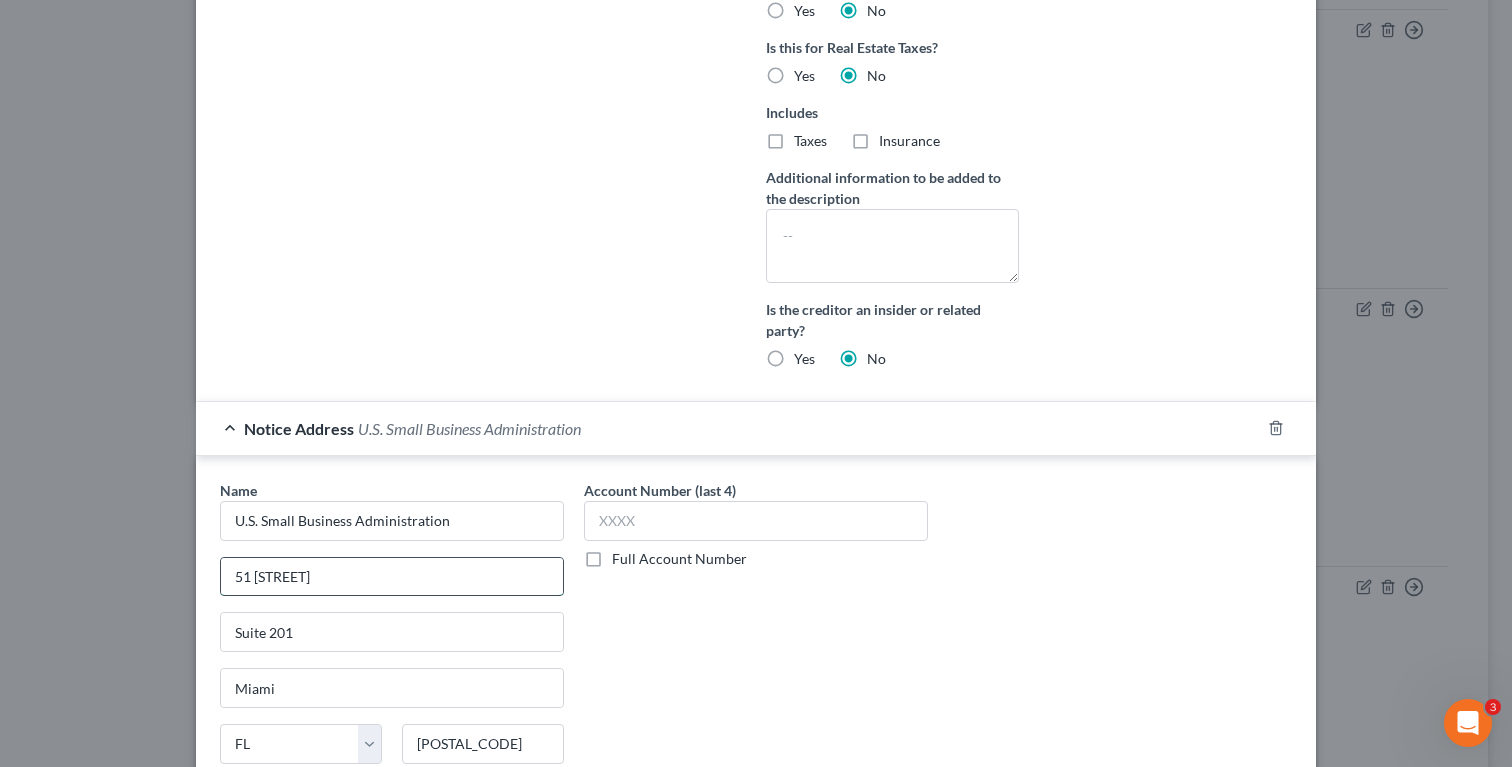 click on "51 SW 1st Avenue" at bounding box center (392, 577) 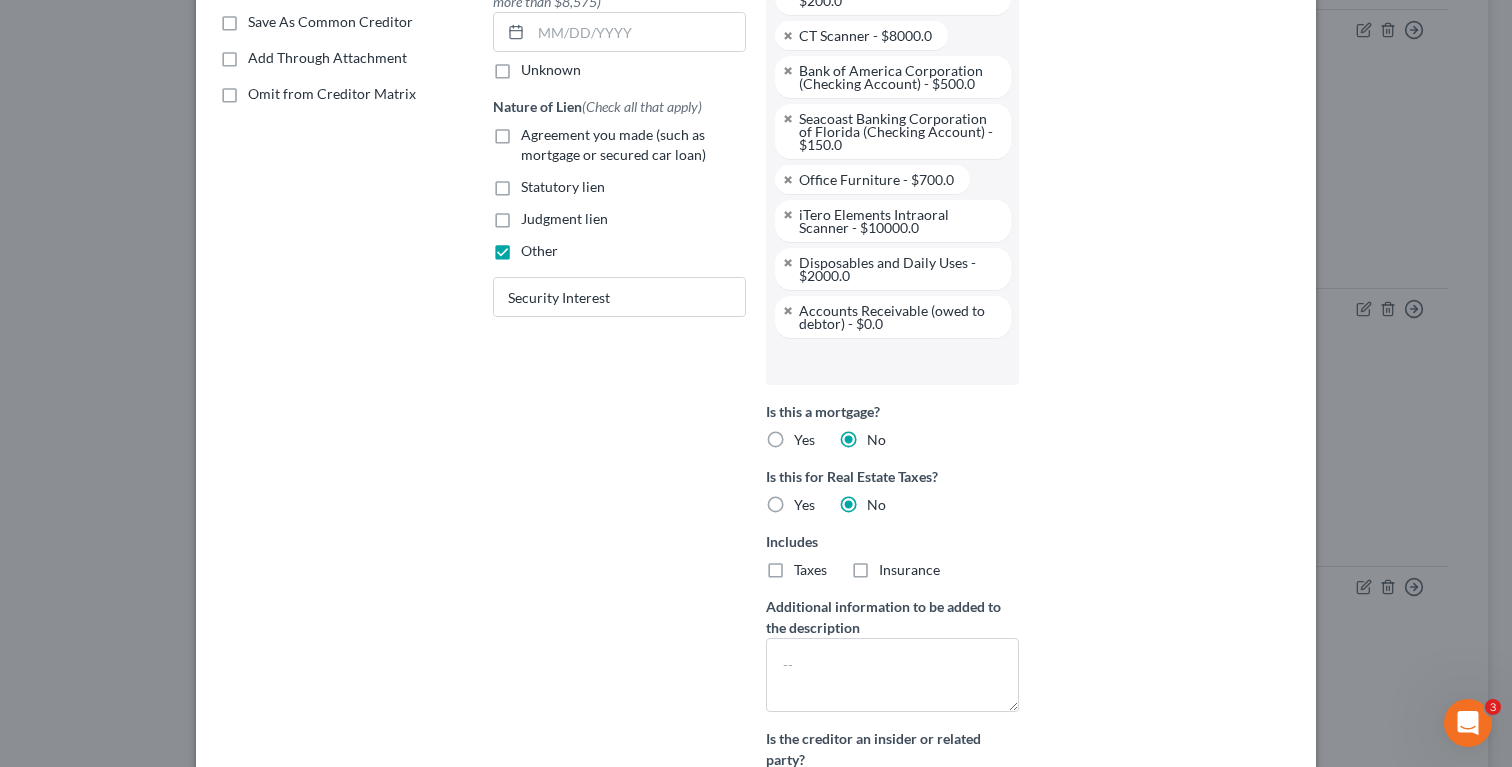 scroll, scrollTop: 0, scrollLeft: 0, axis: both 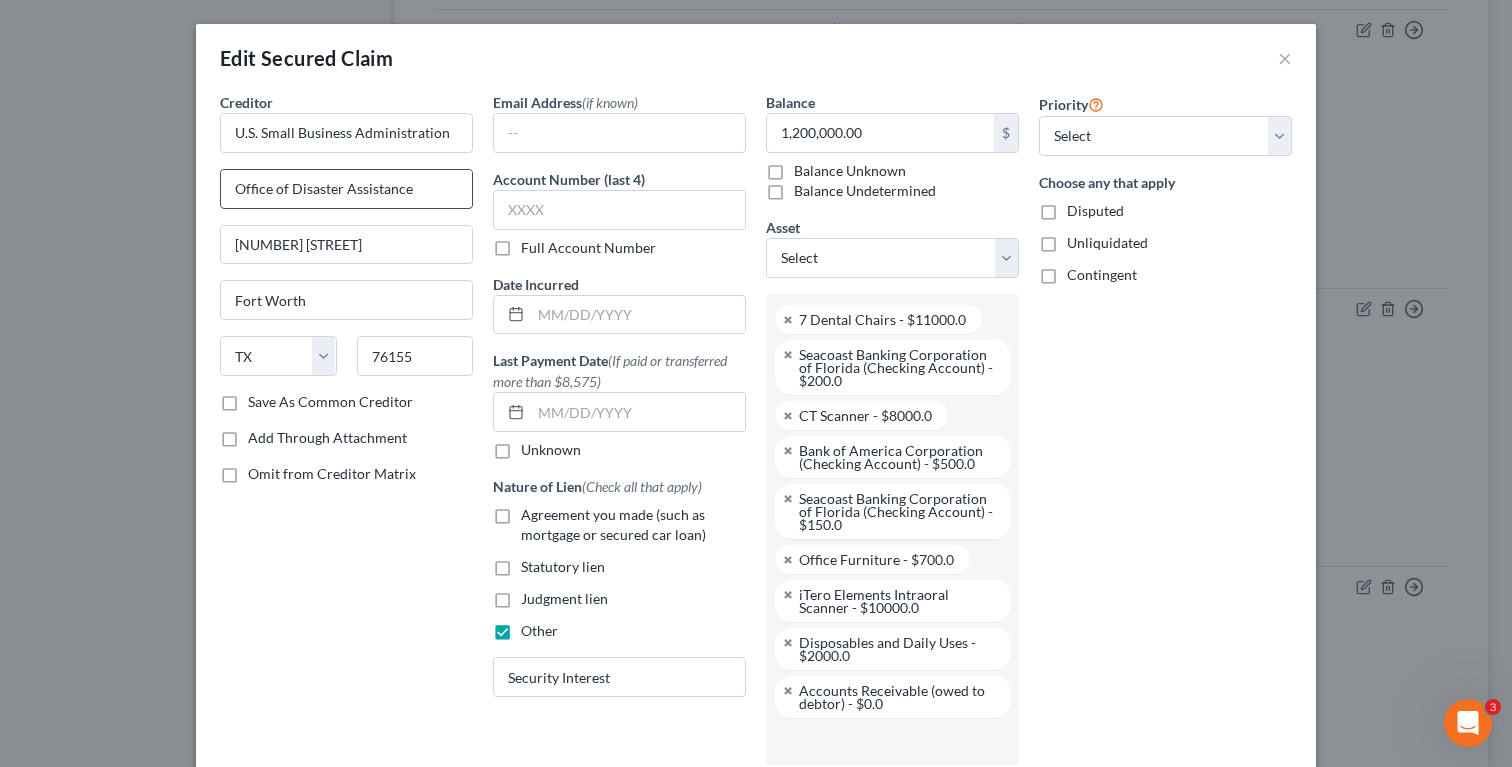 click on "Office of Disaster Assistance" at bounding box center [346, 189] 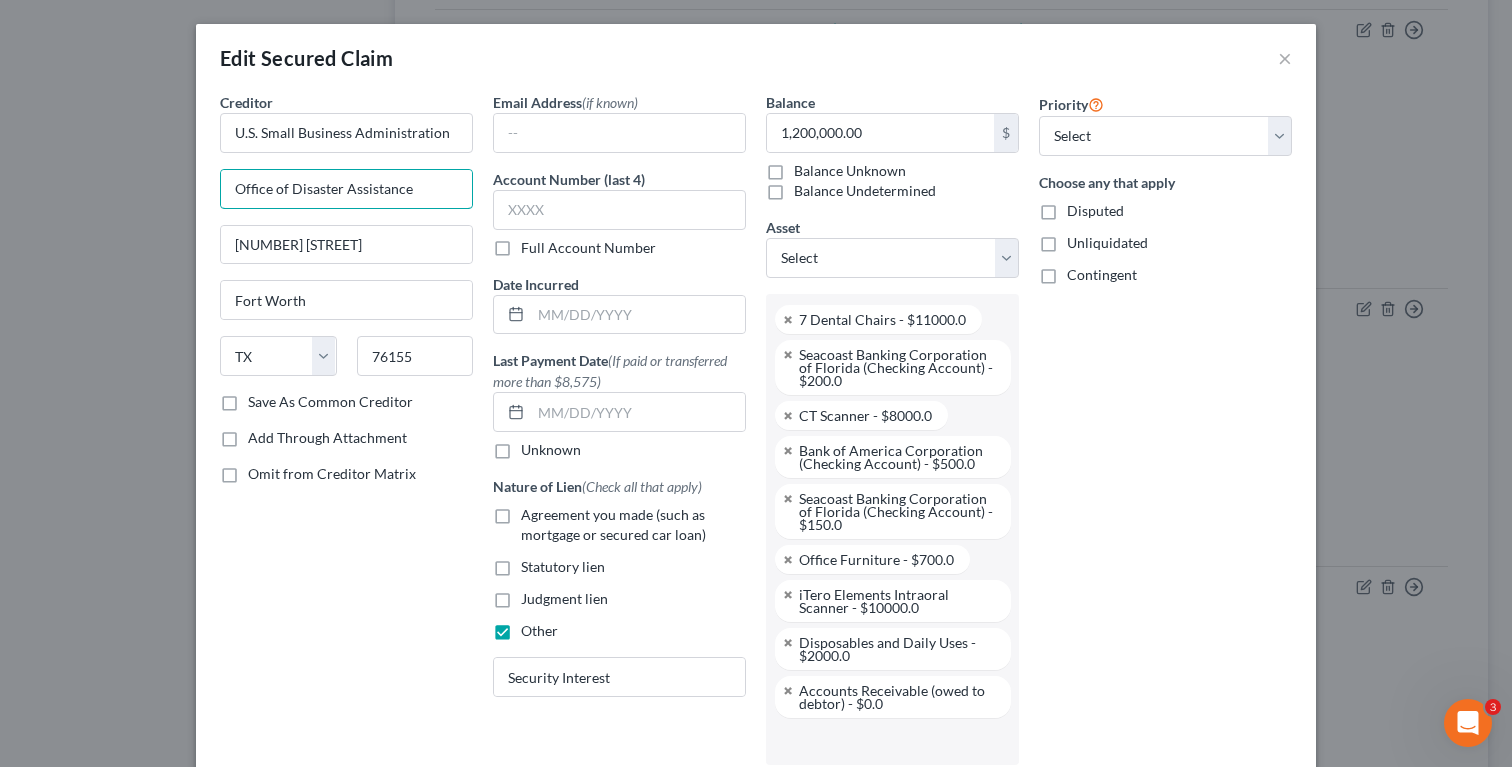 drag, startPoint x: 441, startPoint y: 198, endPoint x: 105, endPoint y: 202, distance: 336.0238 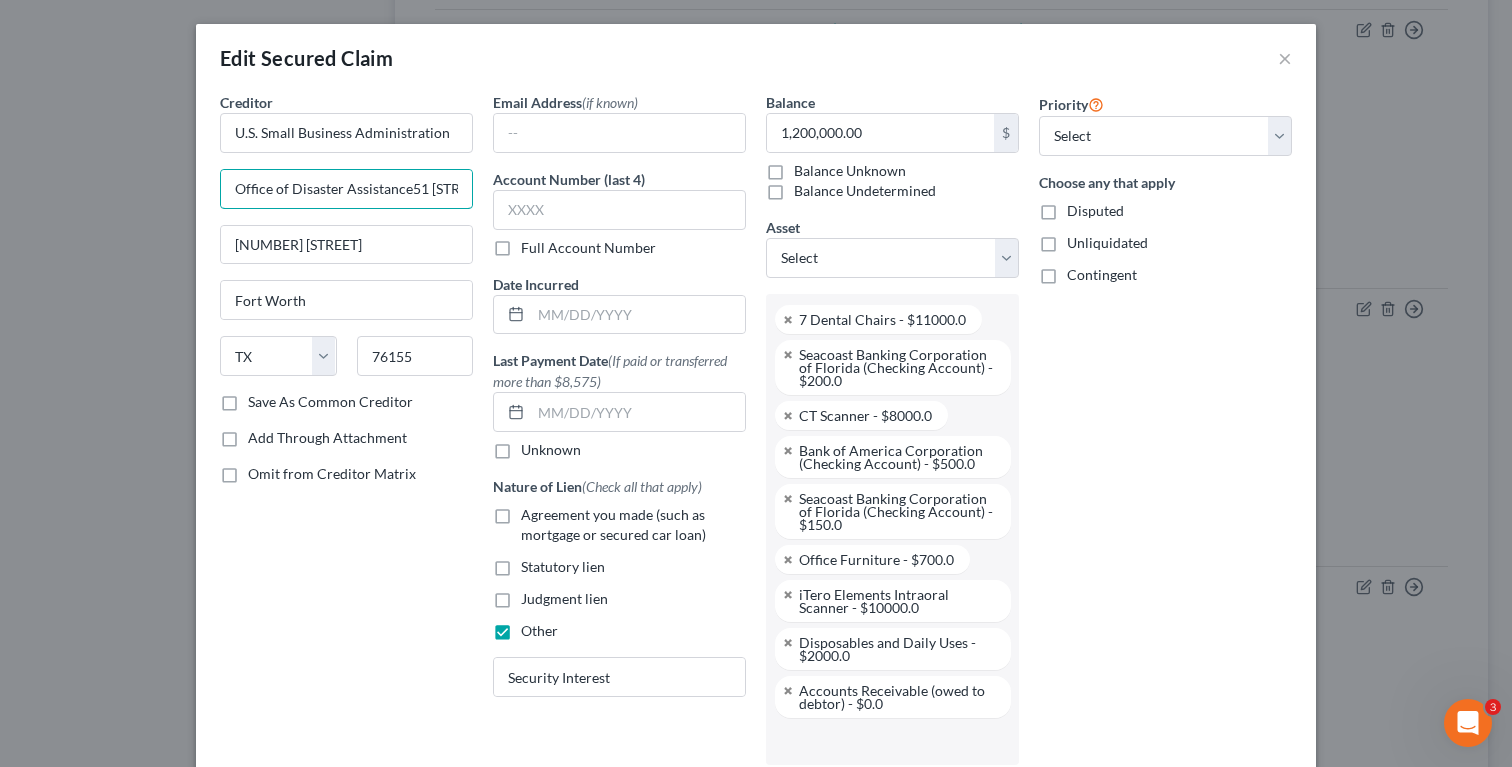 scroll, scrollTop: 0, scrollLeft: 63, axis: horizontal 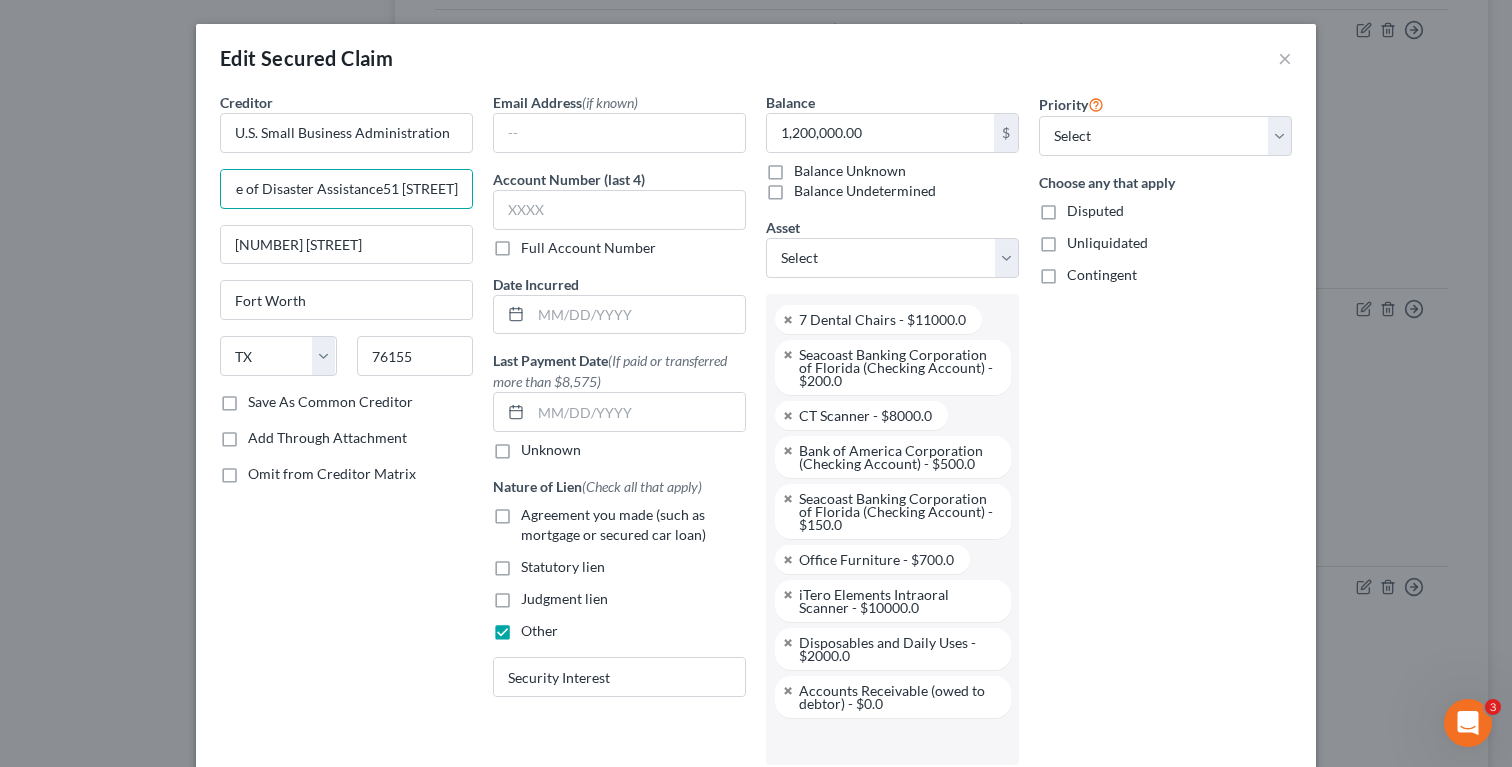 paste 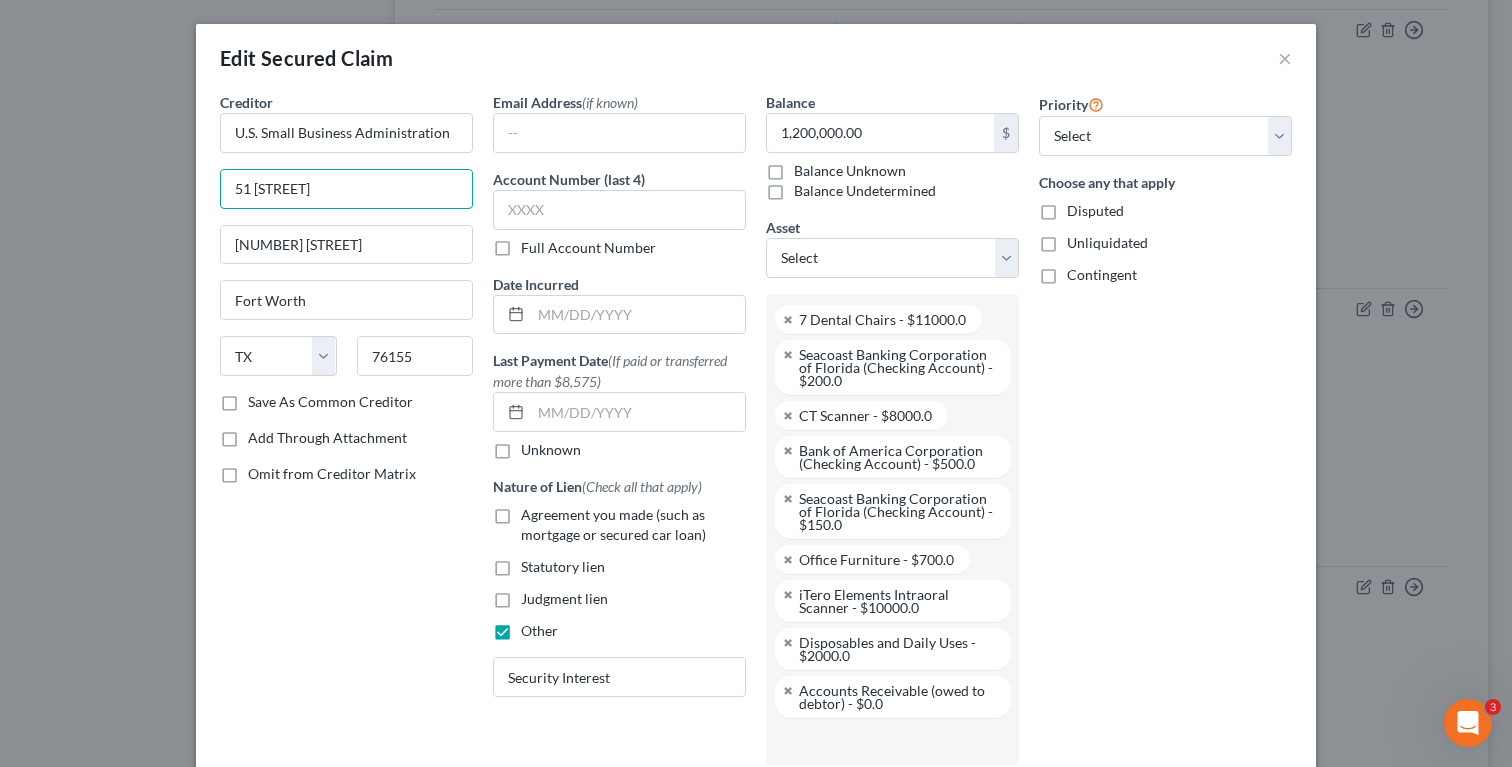 scroll, scrollTop: 0, scrollLeft: 0, axis: both 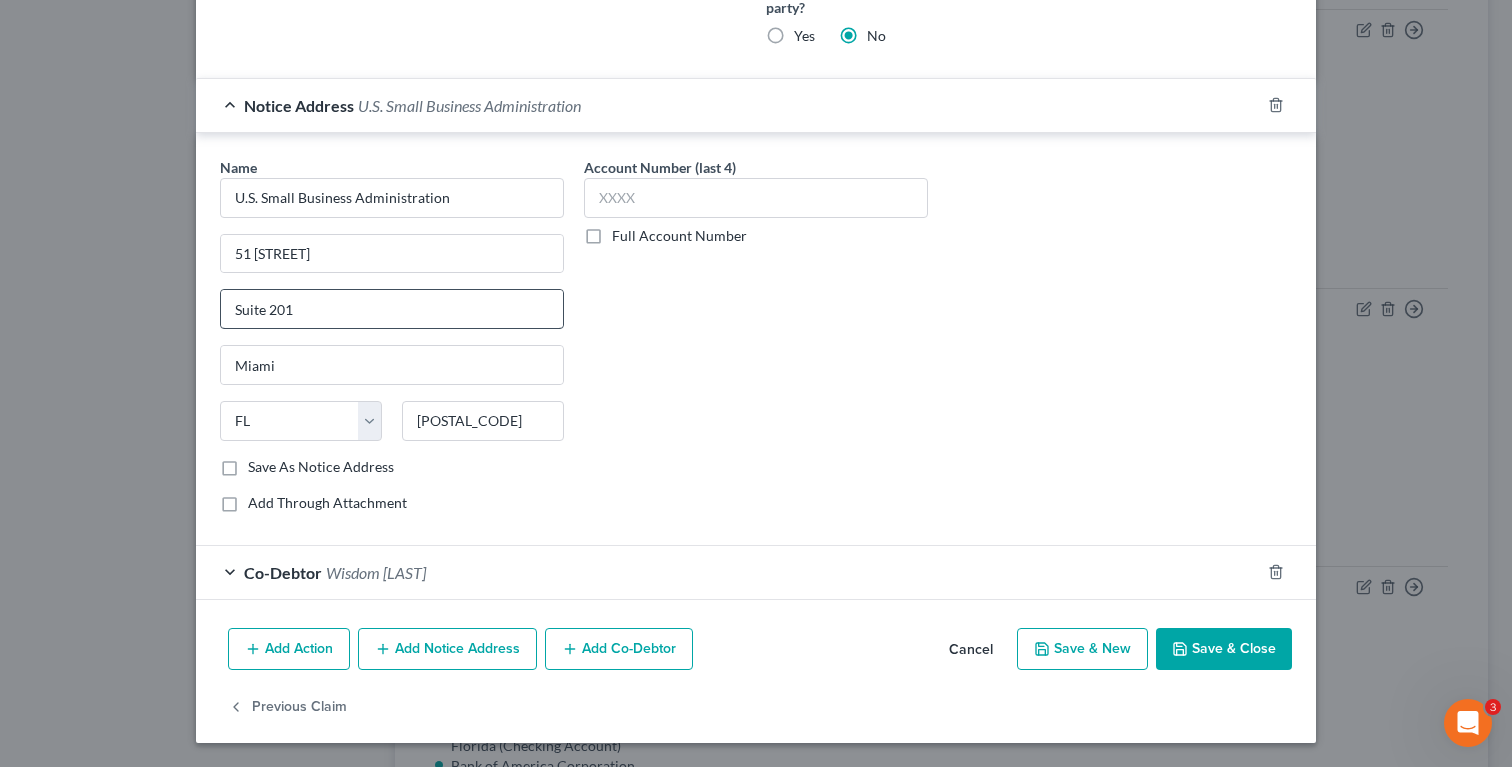 type on "51 SW 1st Avenue" 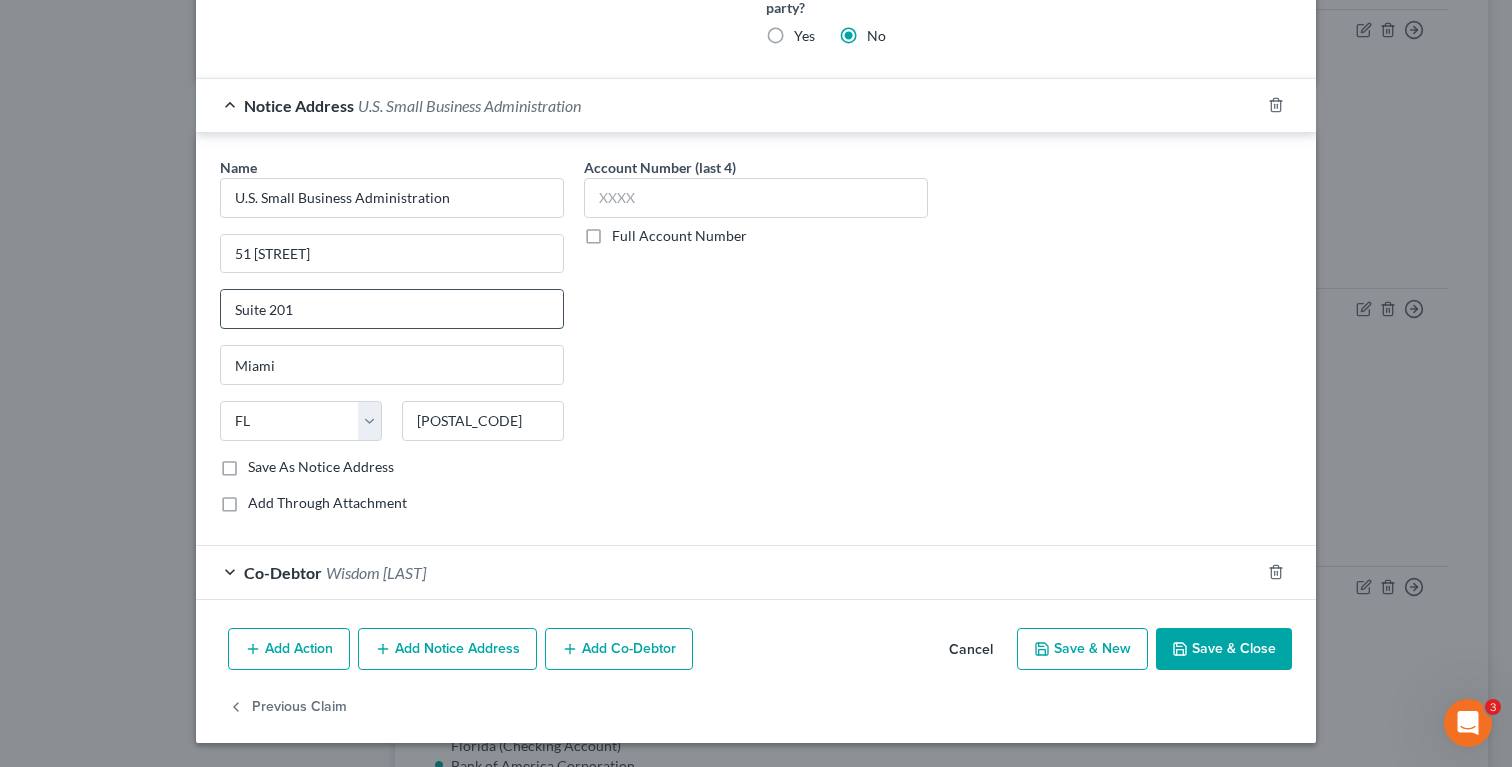 click on "Suite 201" at bounding box center [392, 309] 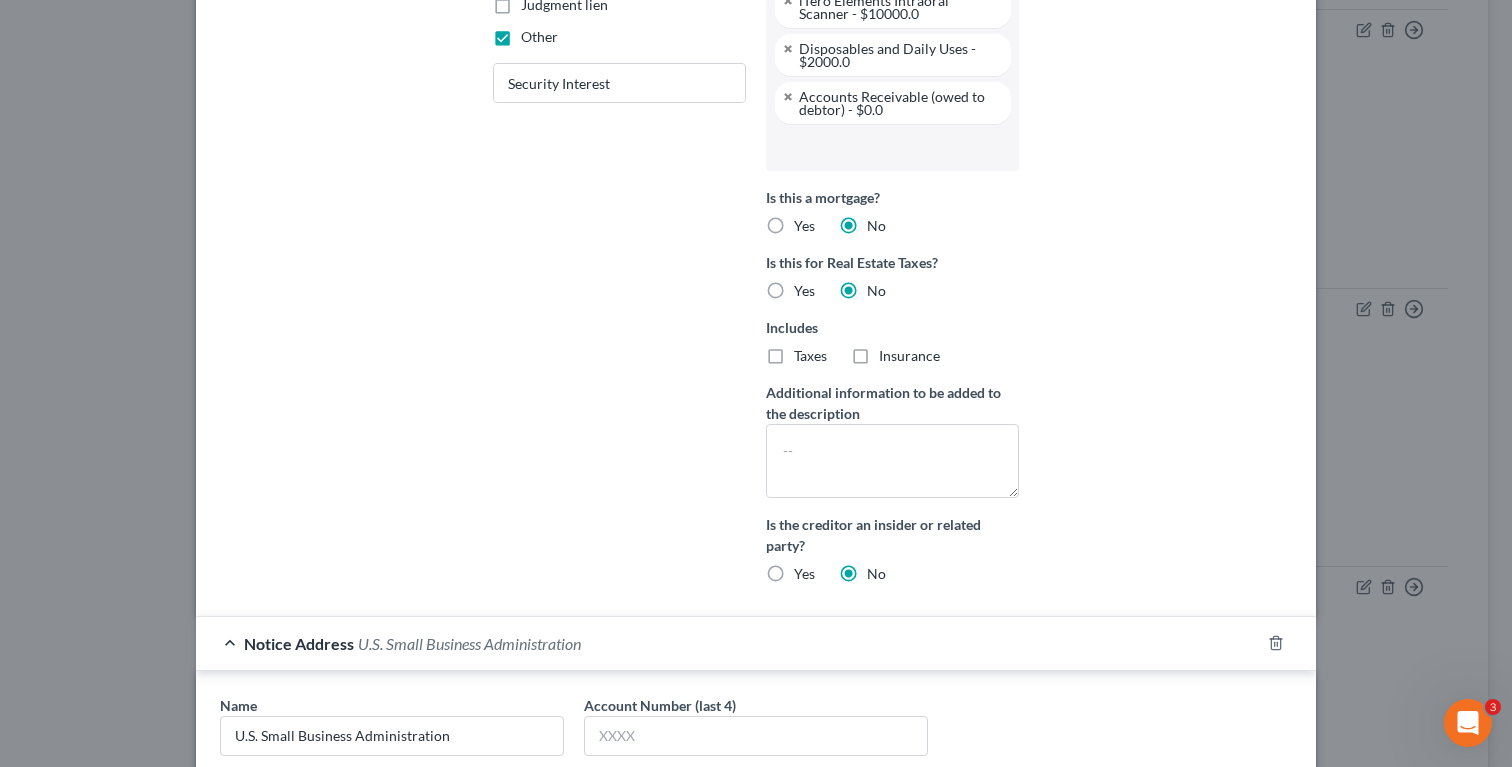 scroll, scrollTop: 0, scrollLeft: 0, axis: both 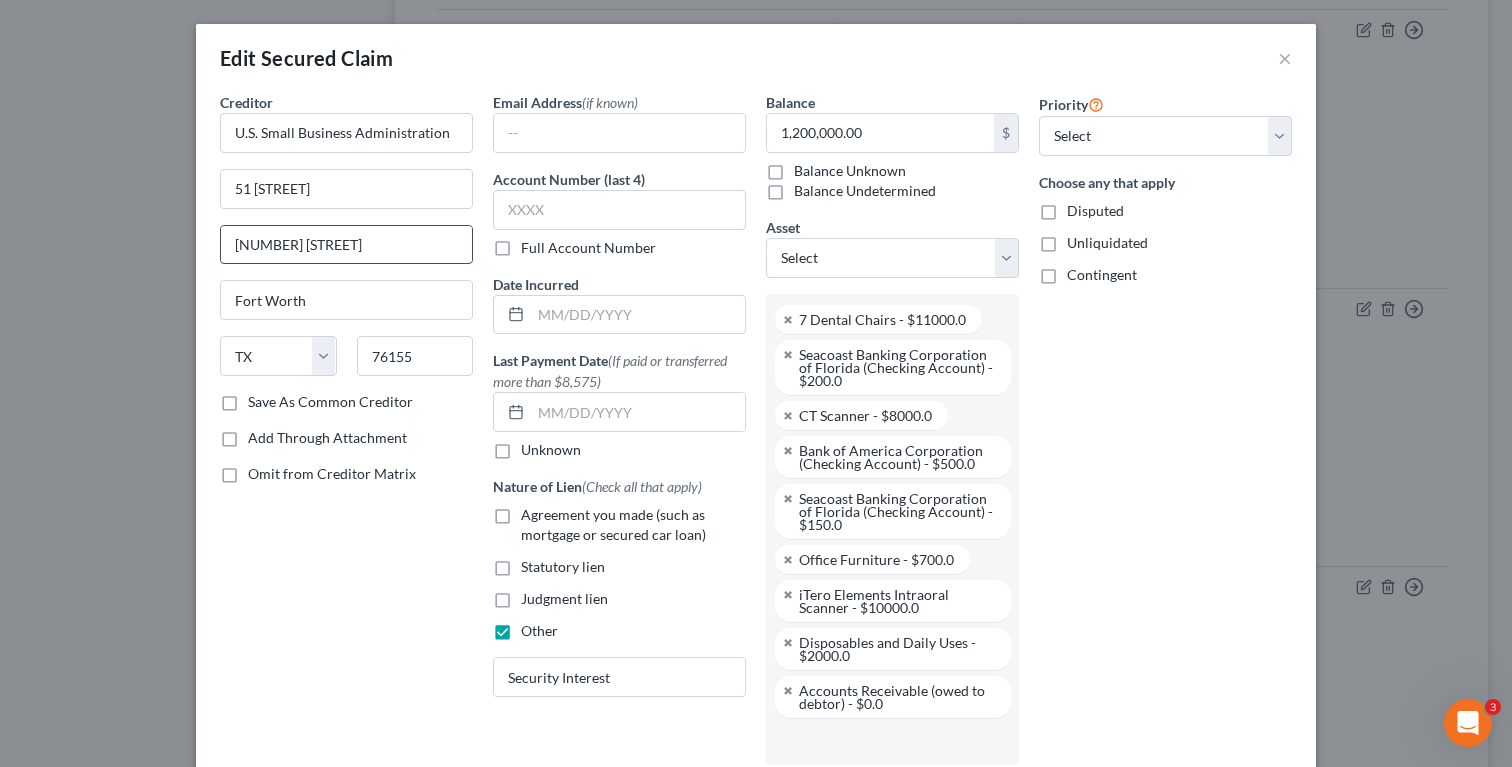 click on "14925 Kingsport Road" at bounding box center [346, 245] 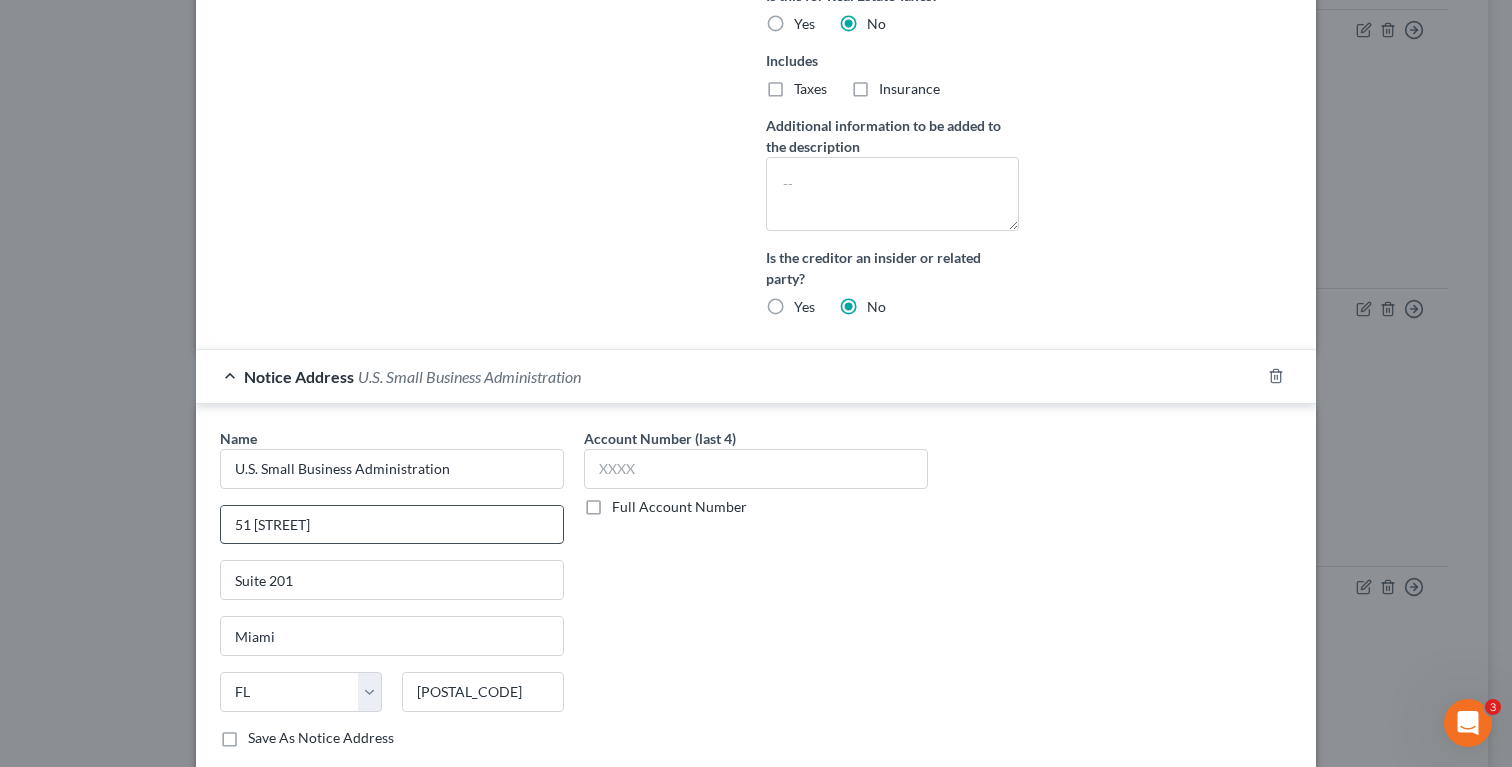 scroll, scrollTop: 1034, scrollLeft: 0, axis: vertical 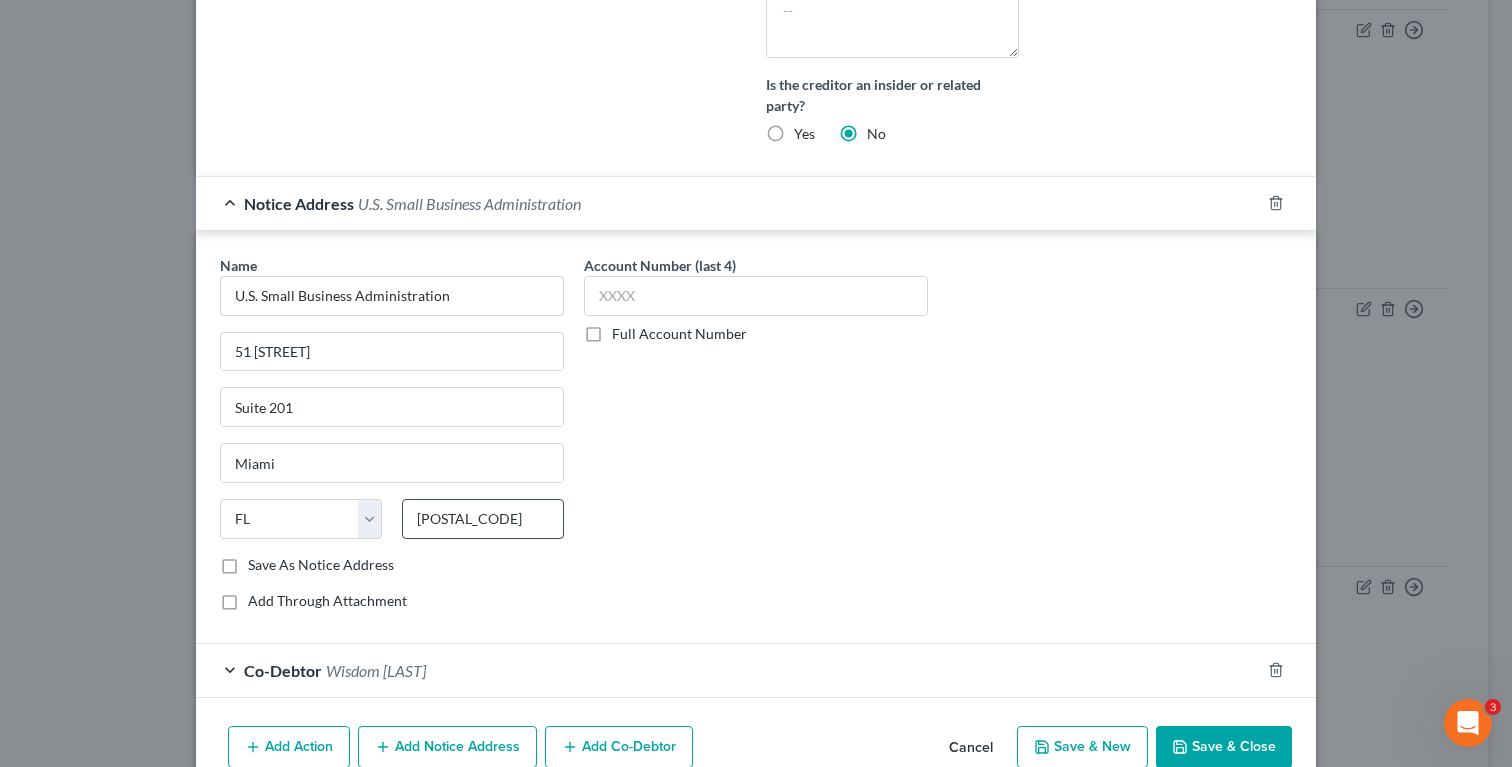 type on "Suite 201" 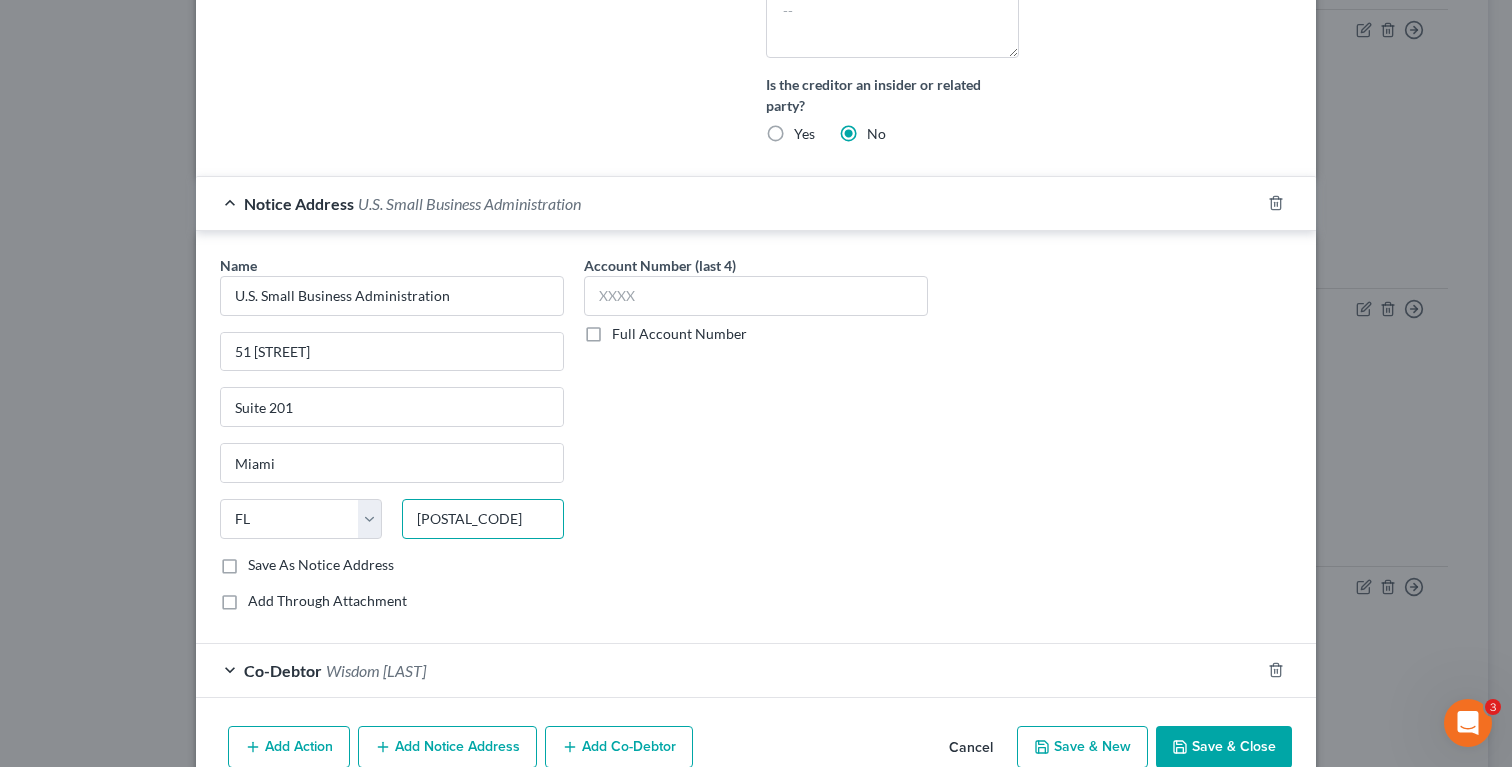 click on "33130" at bounding box center (483, 519) 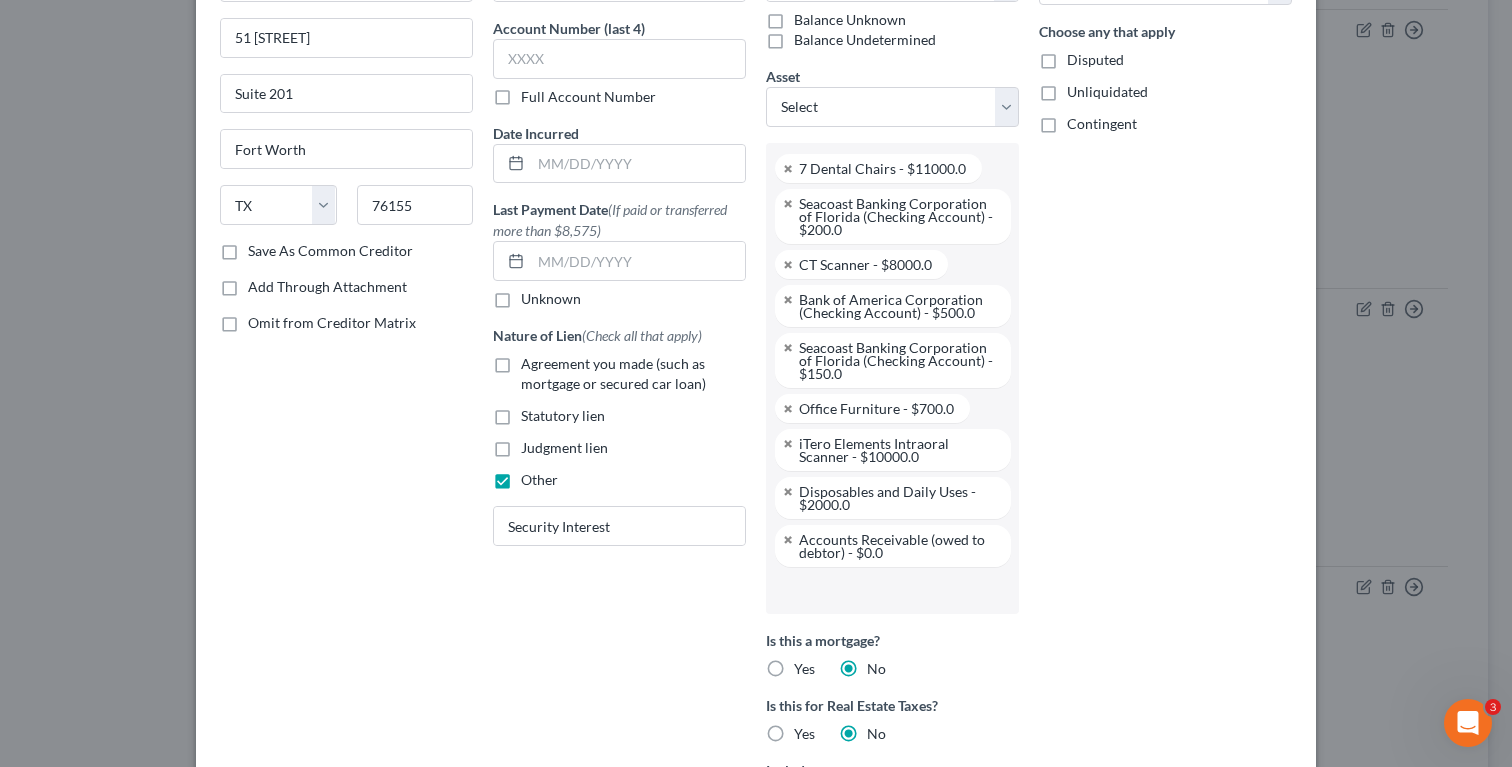 scroll, scrollTop: 92, scrollLeft: 0, axis: vertical 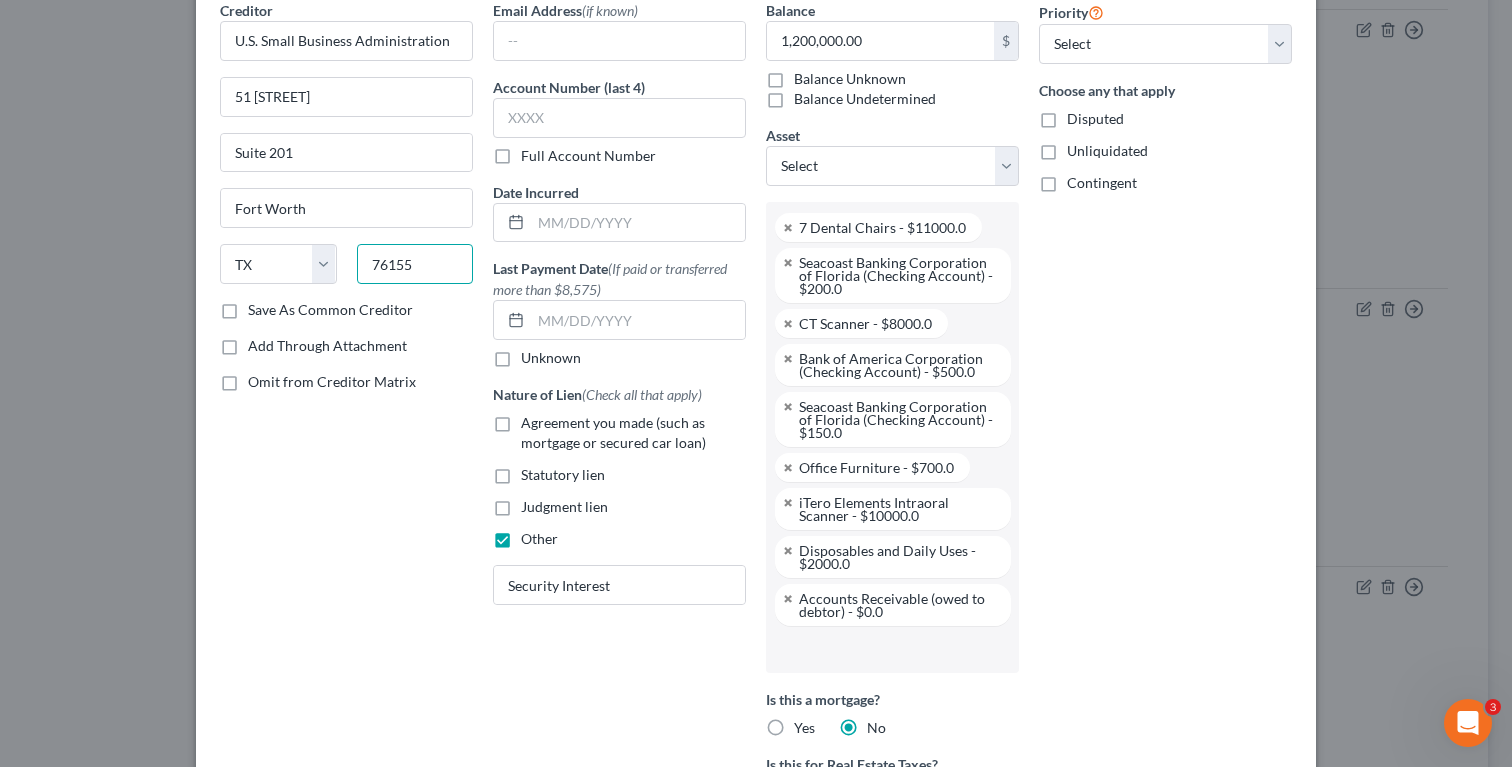 click on "76155" at bounding box center [415, 264] 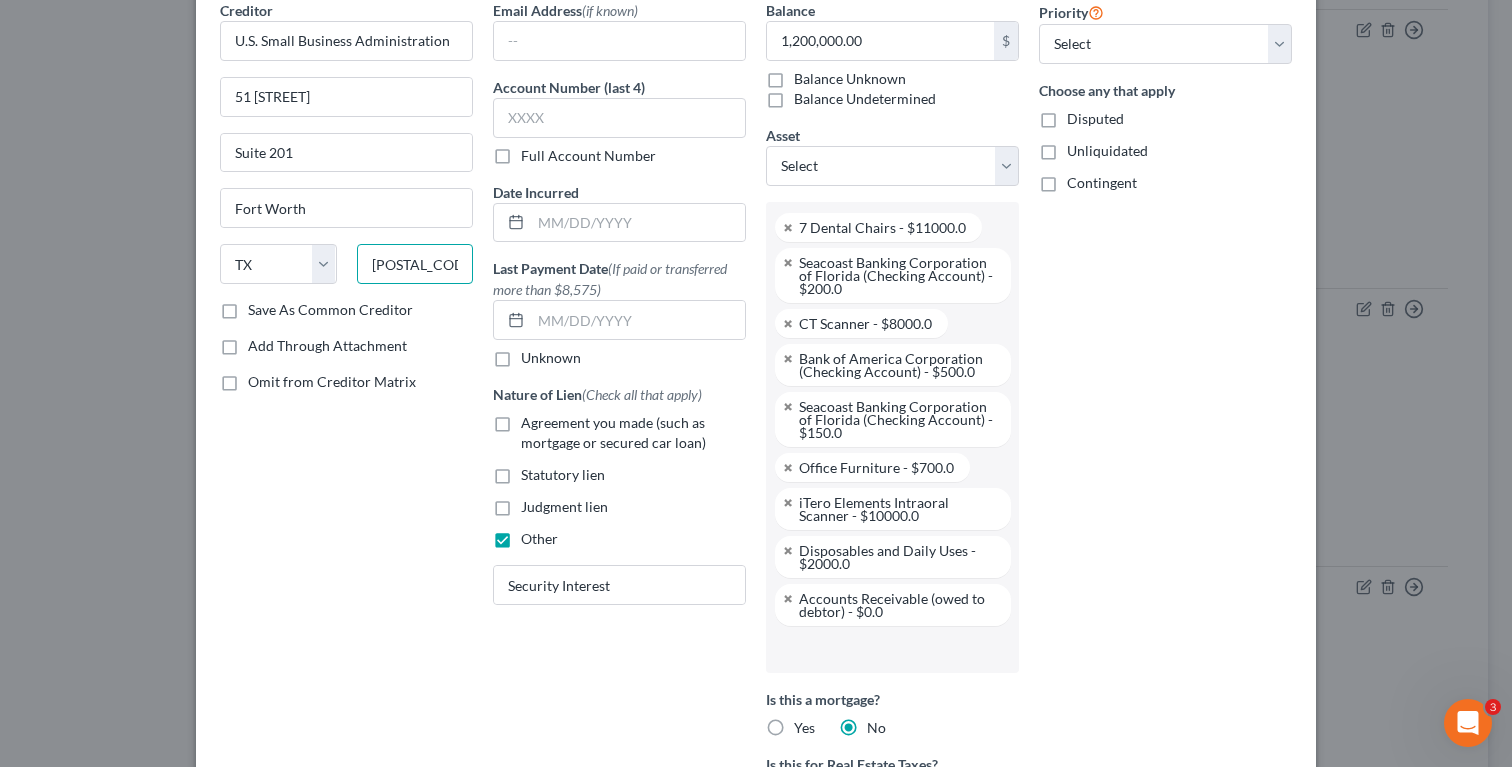 type on "33130" 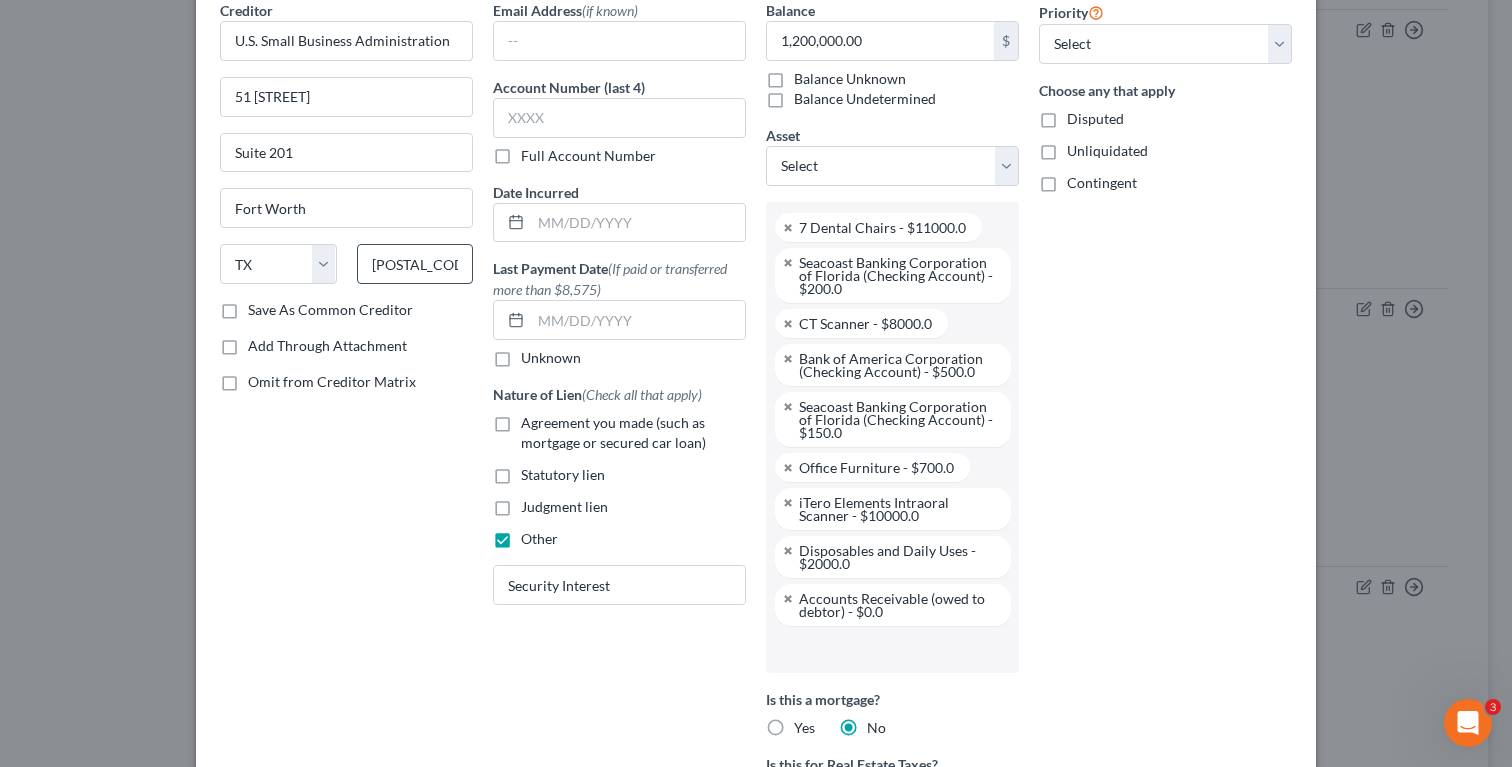type on "Miami" 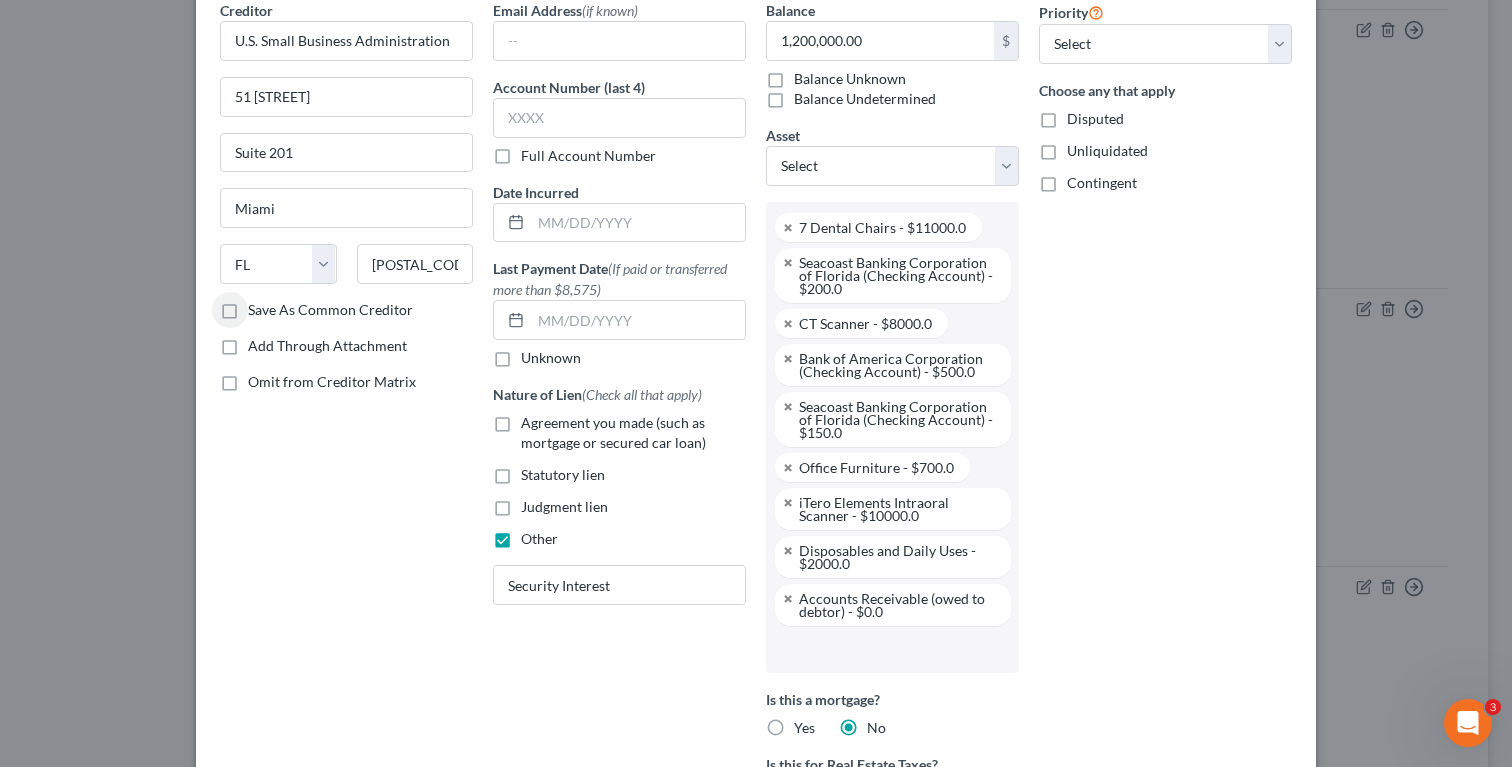 click on "Creditor *    U.S. Small Business Administration                      51 SW 1st Avenue Suite 201 Miami State AL AK AR AZ CA CO CT DE DC FL GA GU HI ID IL IN IA KS KY LA ME MD MA MI MN MS MO MT NC ND NE NV NH NJ NM NY OH OK OR PA PR RI SC SD TN TX UT VI VA VT WA WV WI WY 33130 Save As Common Creditor Add Through Attachment Omit from Creditor Matrix" at bounding box center (346, 551) 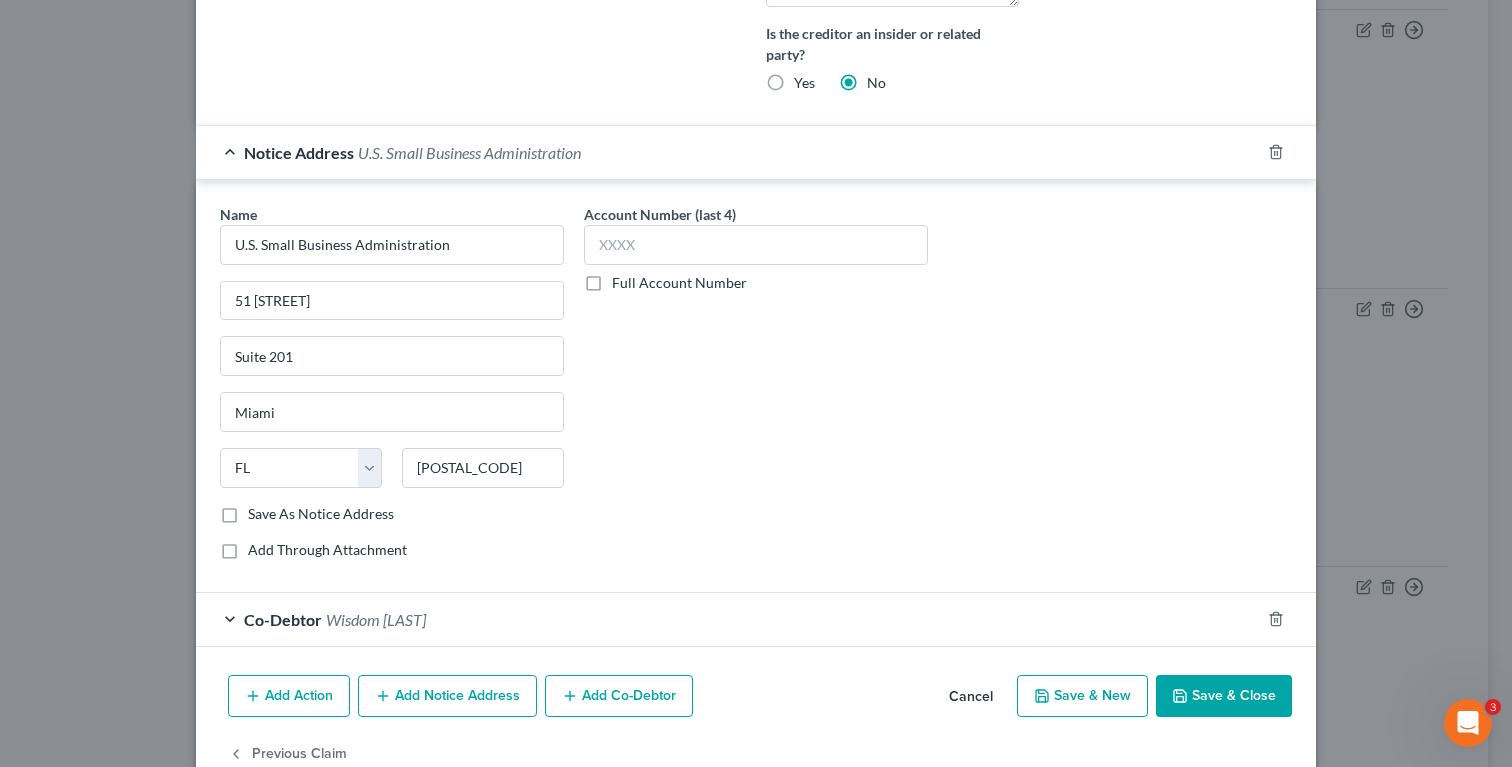 scroll, scrollTop: 1132, scrollLeft: 0, axis: vertical 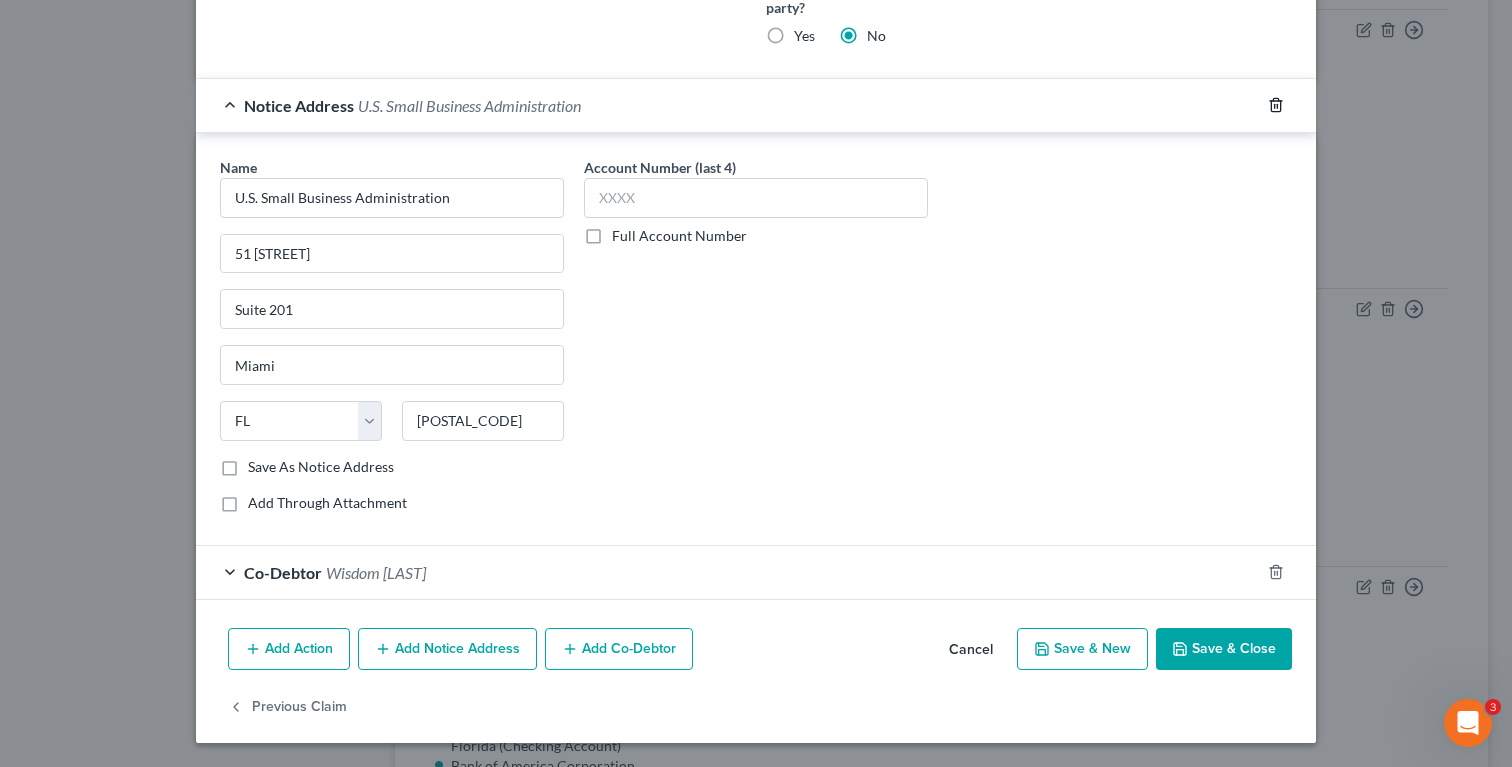 click 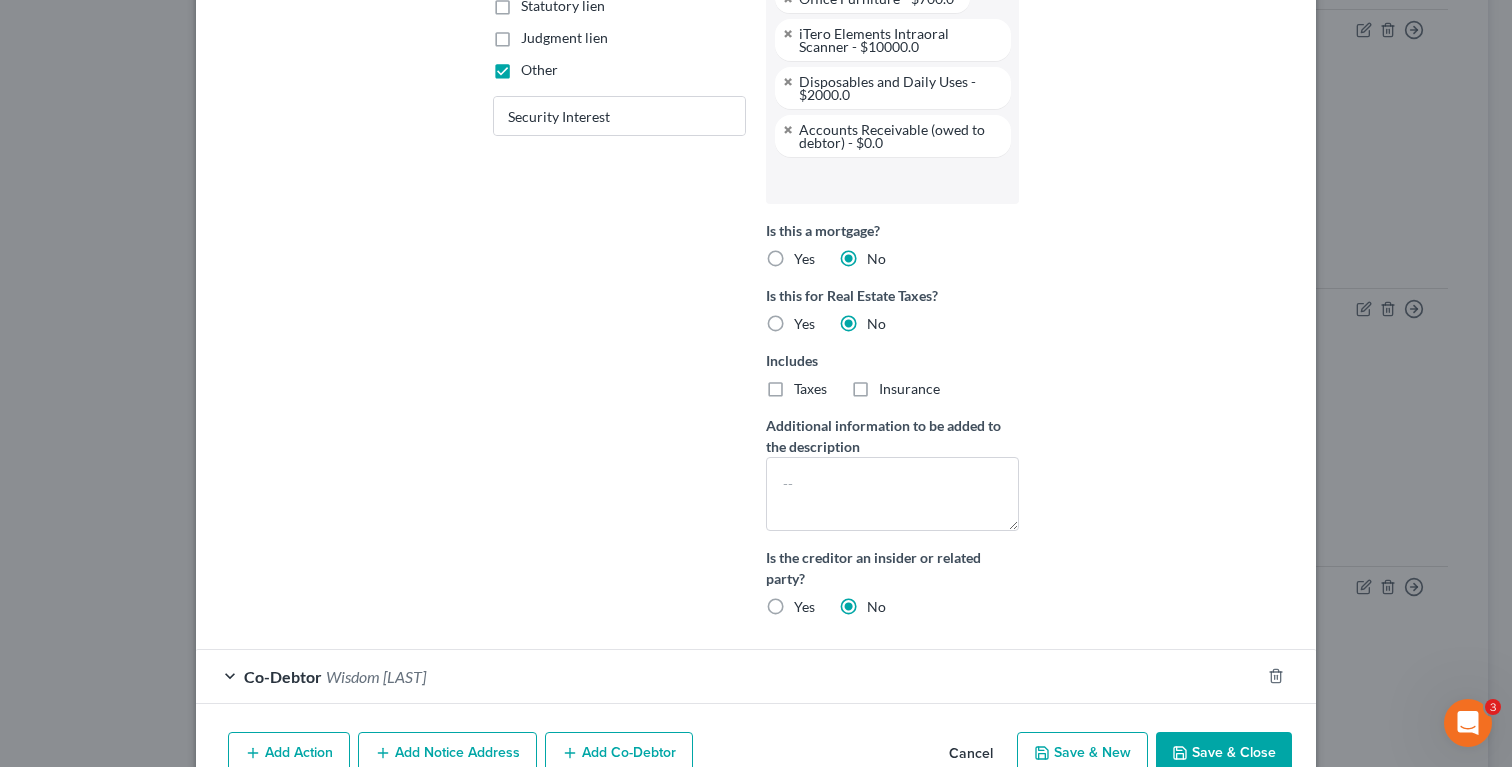 scroll, scrollTop: 665, scrollLeft: 0, axis: vertical 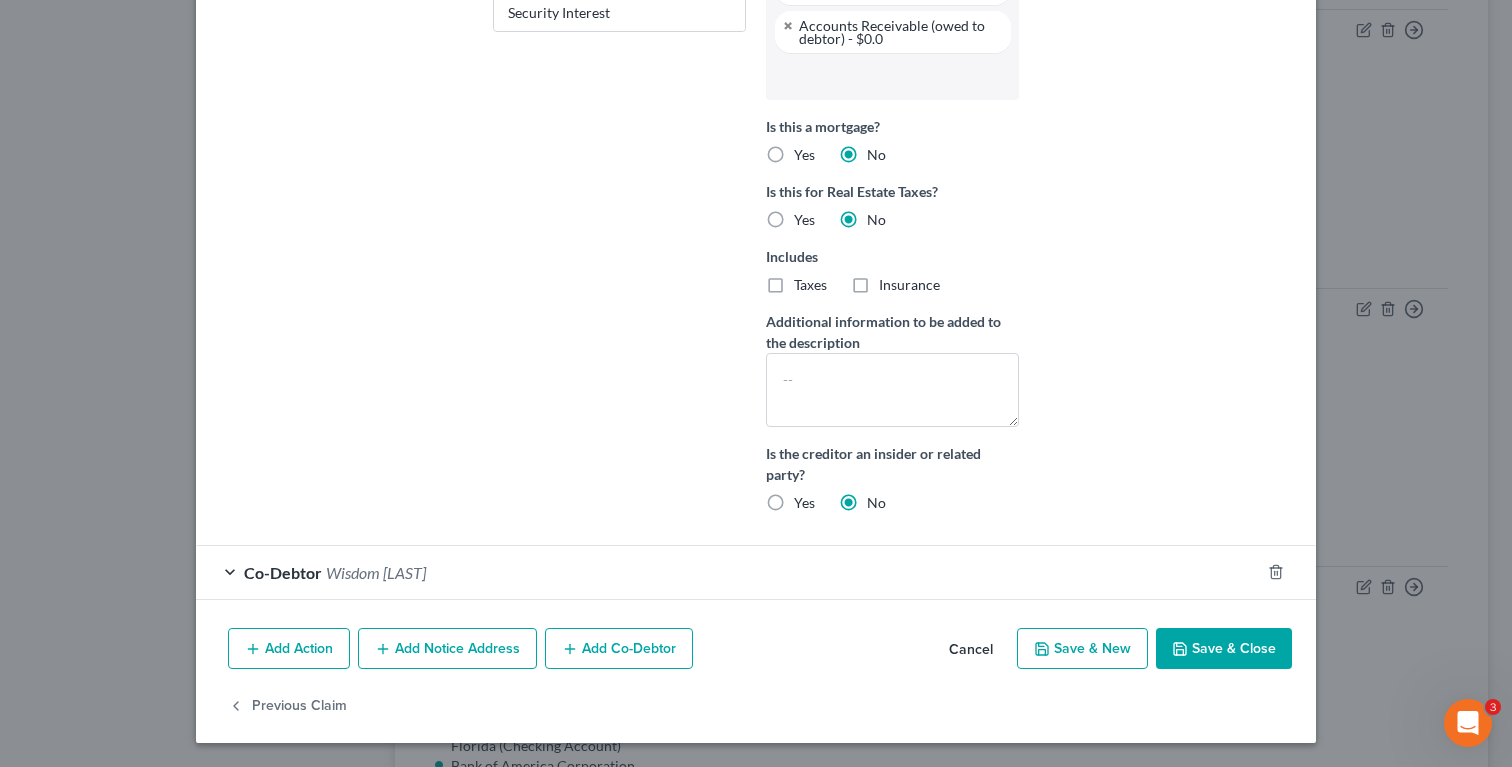 click on "Save & Close" at bounding box center [1224, 649] 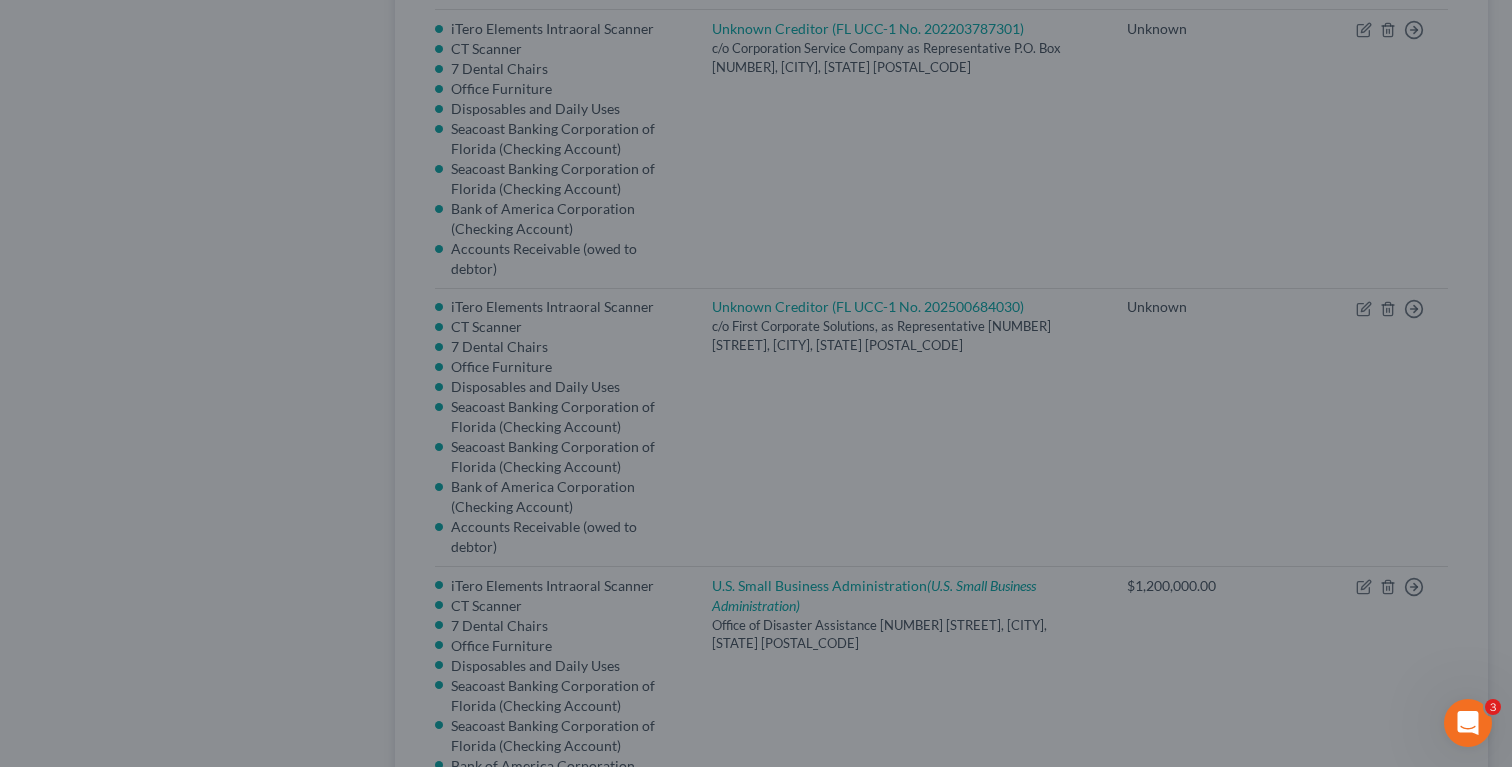 scroll, scrollTop: 184, scrollLeft: 0, axis: vertical 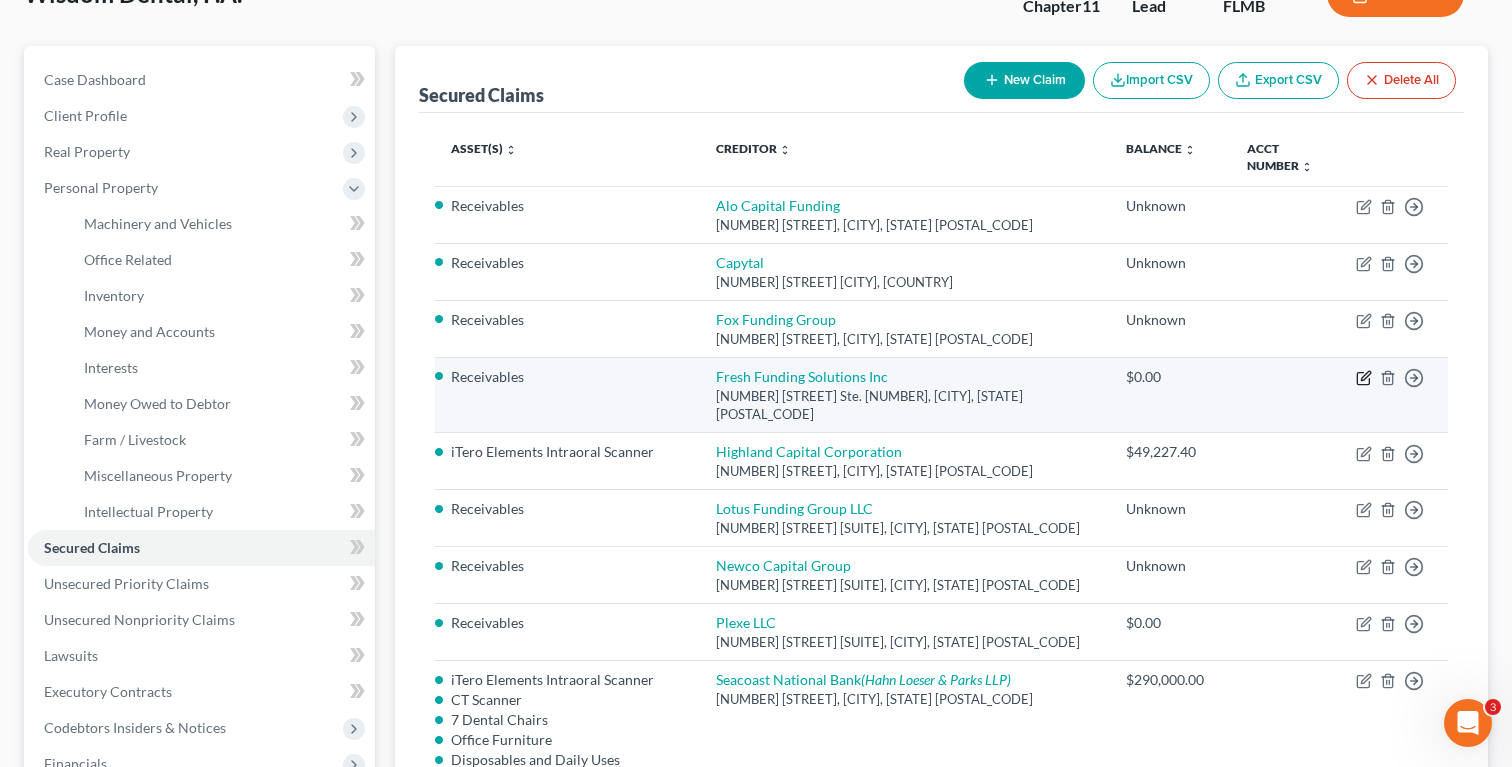 click 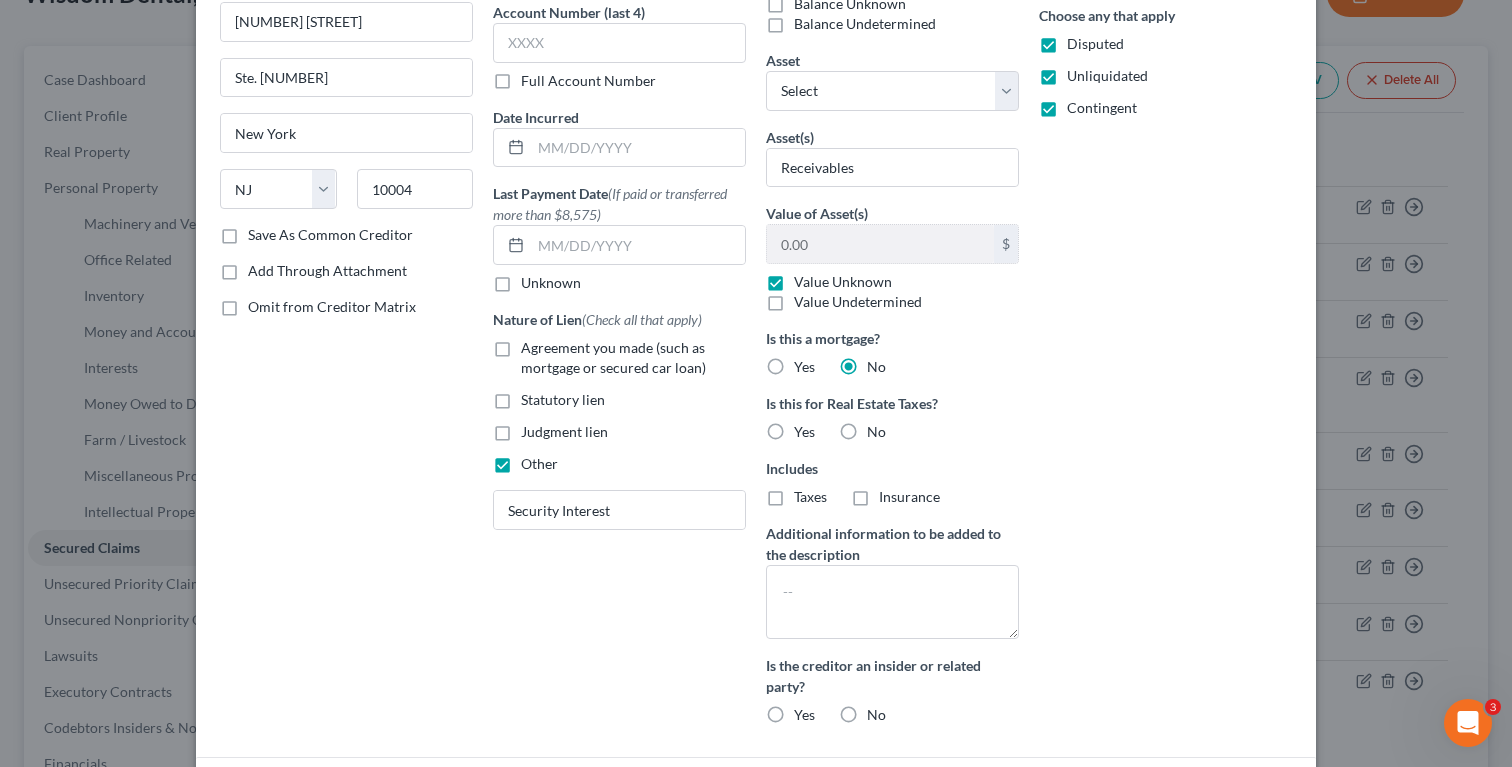 scroll, scrollTop: 0, scrollLeft: 0, axis: both 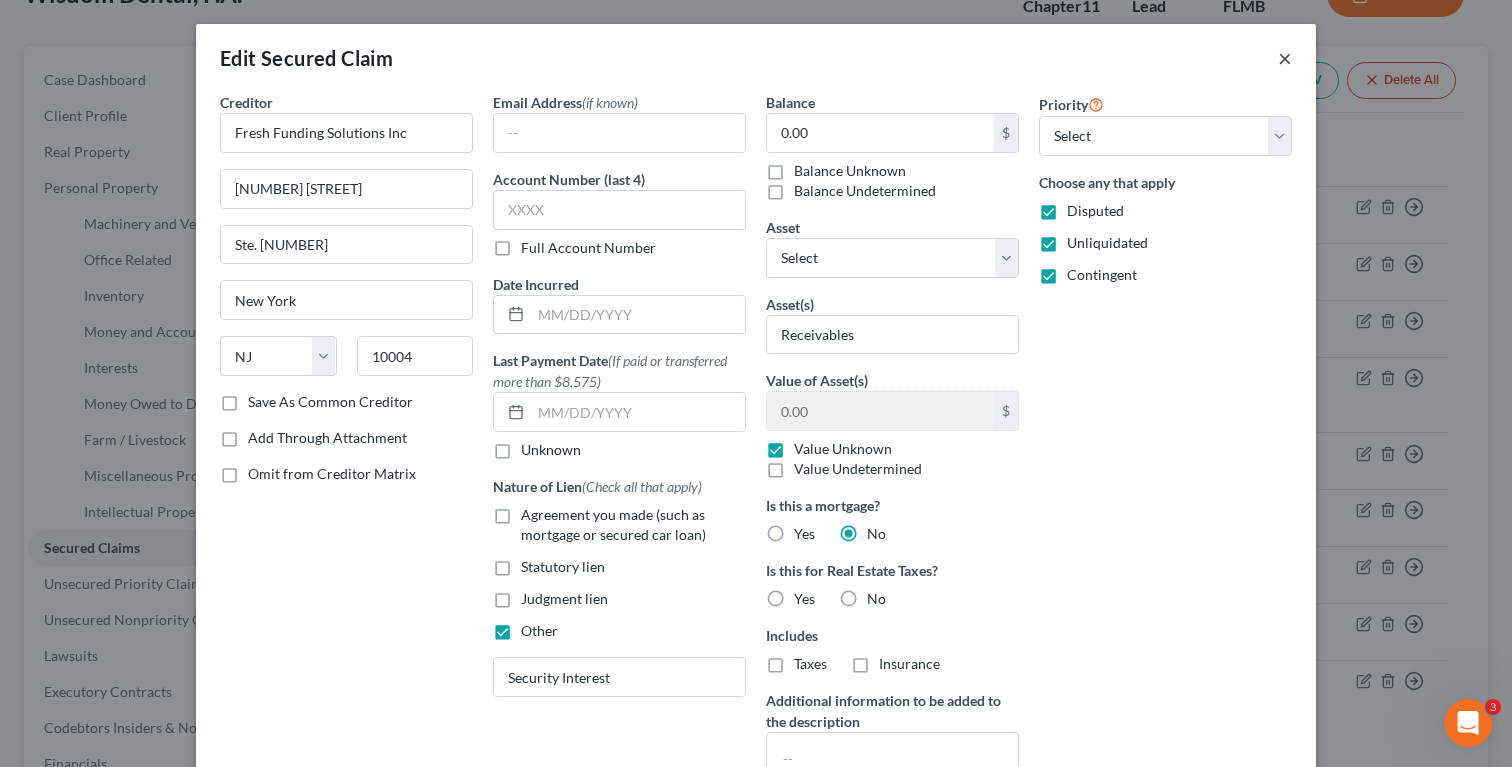 click on "×" at bounding box center (1285, 58) 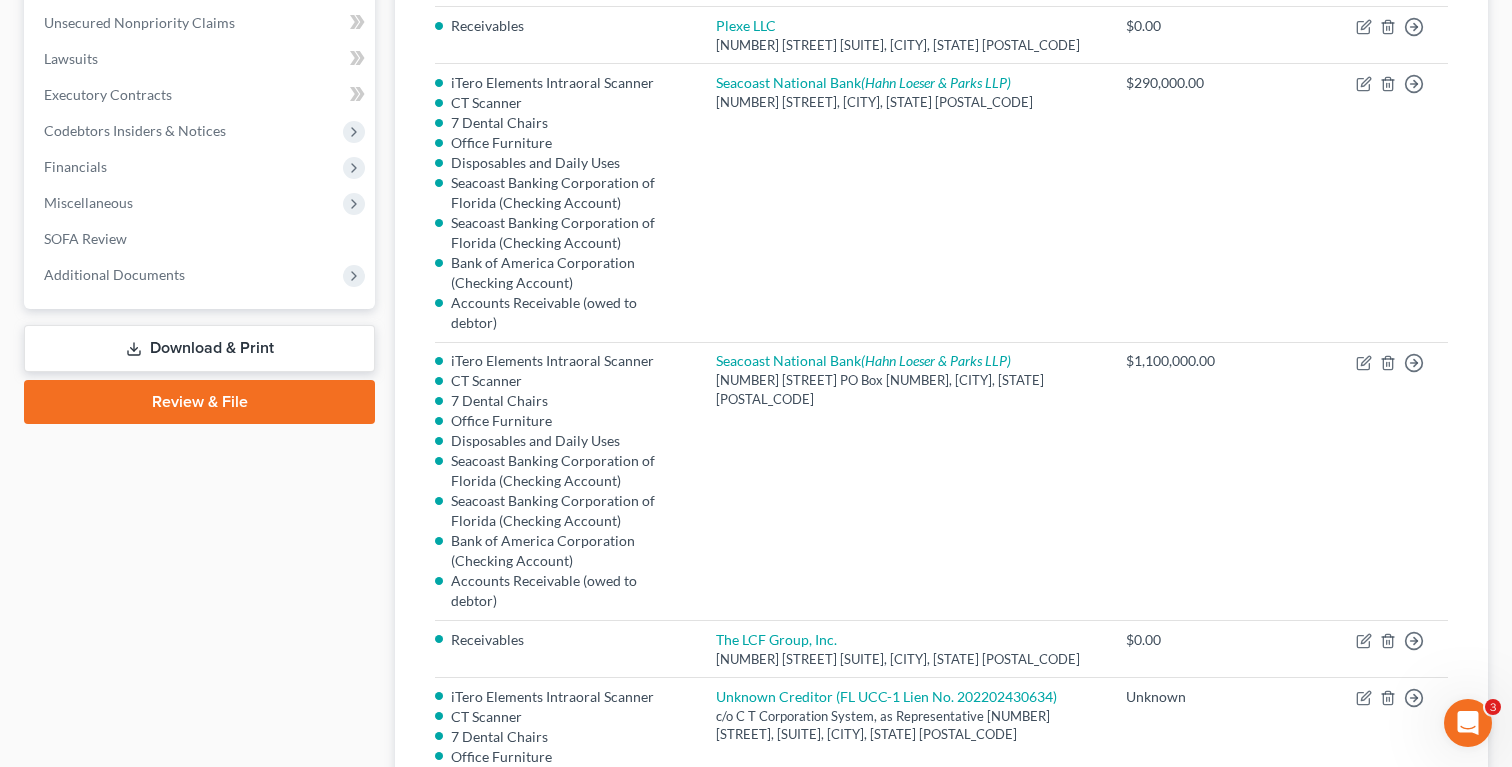 scroll, scrollTop: 0, scrollLeft: 0, axis: both 